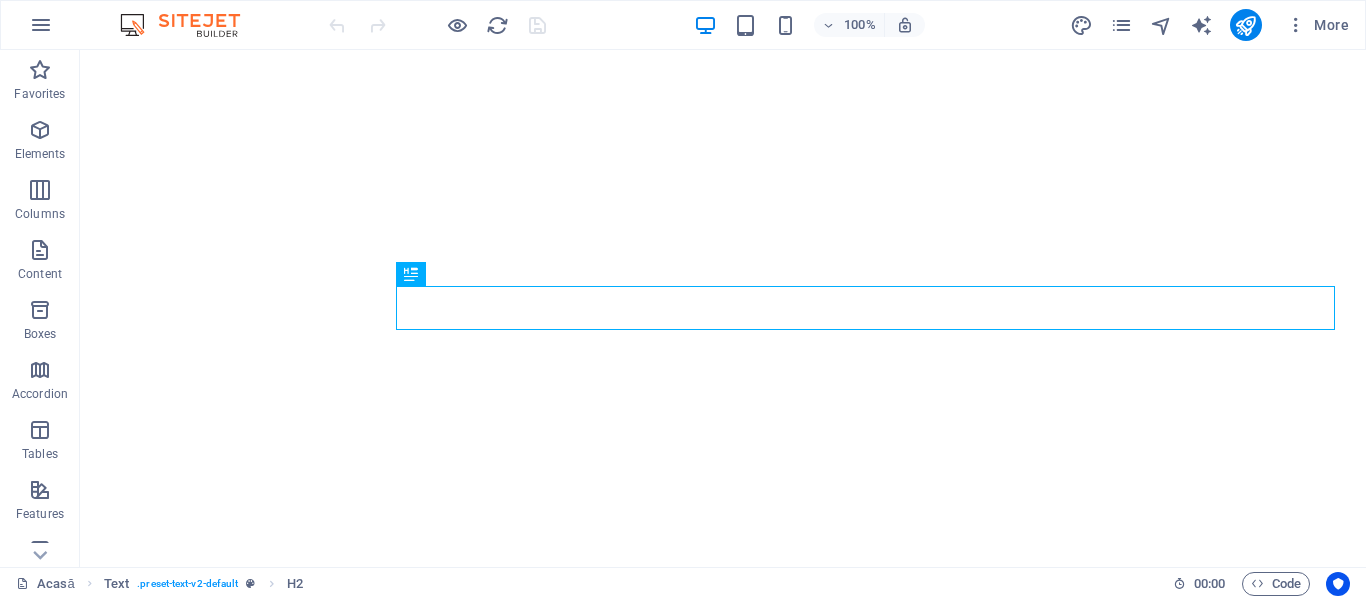 scroll, scrollTop: 0, scrollLeft: 0, axis: both 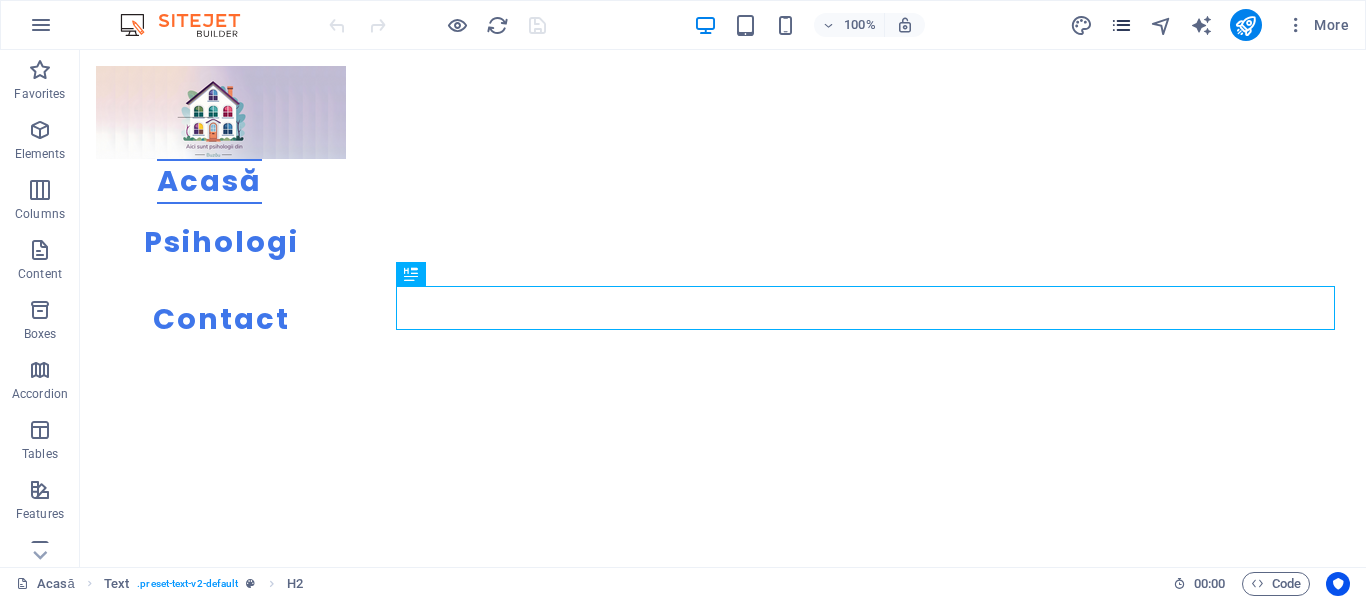 click at bounding box center [1121, 25] 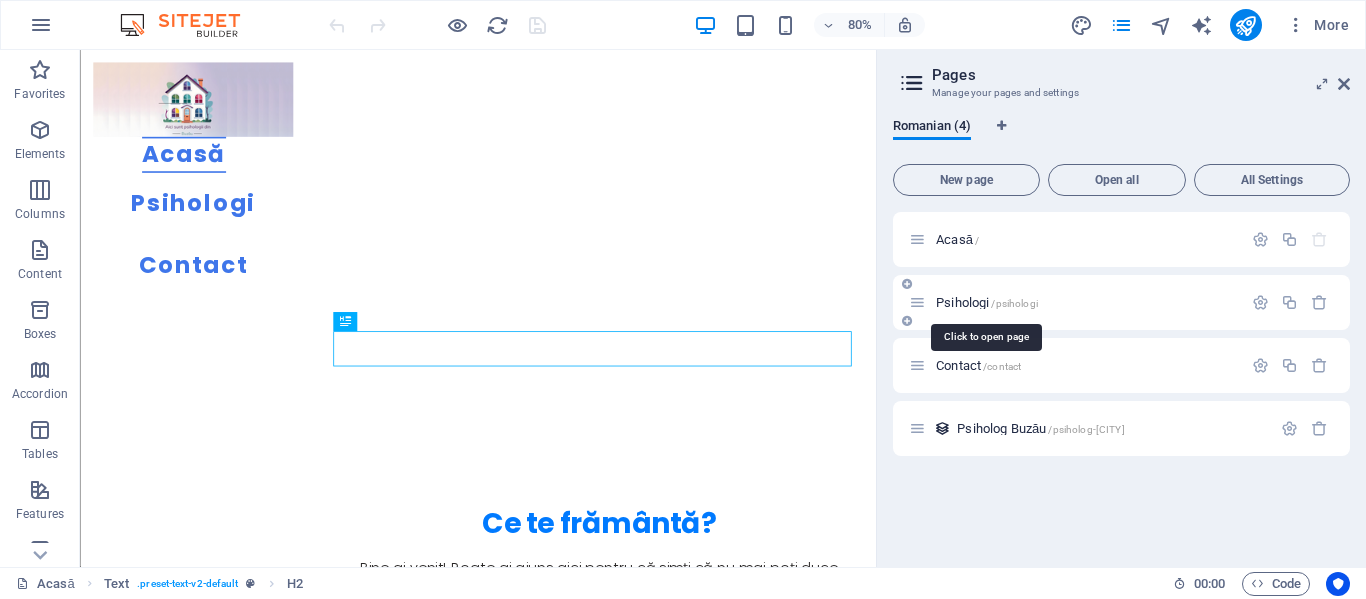 click on "Psihologi /psihologi" at bounding box center [987, 302] 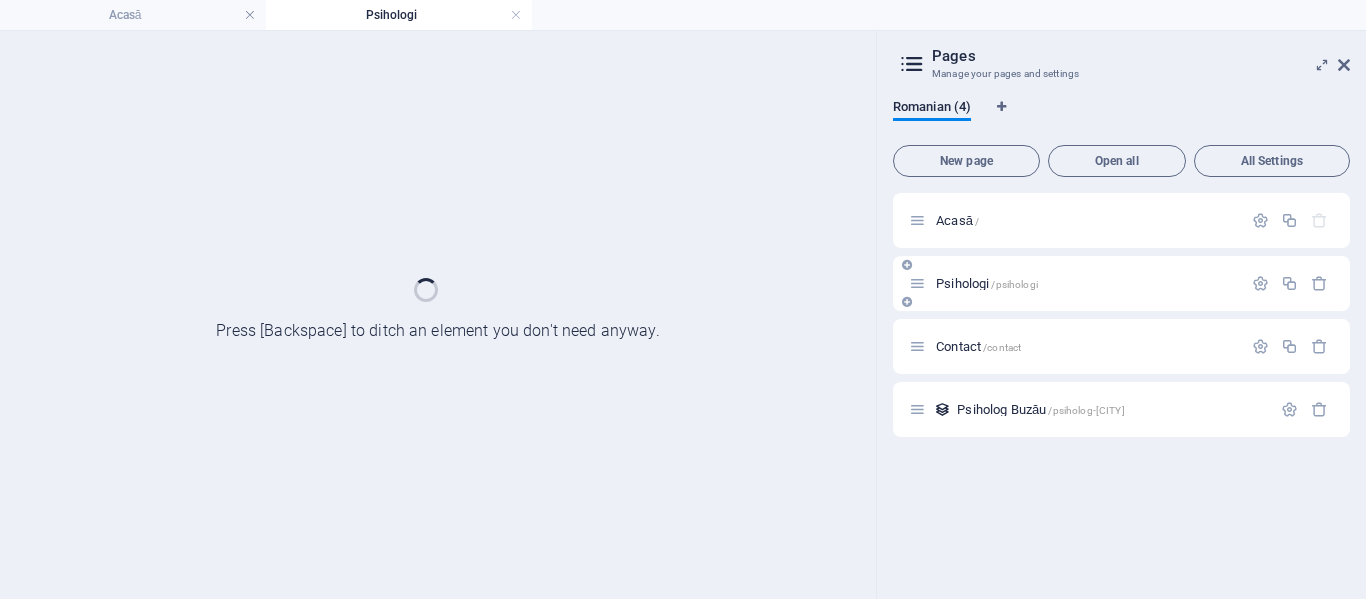 scroll, scrollTop: 0, scrollLeft: 0, axis: both 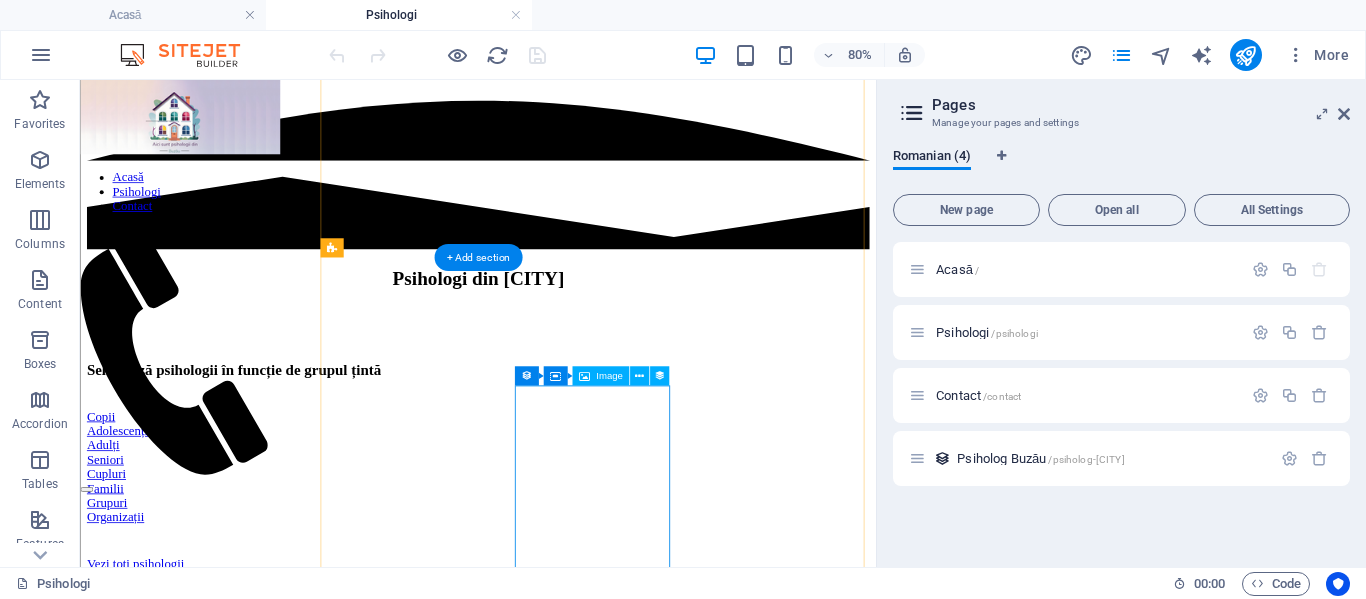 click at bounding box center (577, 1412) 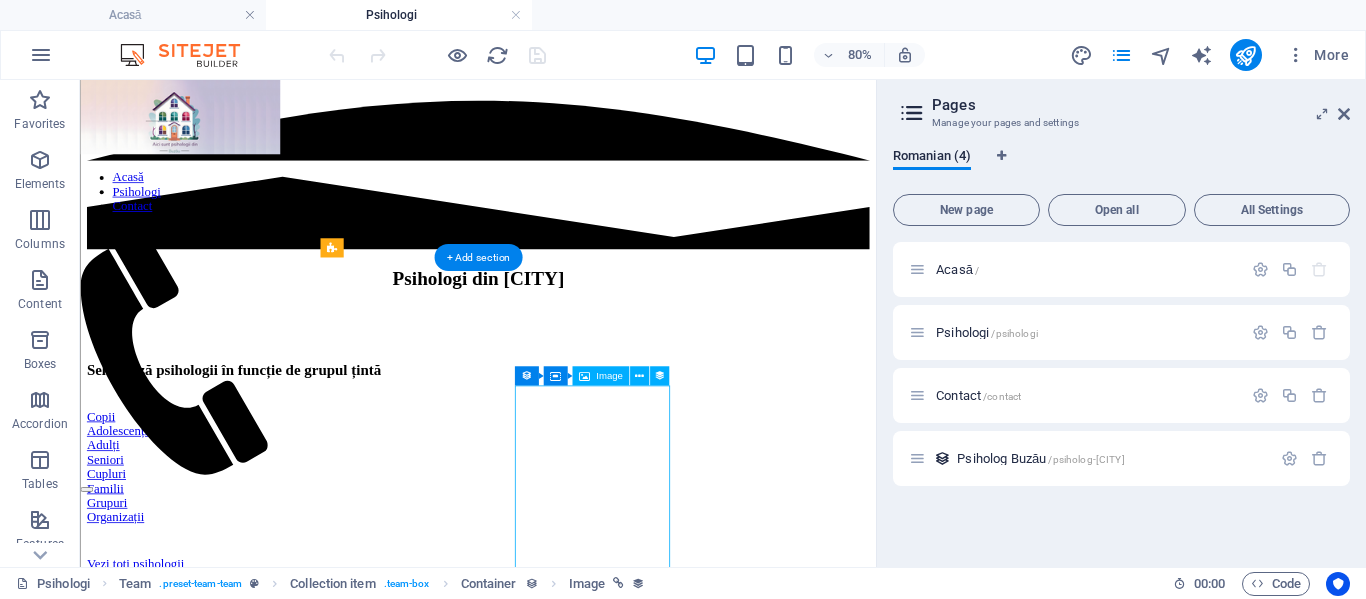 click at bounding box center (577, 1412) 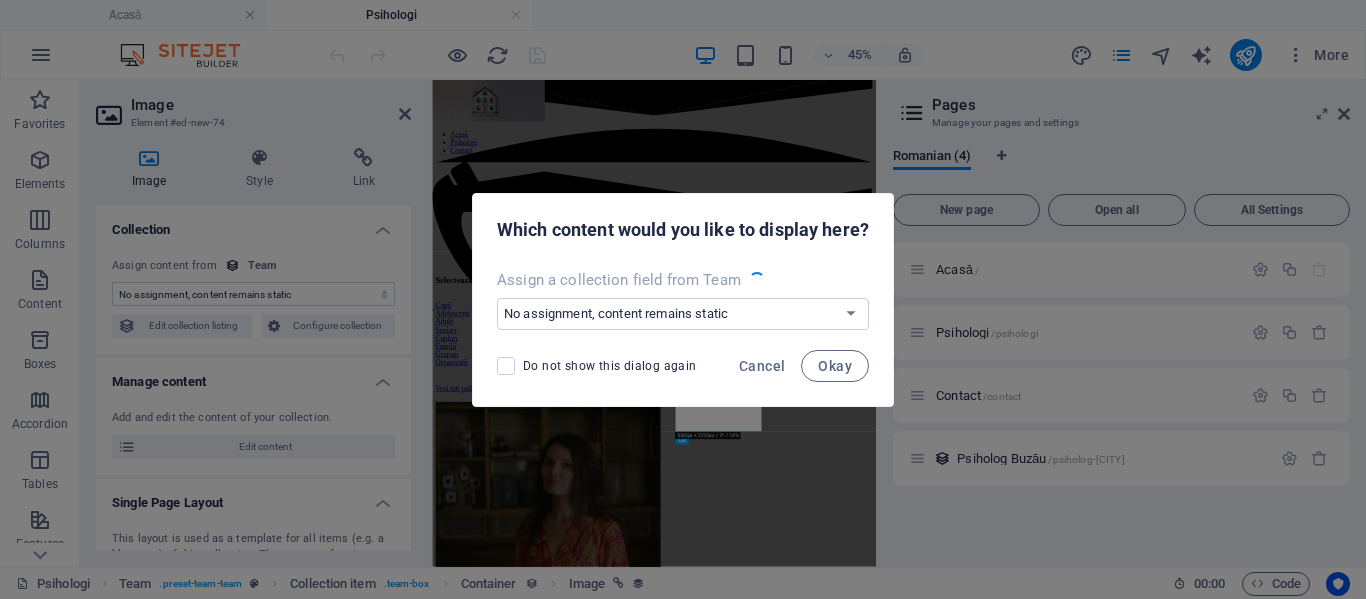scroll, scrollTop: 700, scrollLeft: 0, axis: vertical 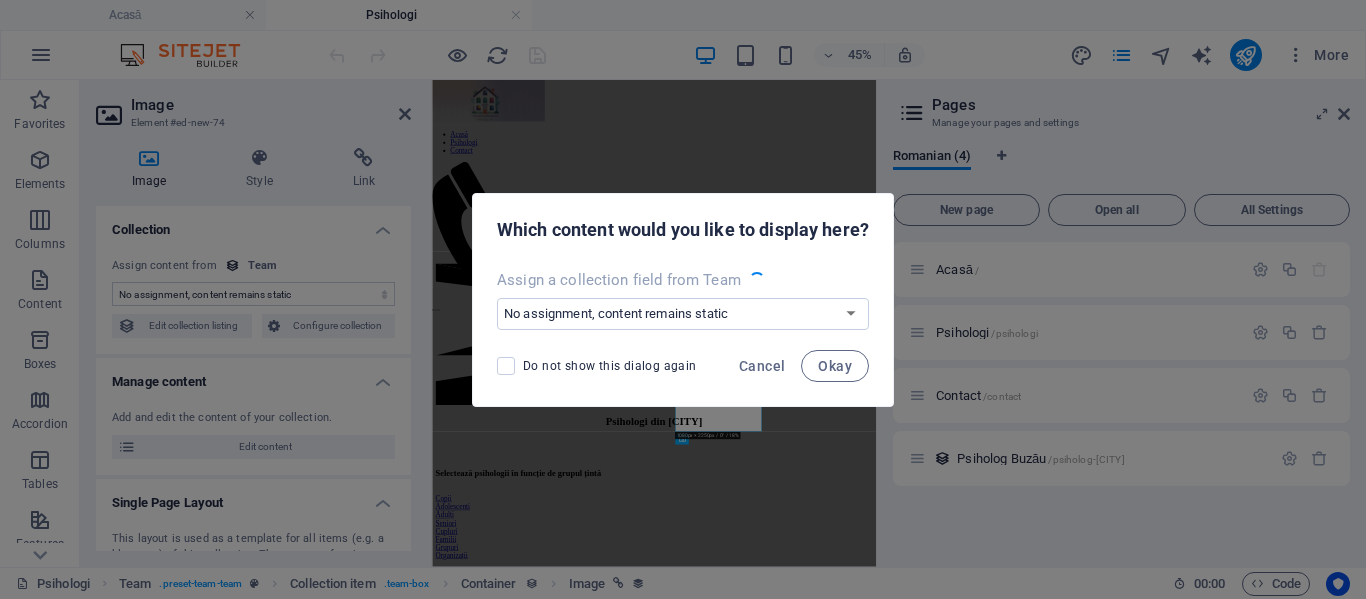 select on "image" 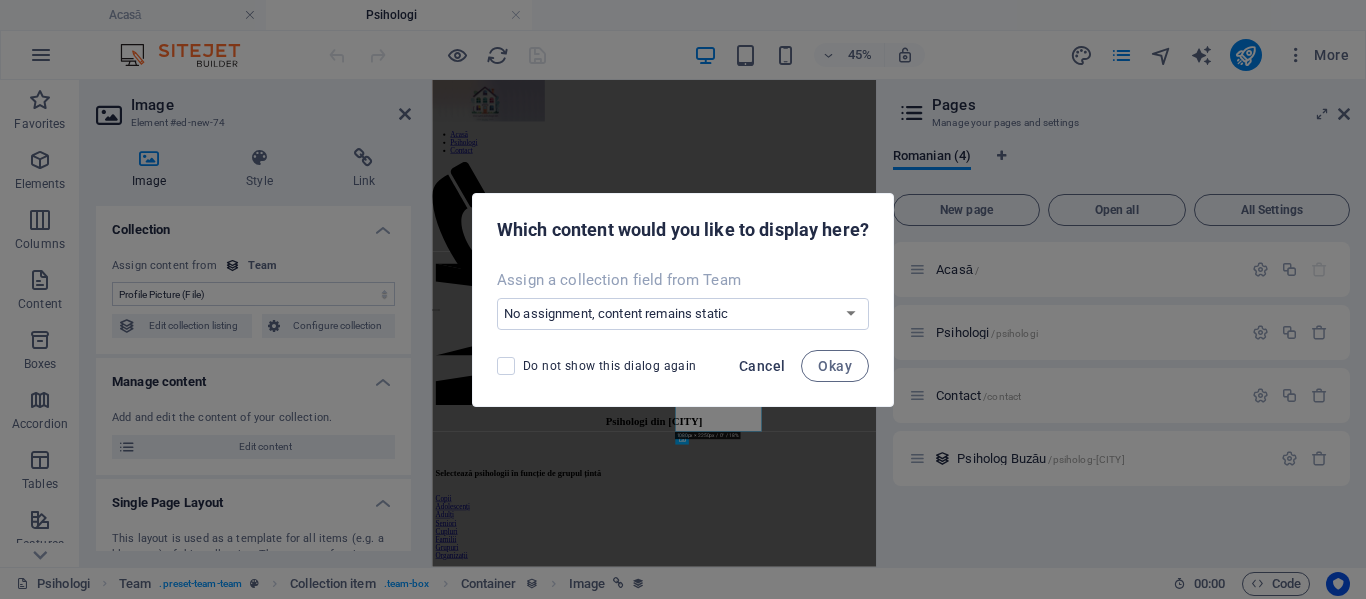 click on "Cancel" at bounding box center (762, 366) 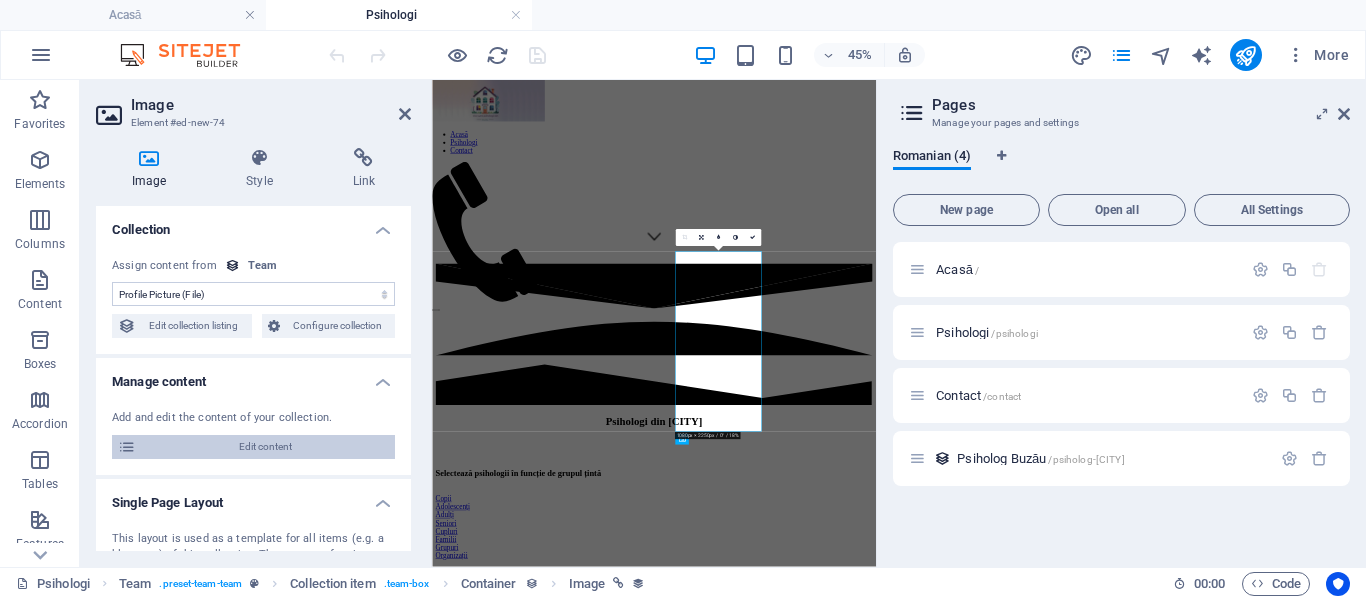 click on "Edit content" at bounding box center (265, 447) 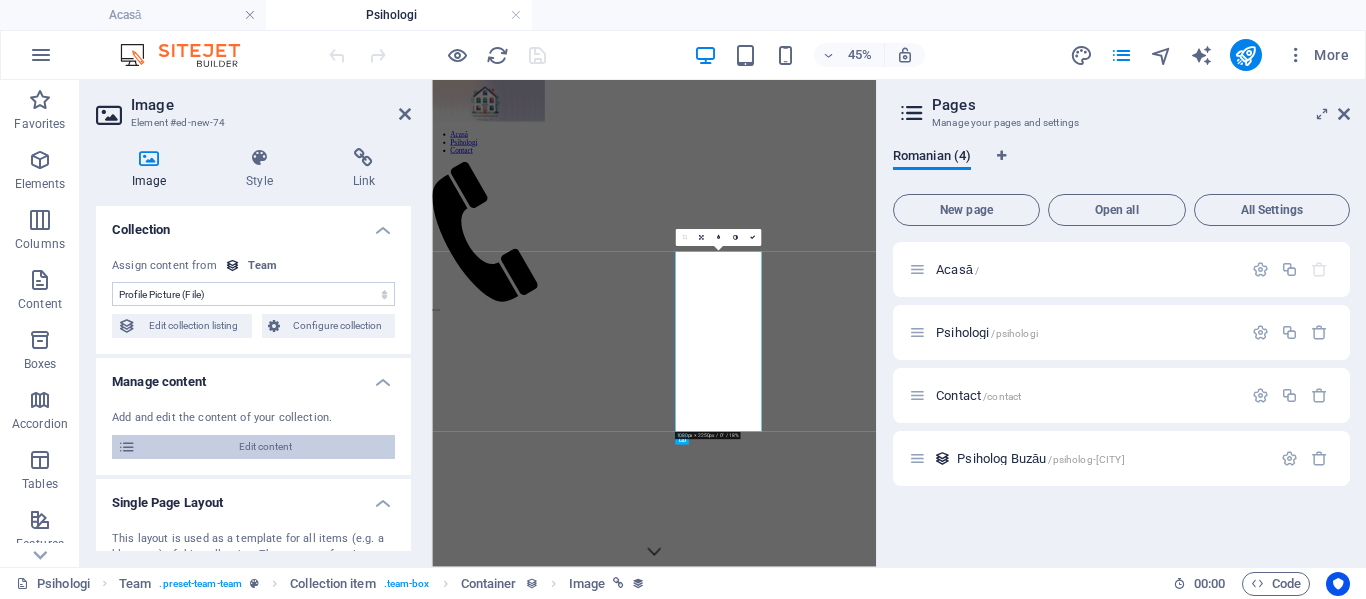 select on "columns.name_ASC" 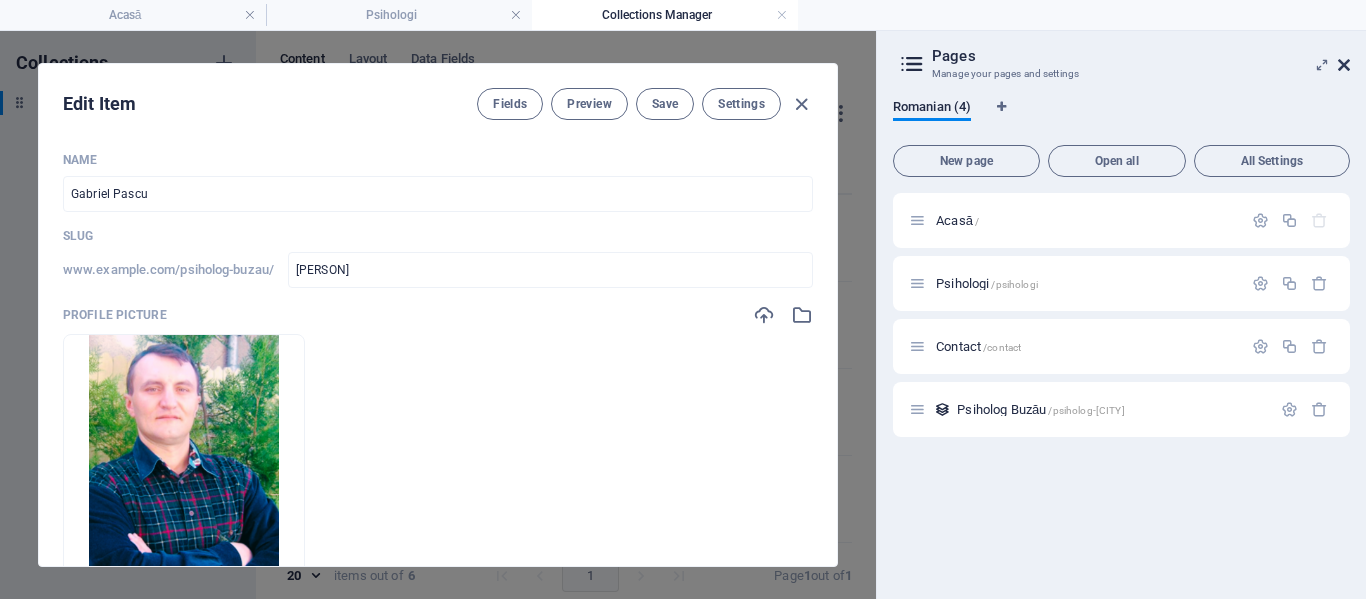 click at bounding box center [1344, 65] 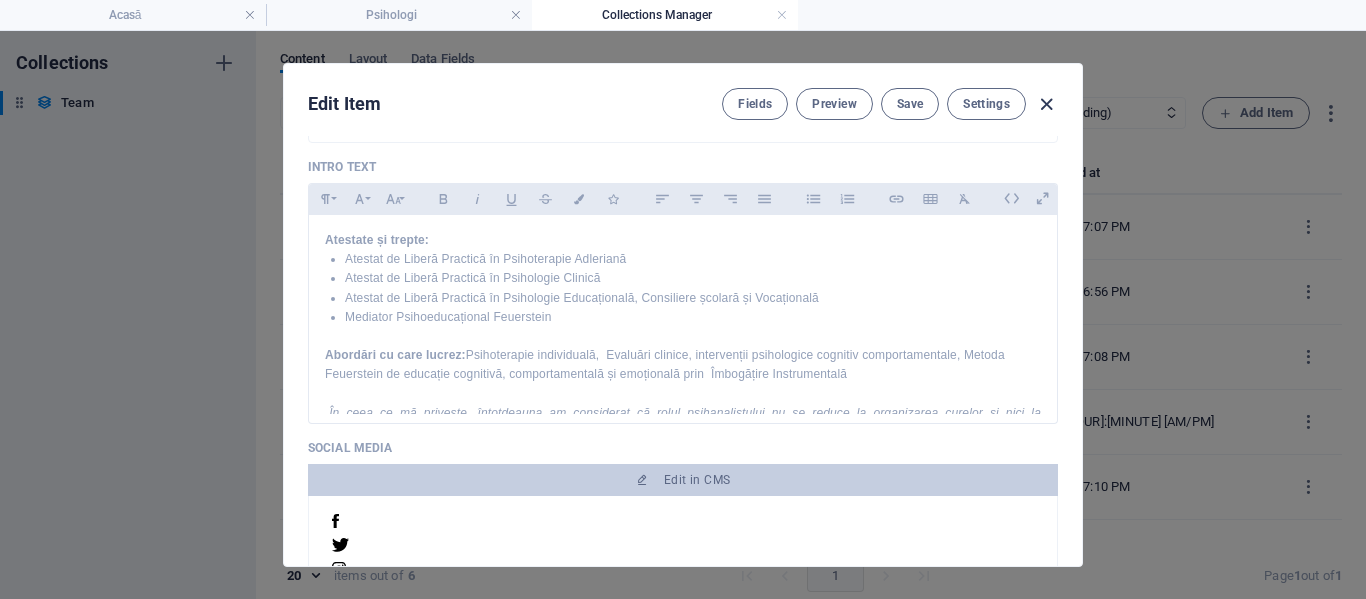 click at bounding box center [1046, 104] 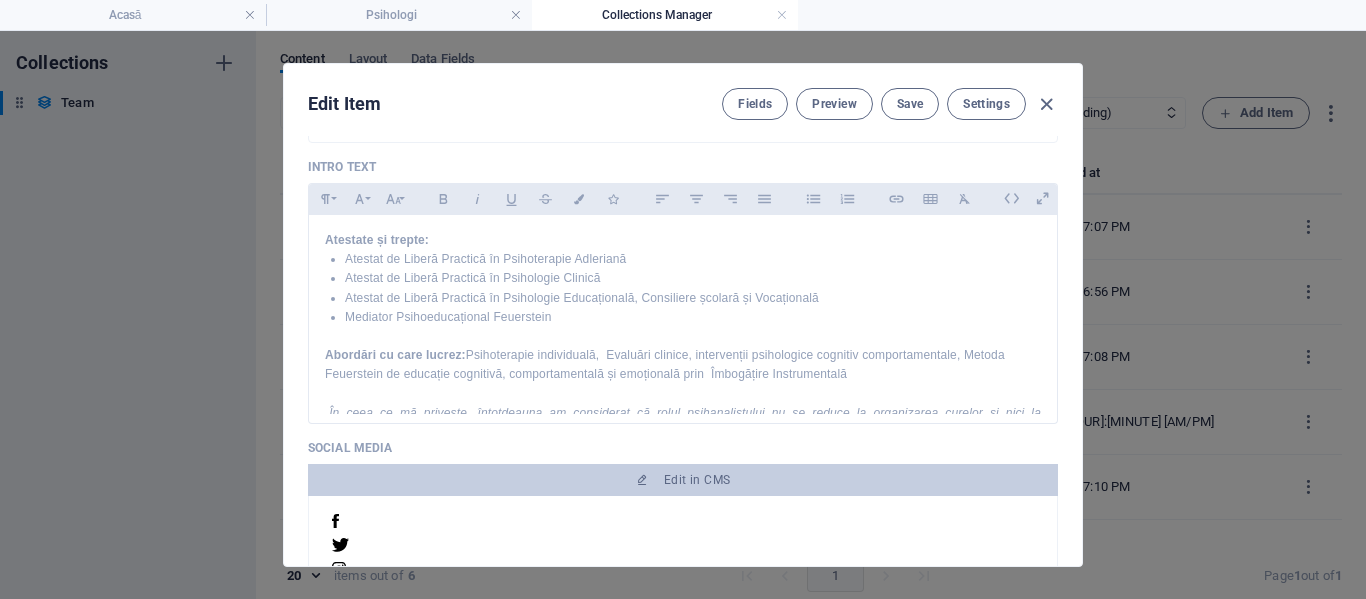 checkbox on "false" 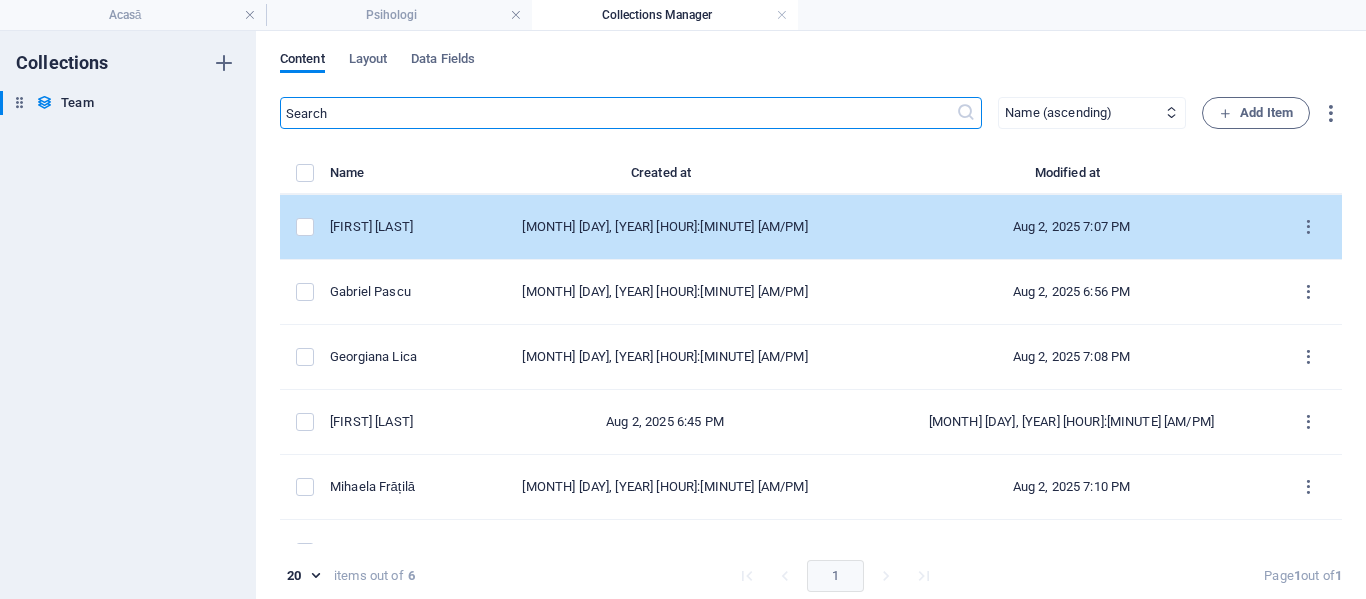 scroll, scrollTop: 521, scrollLeft: 0, axis: vertical 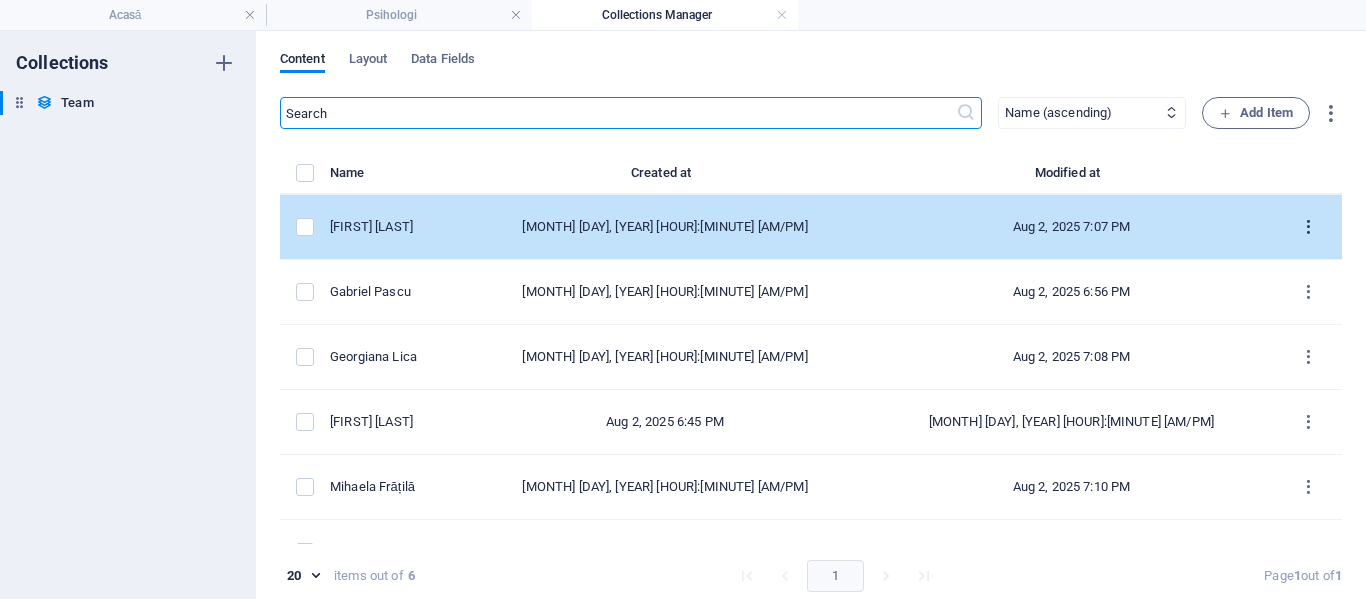 click at bounding box center [1308, 227] 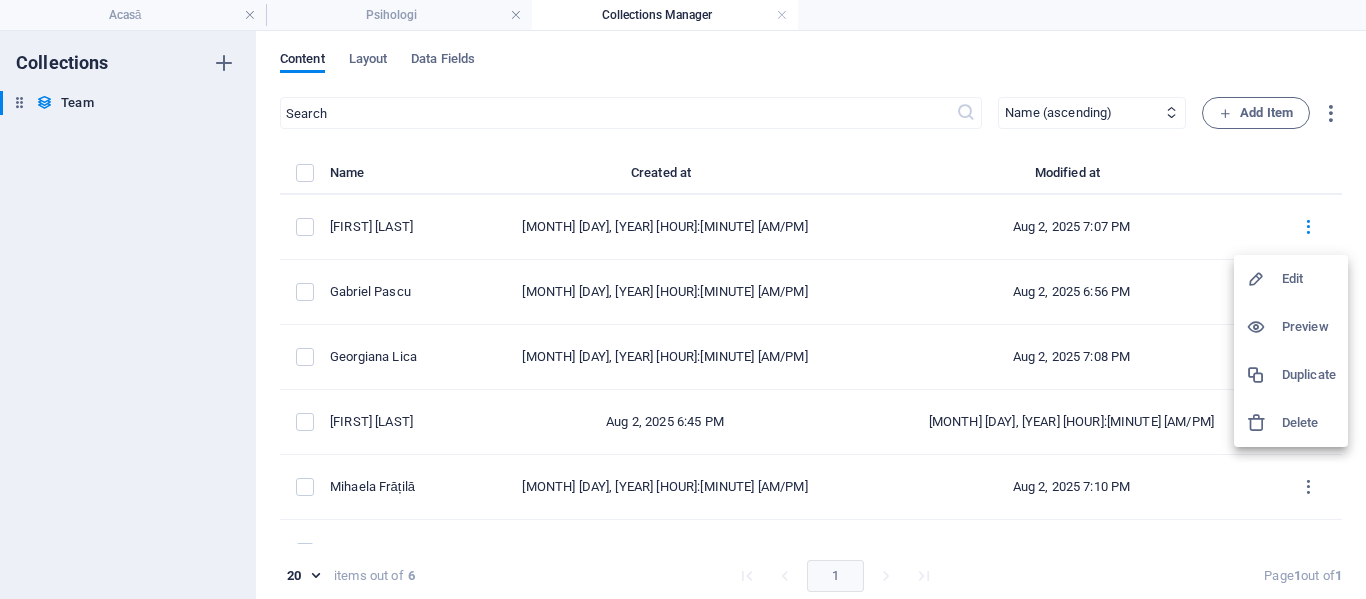 click on "Edit" at bounding box center (1309, 279) 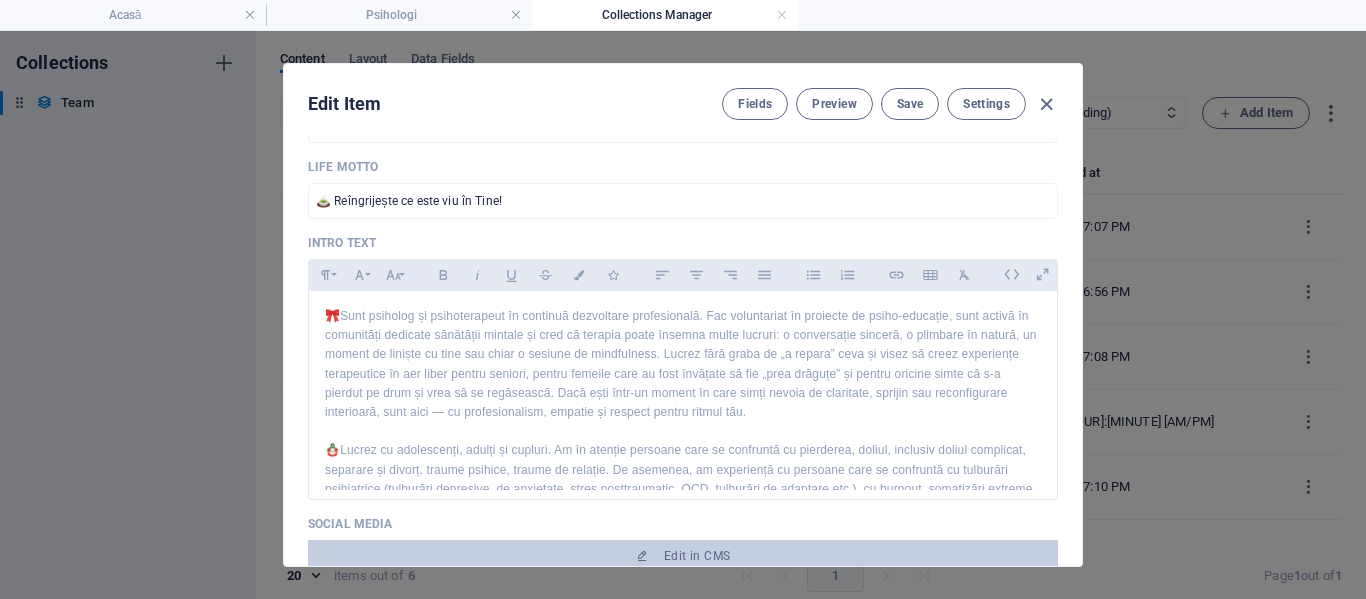 scroll, scrollTop: 700, scrollLeft: 0, axis: vertical 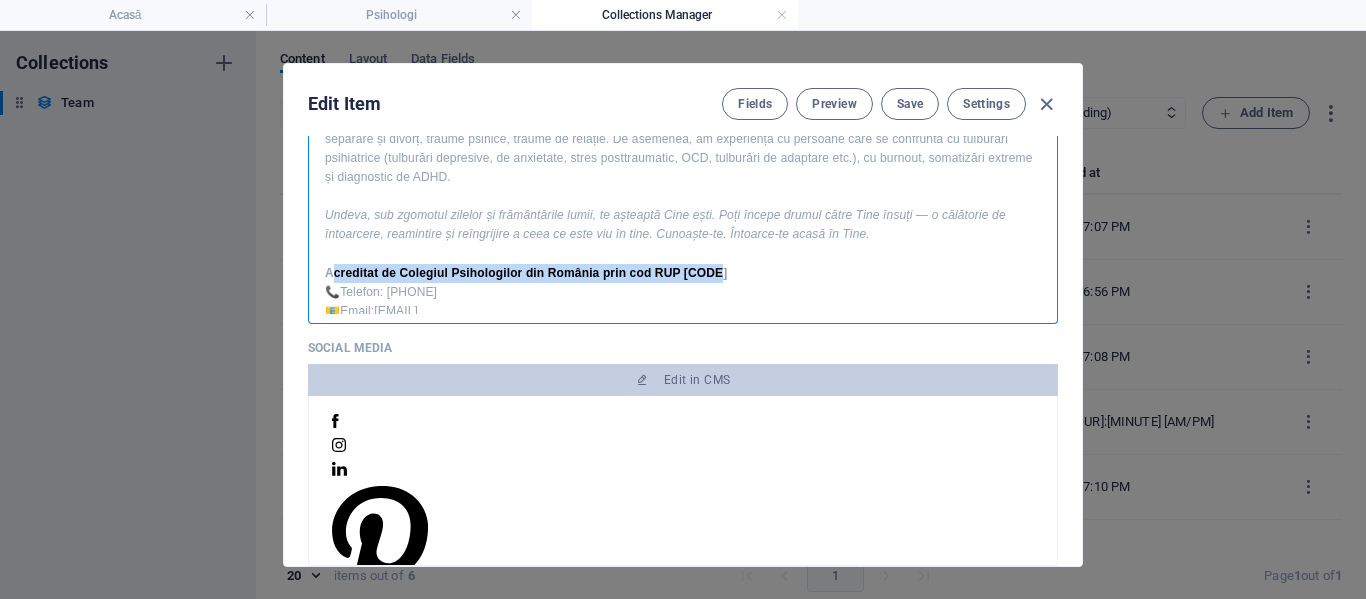drag, startPoint x: 723, startPoint y: 269, endPoint x: 330, endPoint y: 268, distance: 393.00128 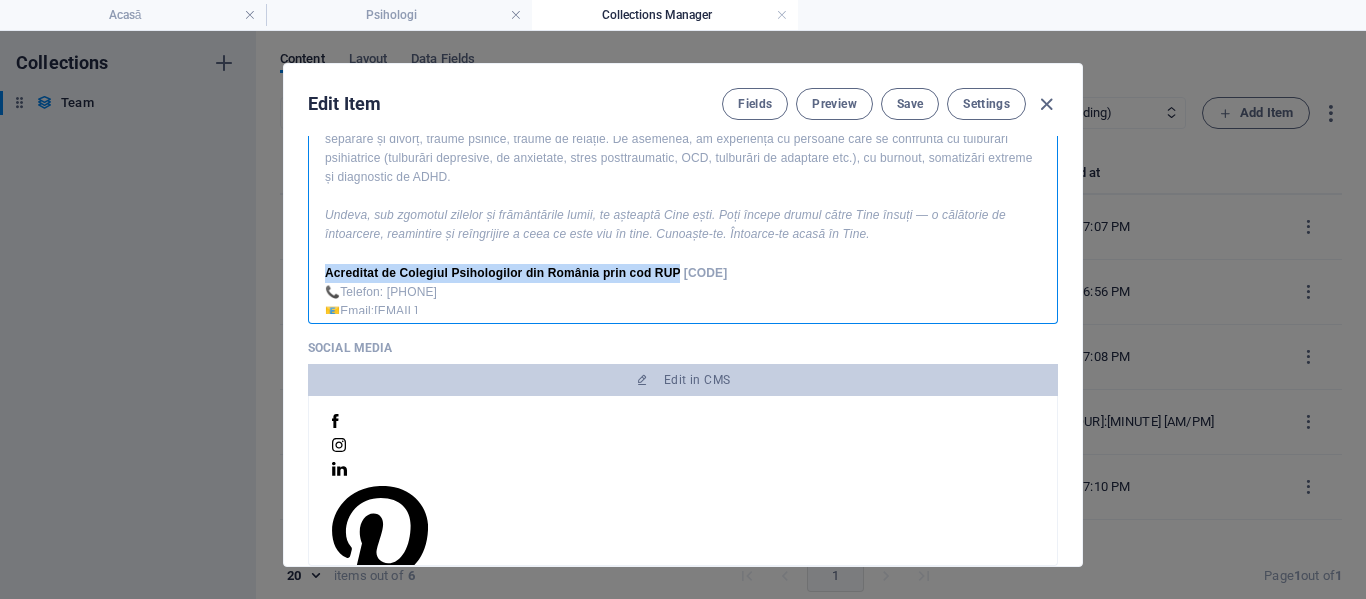 drag, startPoint x: 325, startPoint y: 270, endPoint x: 674, endPoint y: 271, distance: 349.00143 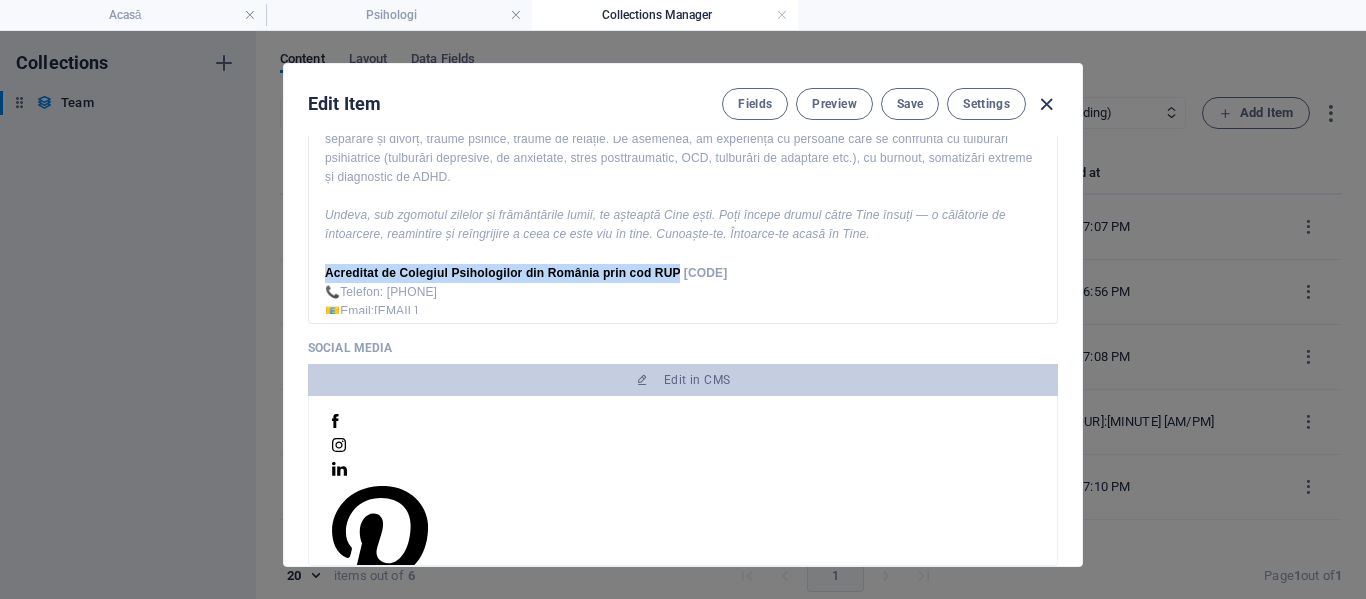 click at bounding box center (1046, 104) 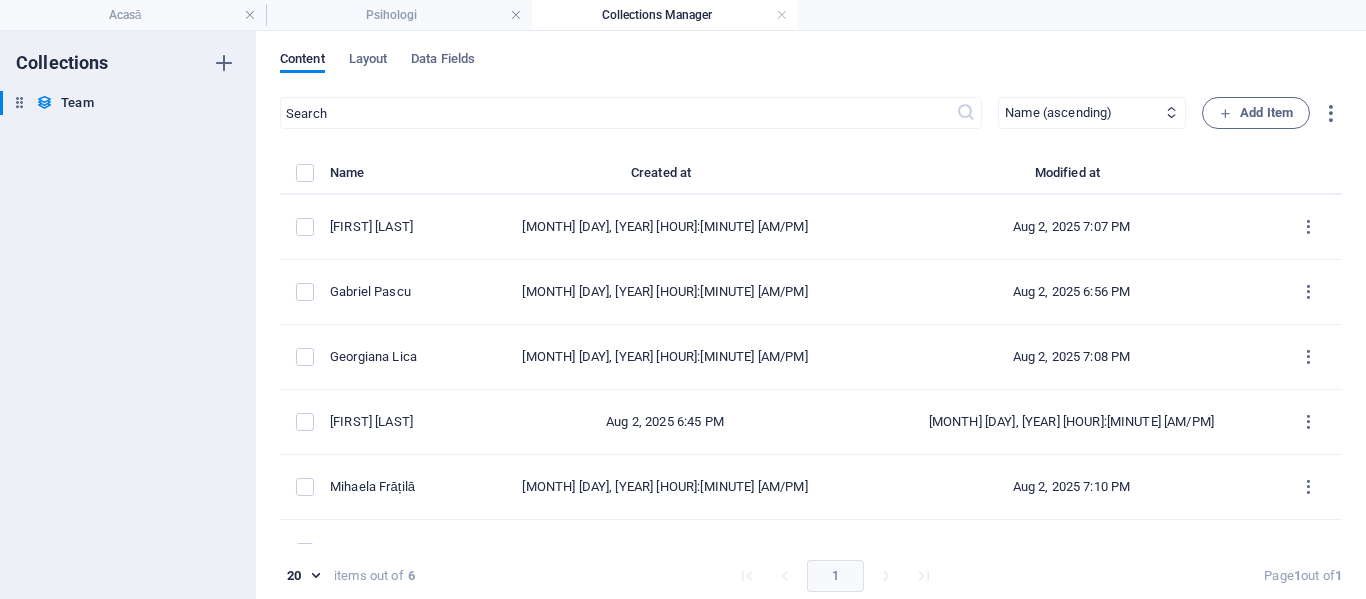 scroll, scrollTop: 621, scrollLeft: 0, axis: vertical 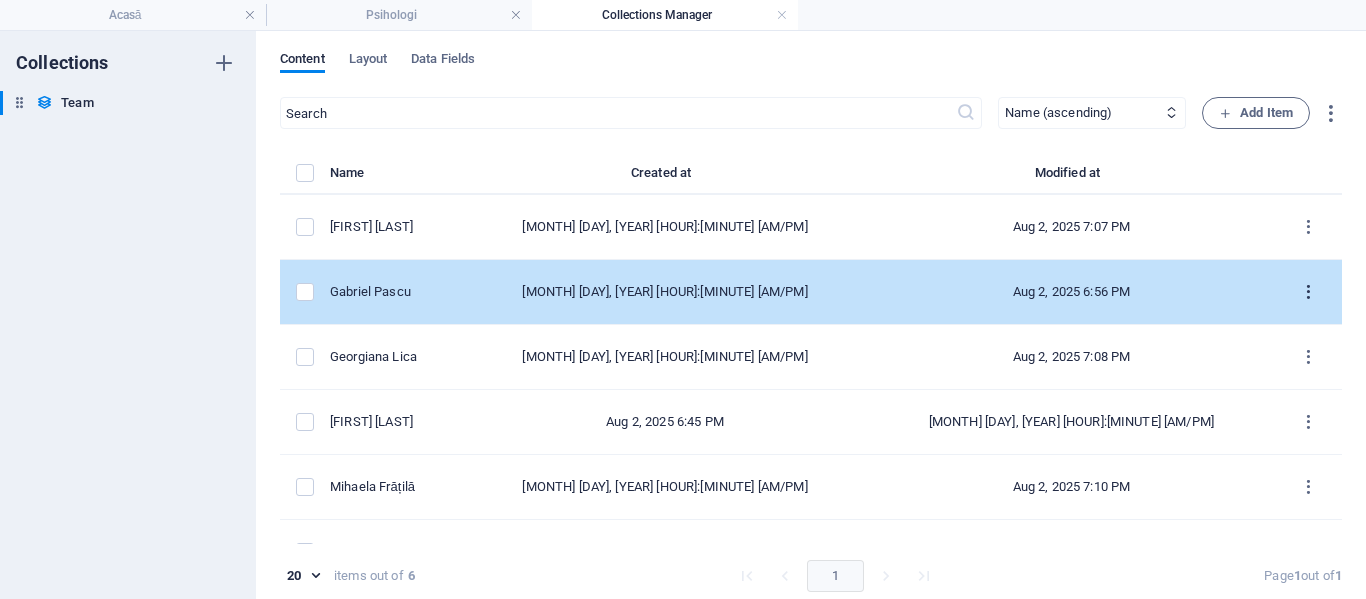 click at bounding box center [1308, 292] 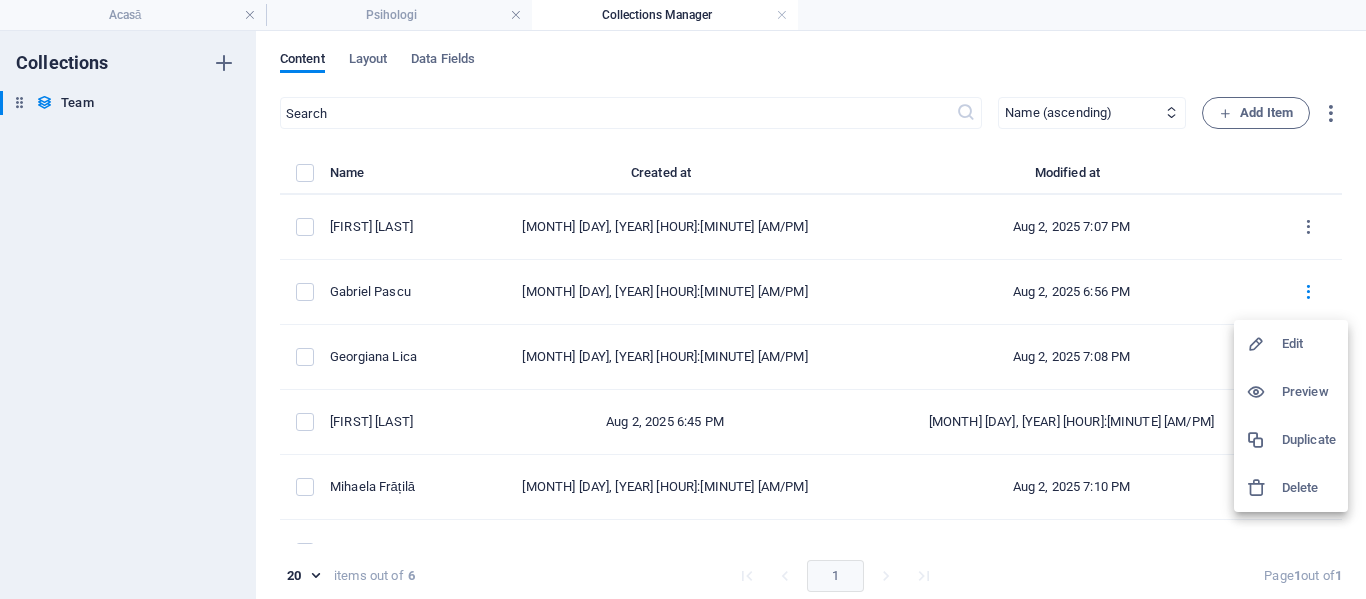 click at bounding box center (1256, 344) 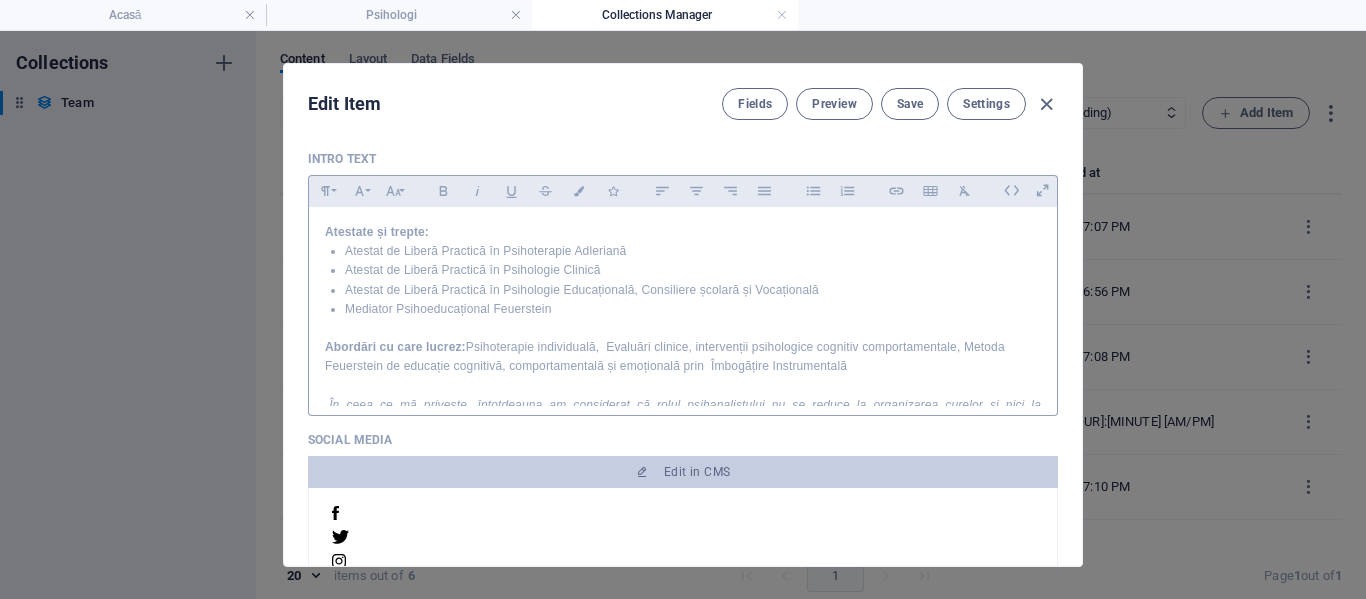 scroll, scrollTop: 600, scrollLeft: 0, axis: vertical 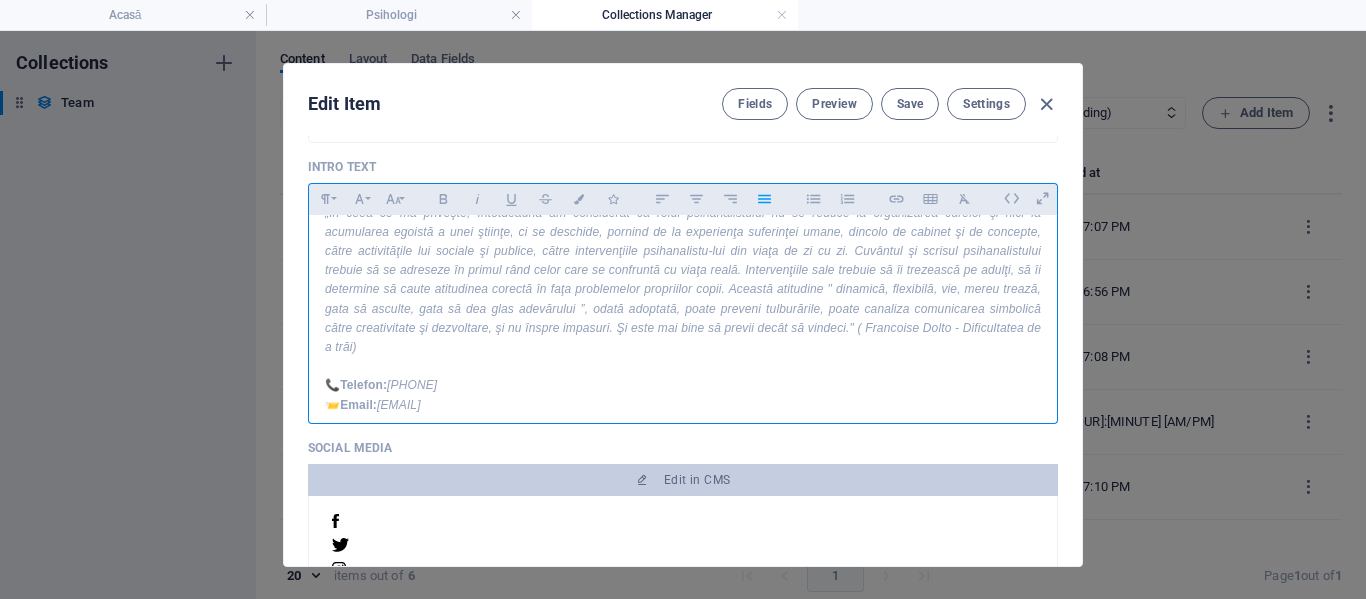 click at bounding box center [683, 366] 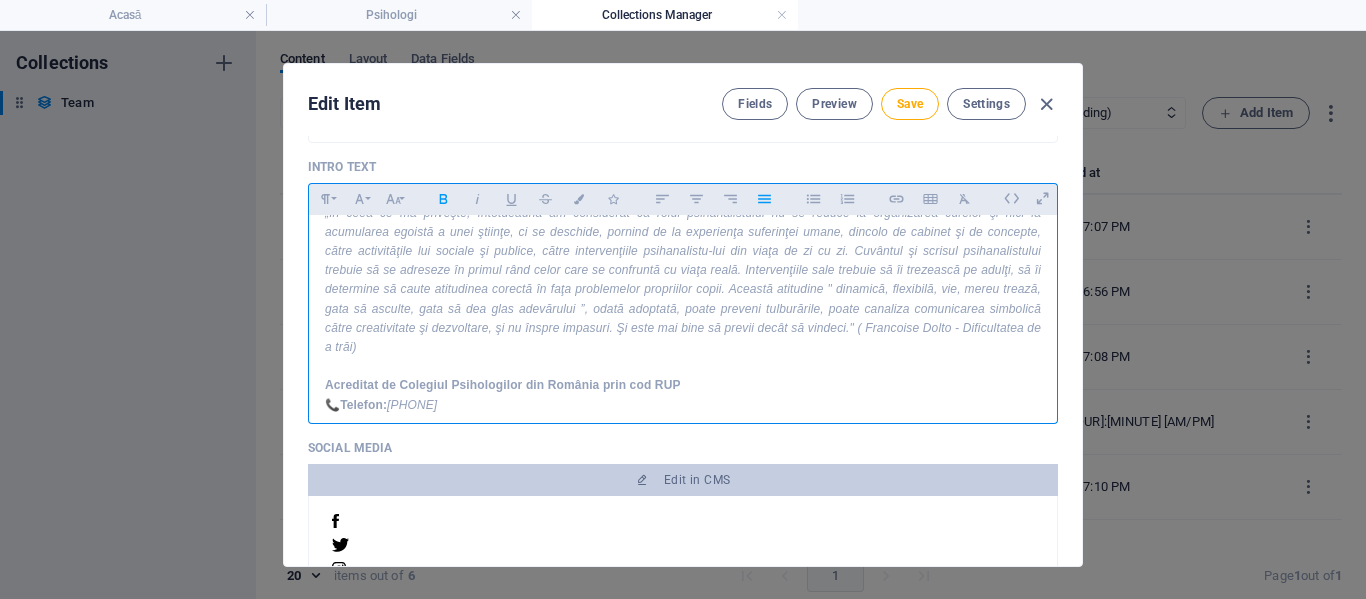 type 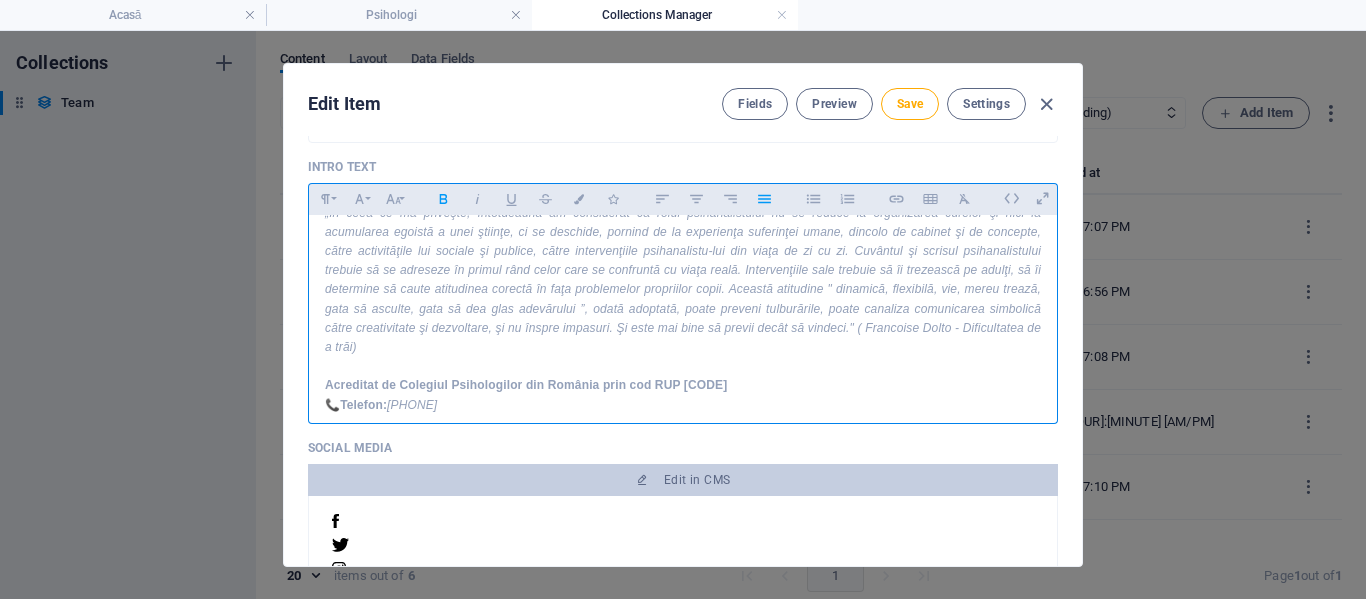 scroll, scrollTop: 0, scrollLeft: 6, axis: horizontal 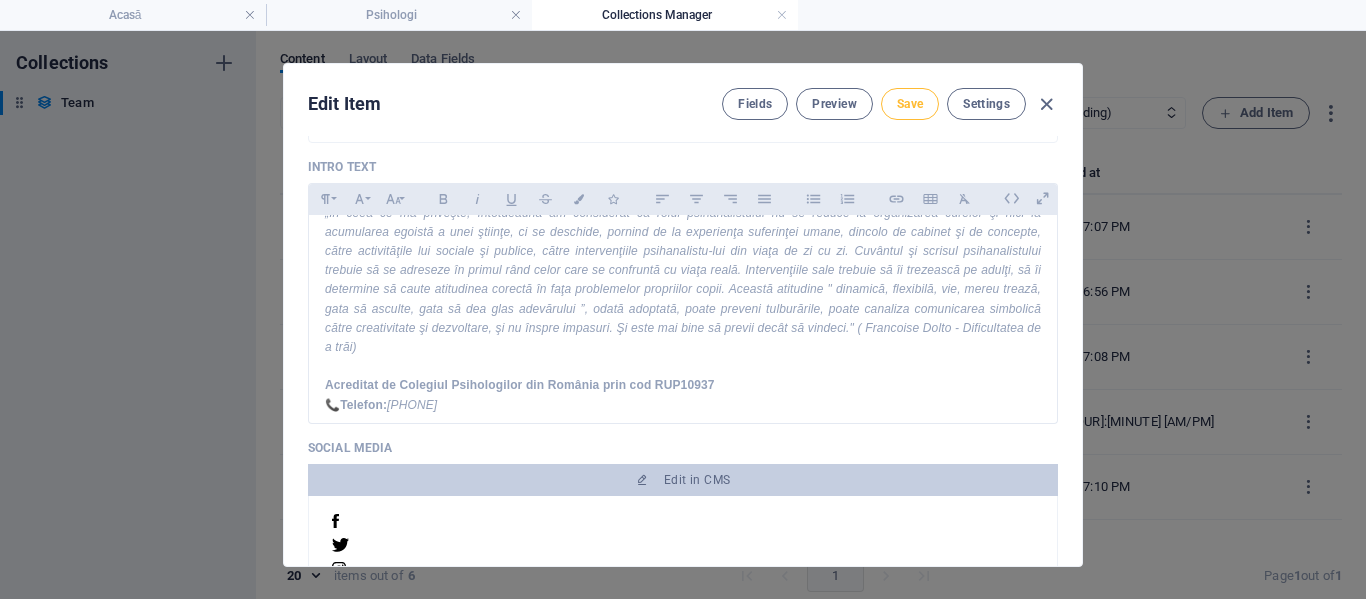 click on "Save" at bounding box center [910, 104] 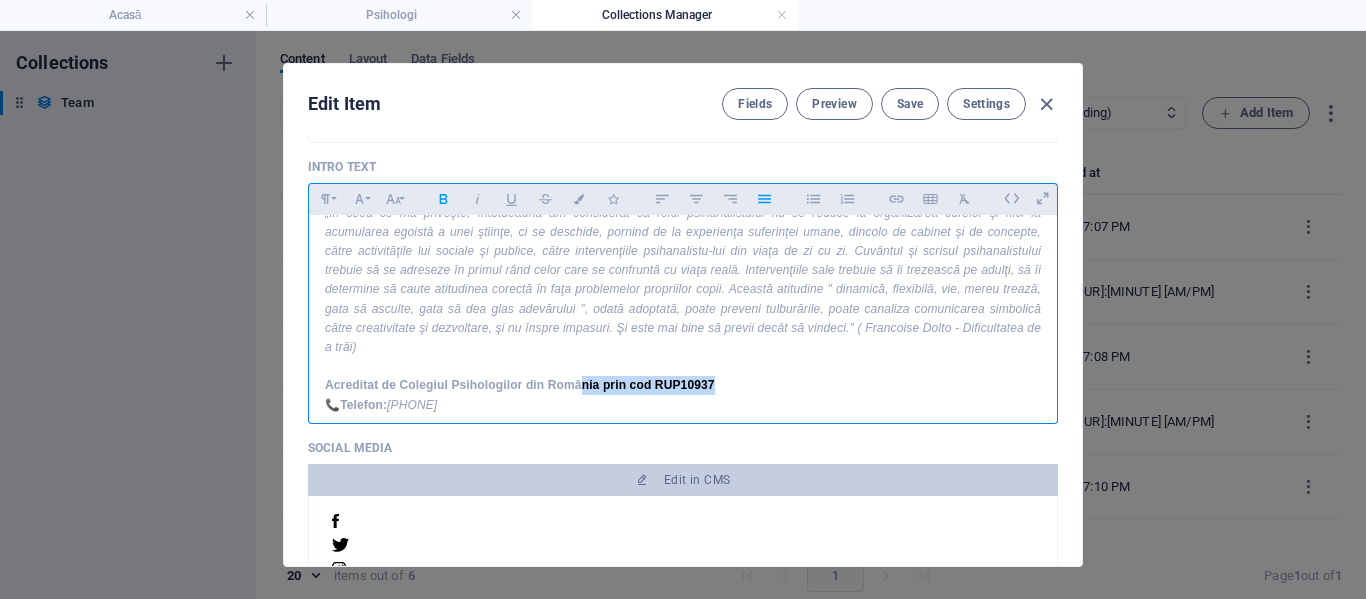 drag, startPoint x: 732, startPoint y: 381, endPoint x: 578, endPoint y: 384, distance: 154.02922 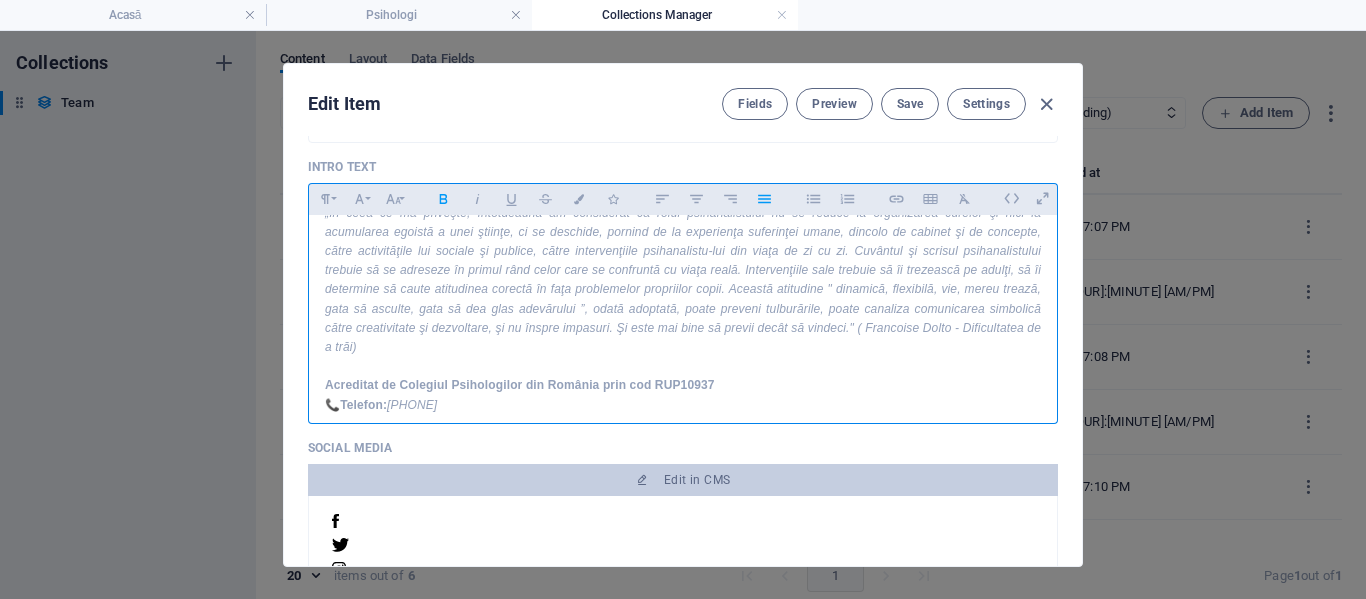 click at bounding box center [683, 366] 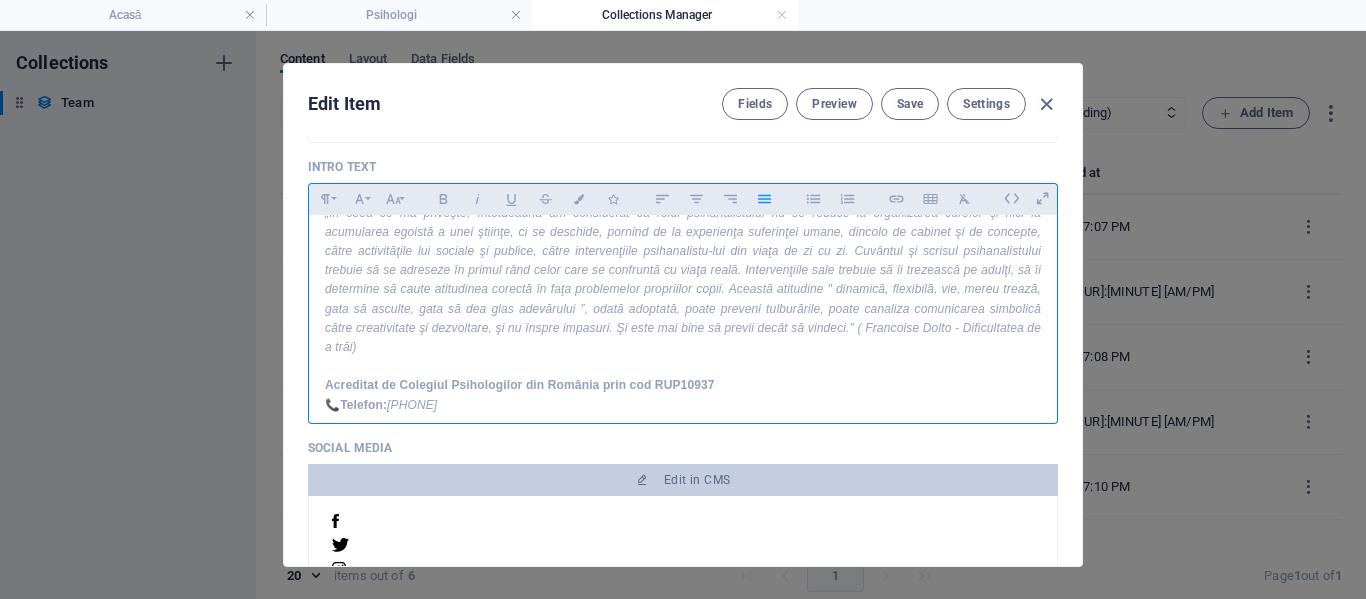 drag, startPoint x: 324, startPoint y: 381, endPoint x: 681, endPoint y: 381, distance: 357 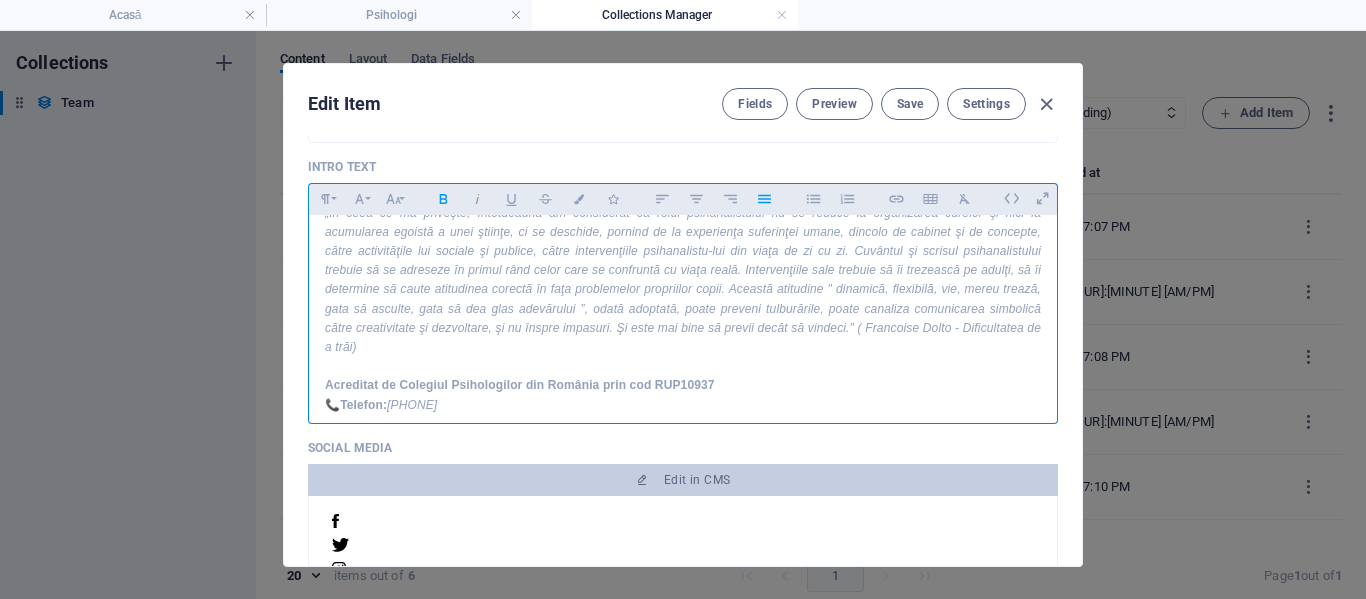 copy on "Acreditat de Colegiul Psihologilor din România prin cod RUP" 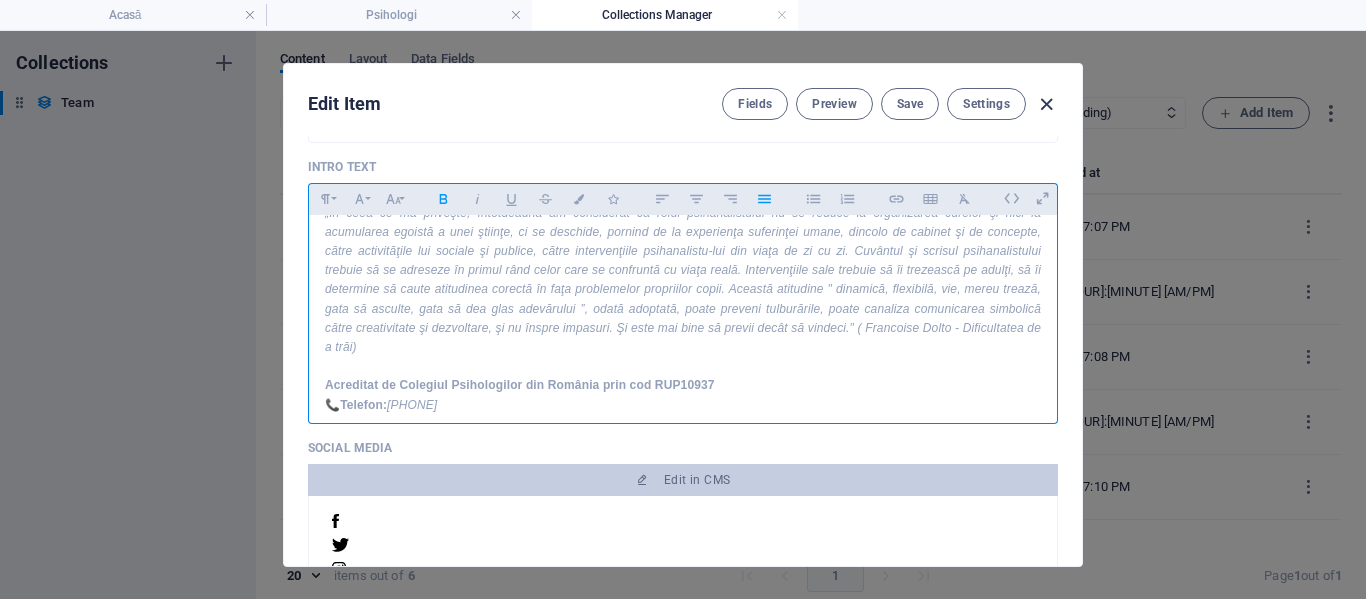 click at bounding box center [1046, 104] 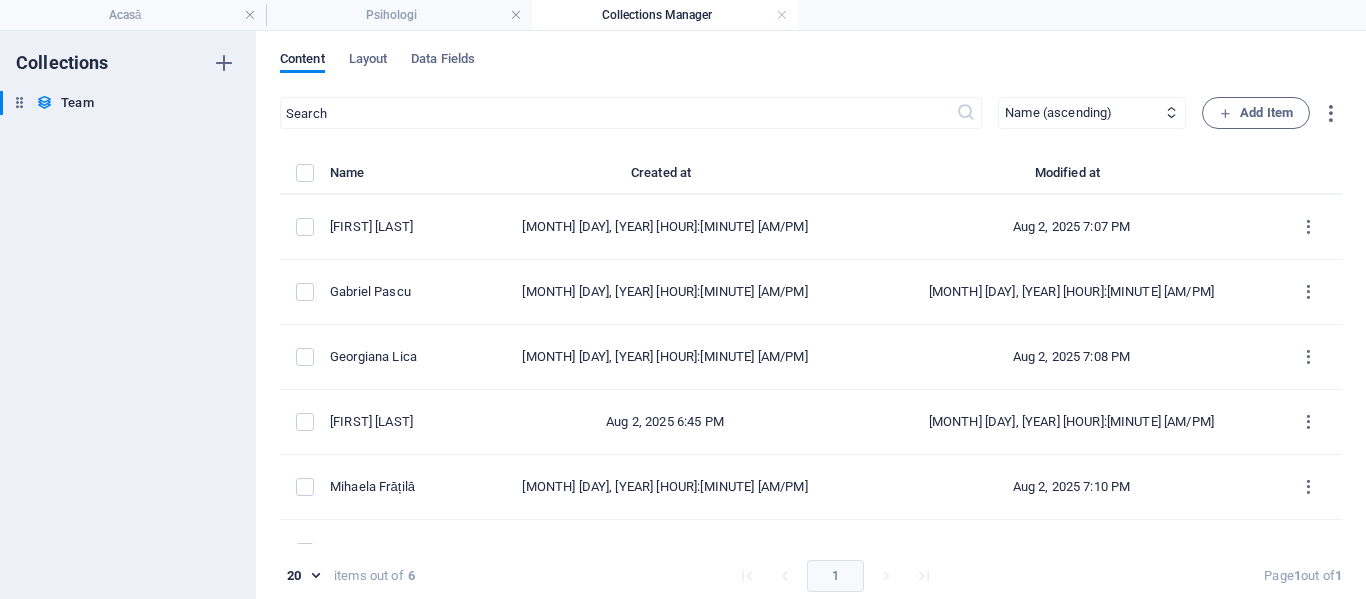 checkbox on "false" 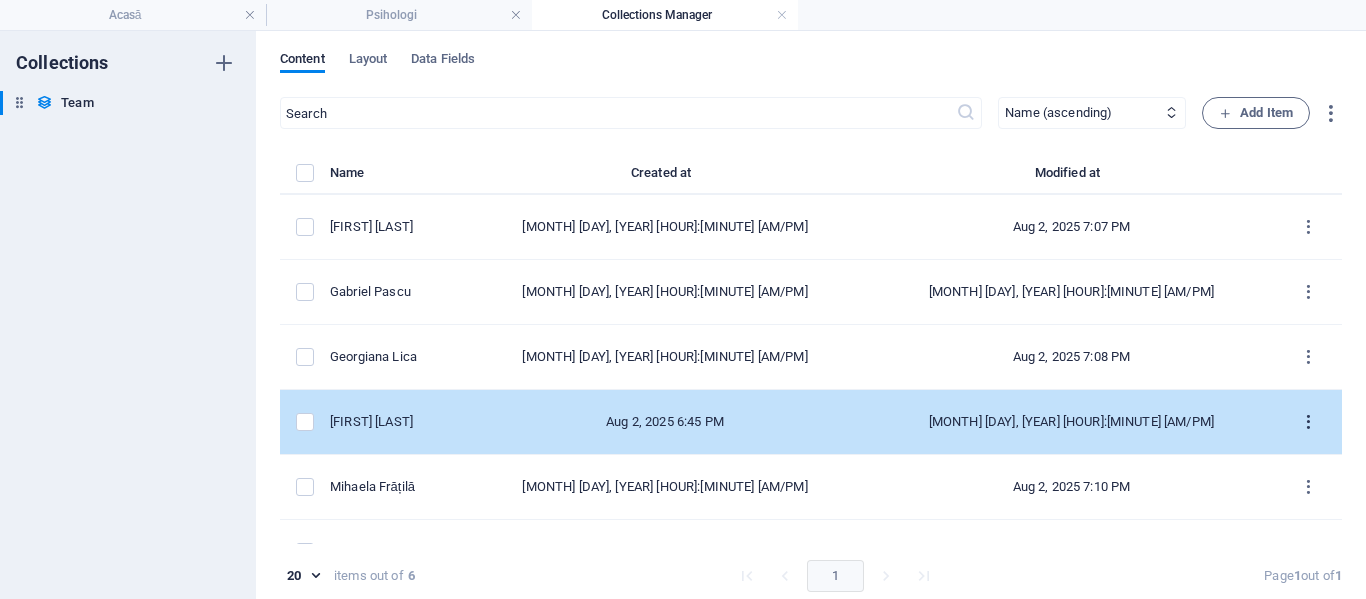 click at bounding box center [1308, 422] 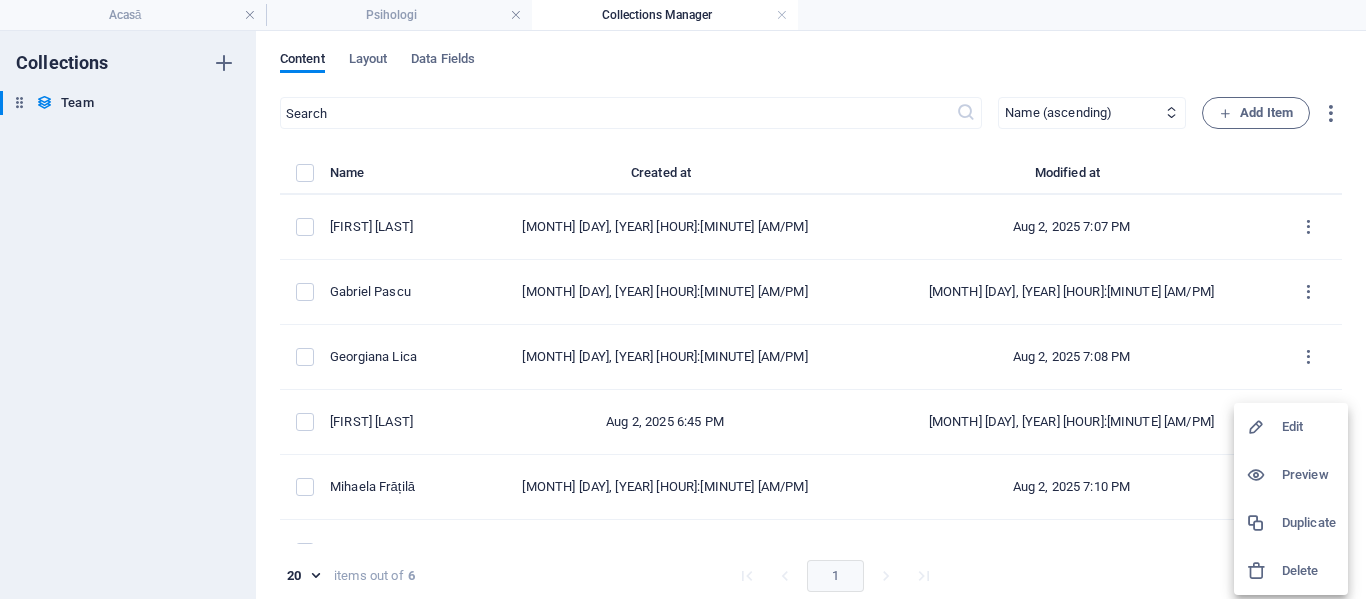 click on "Edit" at bounding box center [1309, 427] 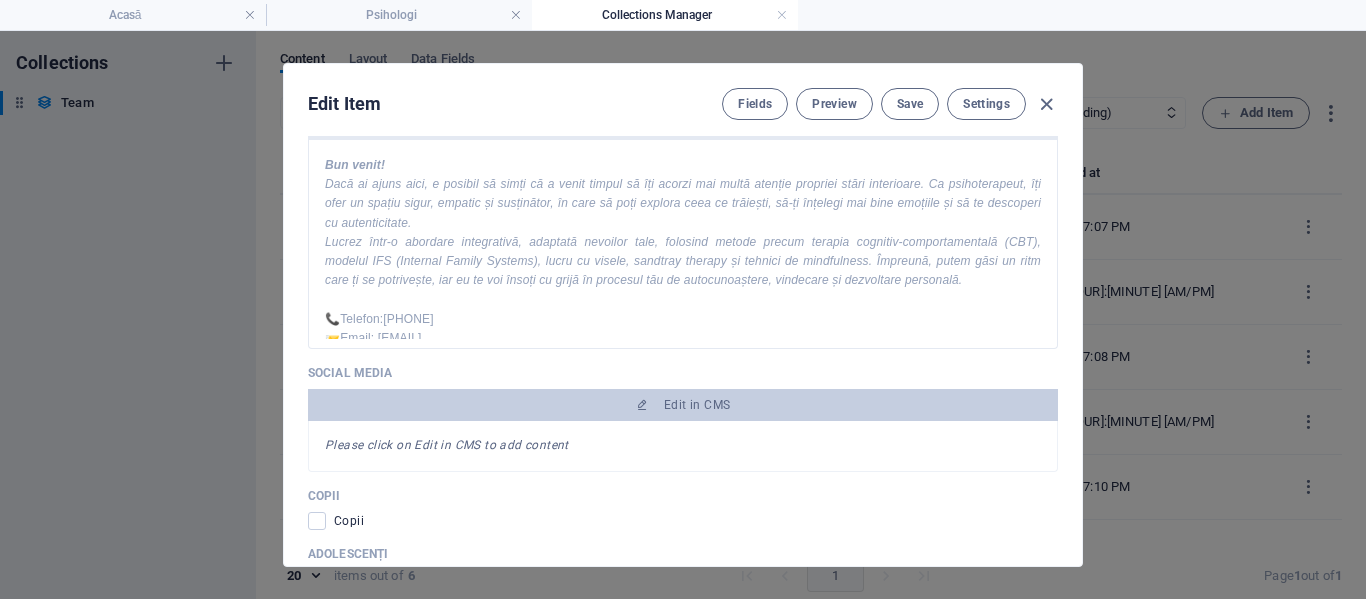 scroll, scrollTop: 700, scrollLeft: 0, axis: vertical 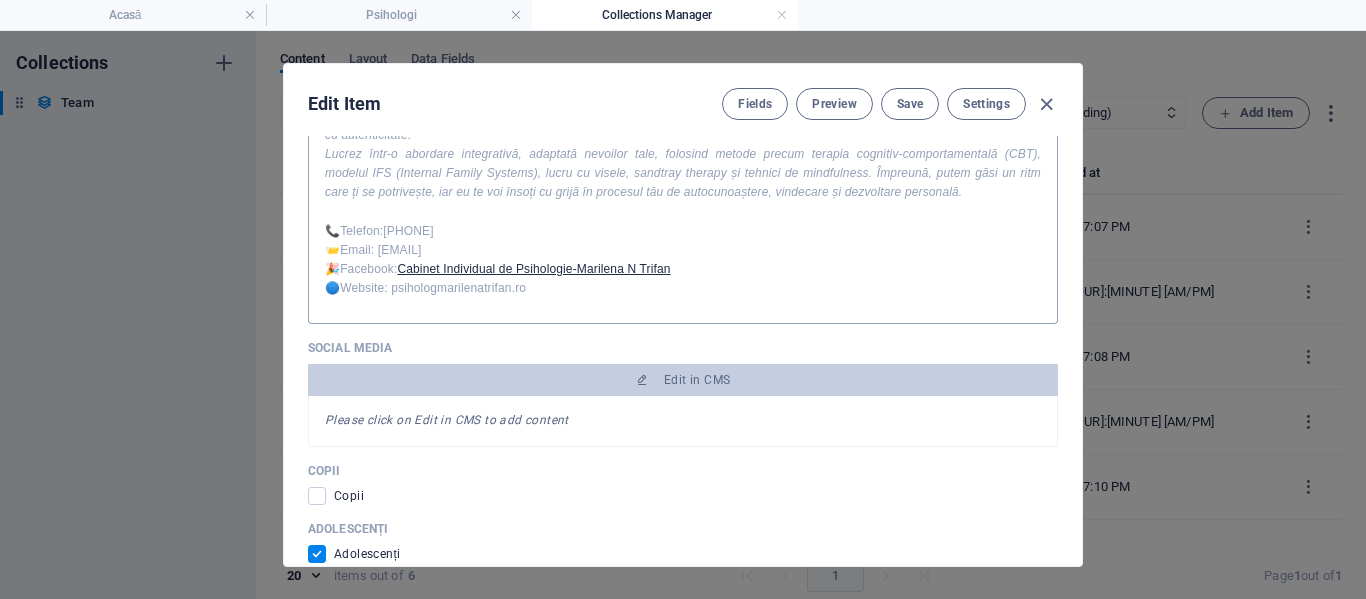 click at bounding box center [683, 211] 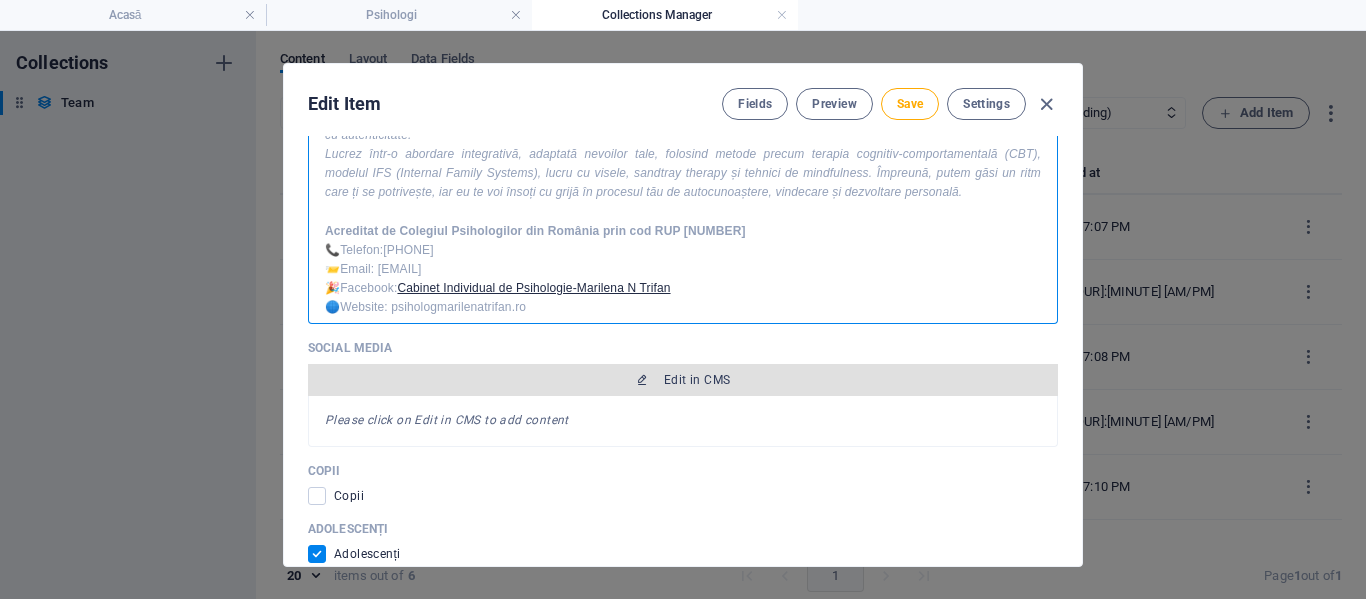 scroll, scrollTop: 0, scrollLeft: 6, axis: horizontal 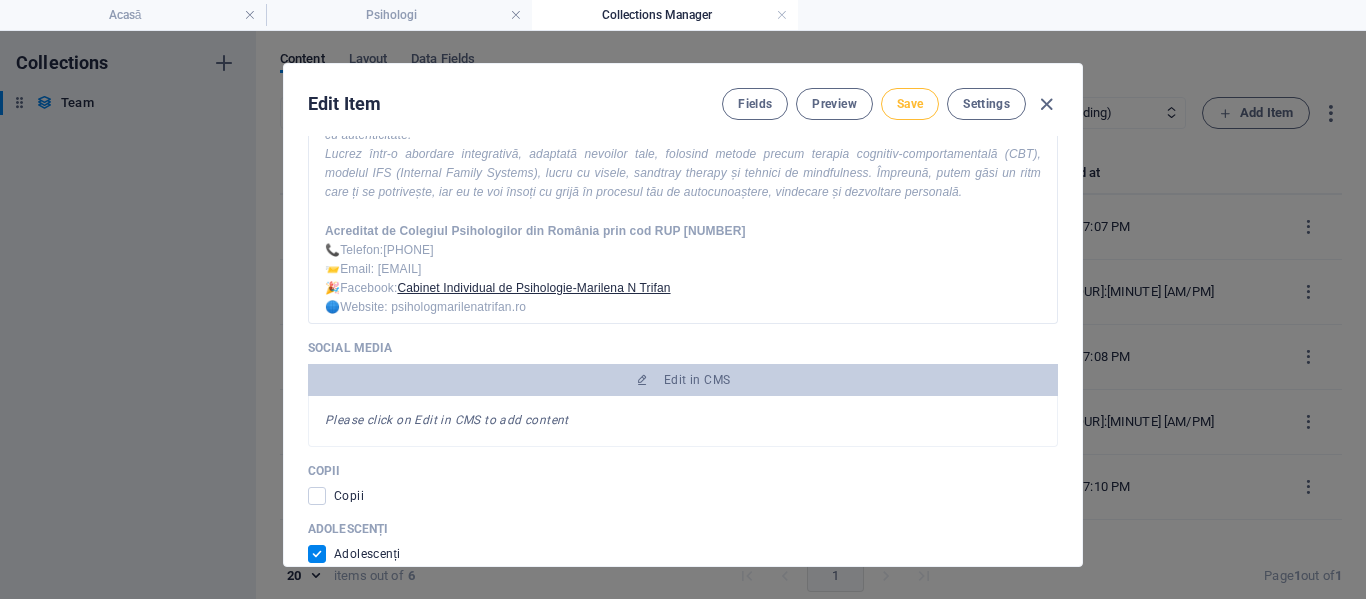 click on "Save" at bounding box center (910, 104) 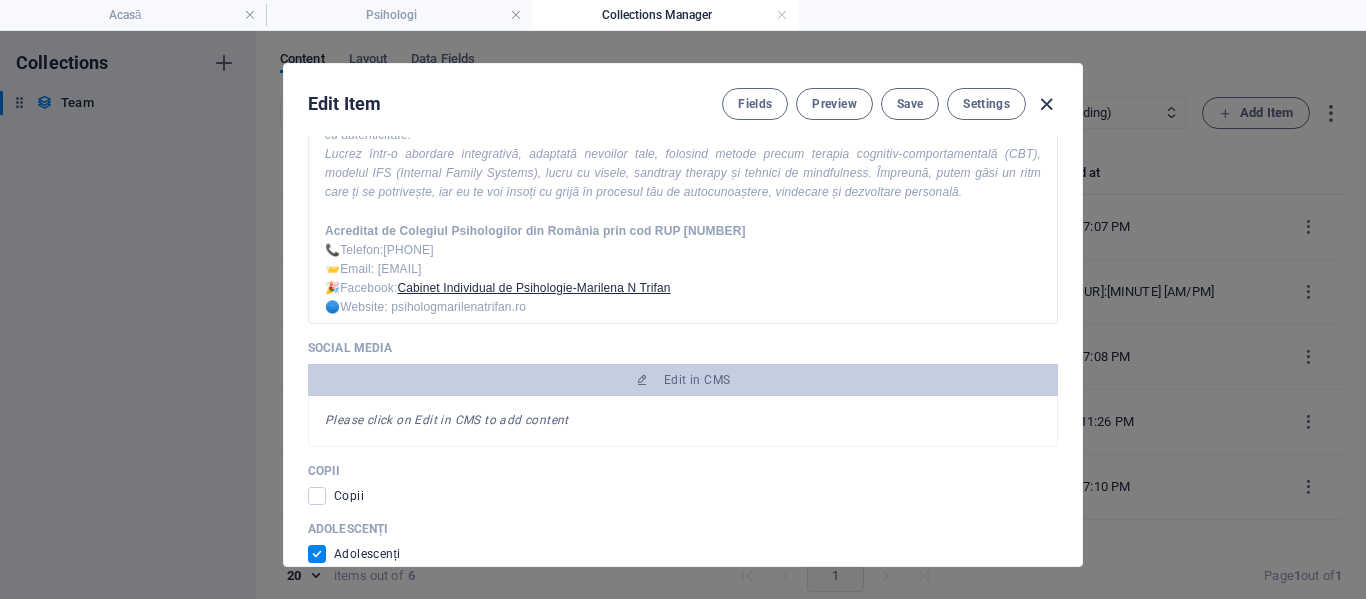click at bounding box center [1046, 104] 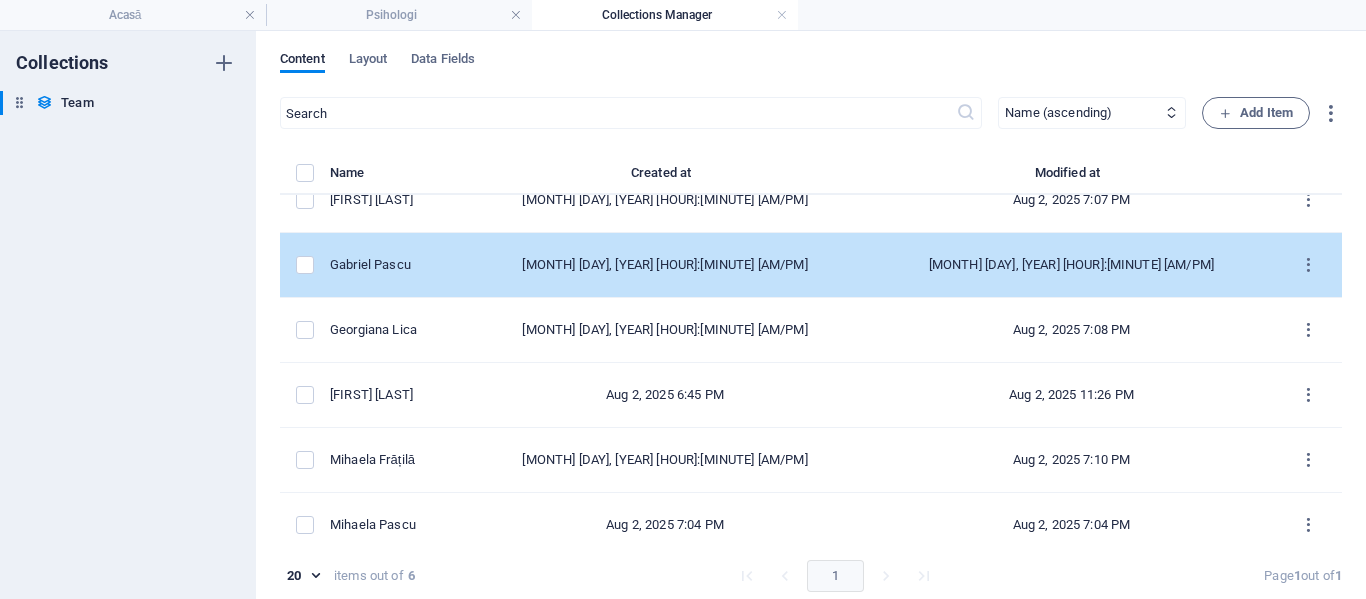 scroll, scrollTop: 41, scrollLeft: 0, axis: vertical 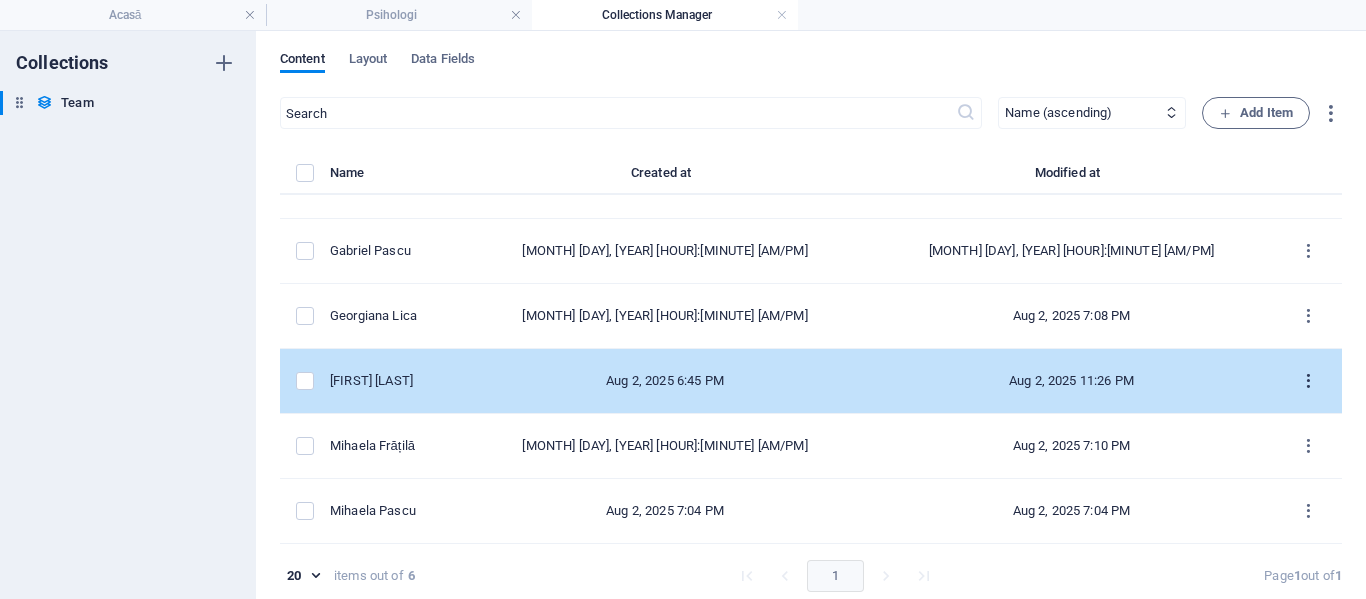 click at bounding box center [1308, 381] 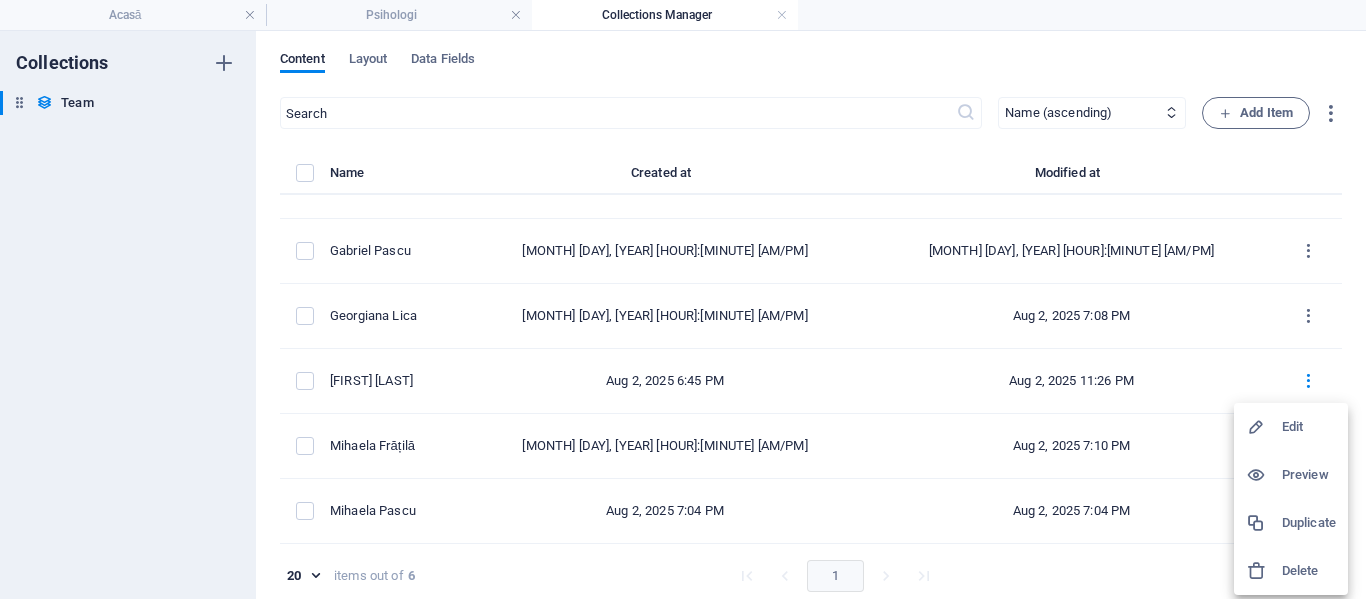 click at bounding box center (1264, 427) 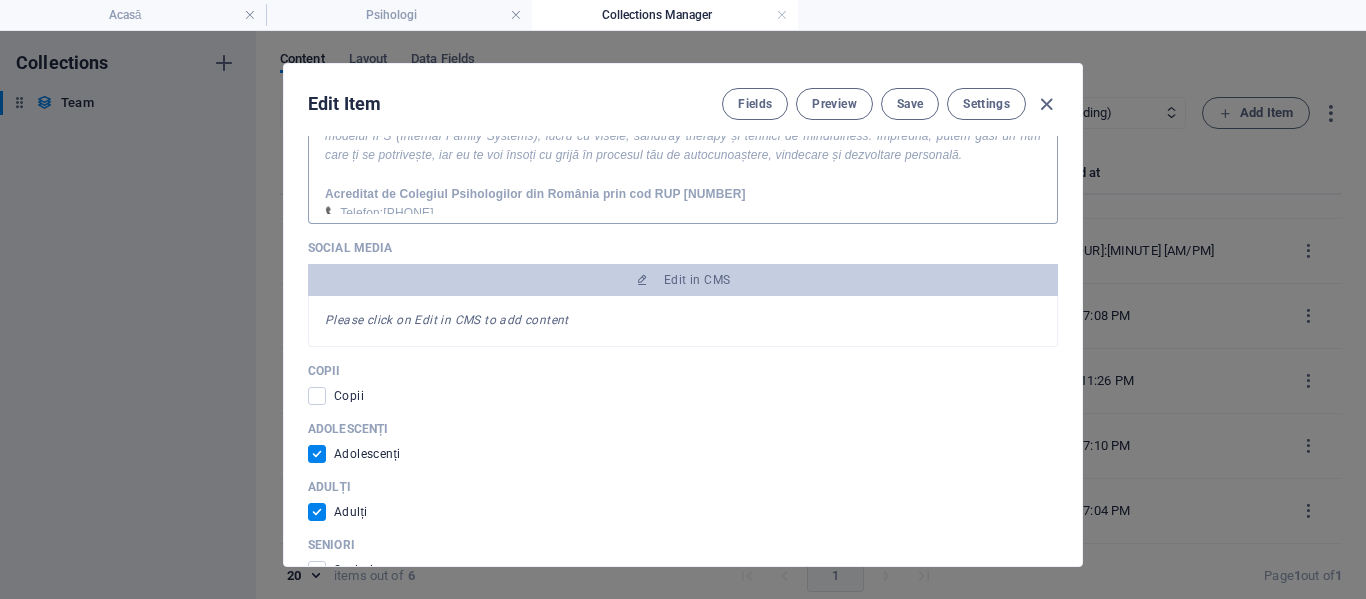 scroll, scrollTop: 832, scrollLeft: 0, axis: vertical 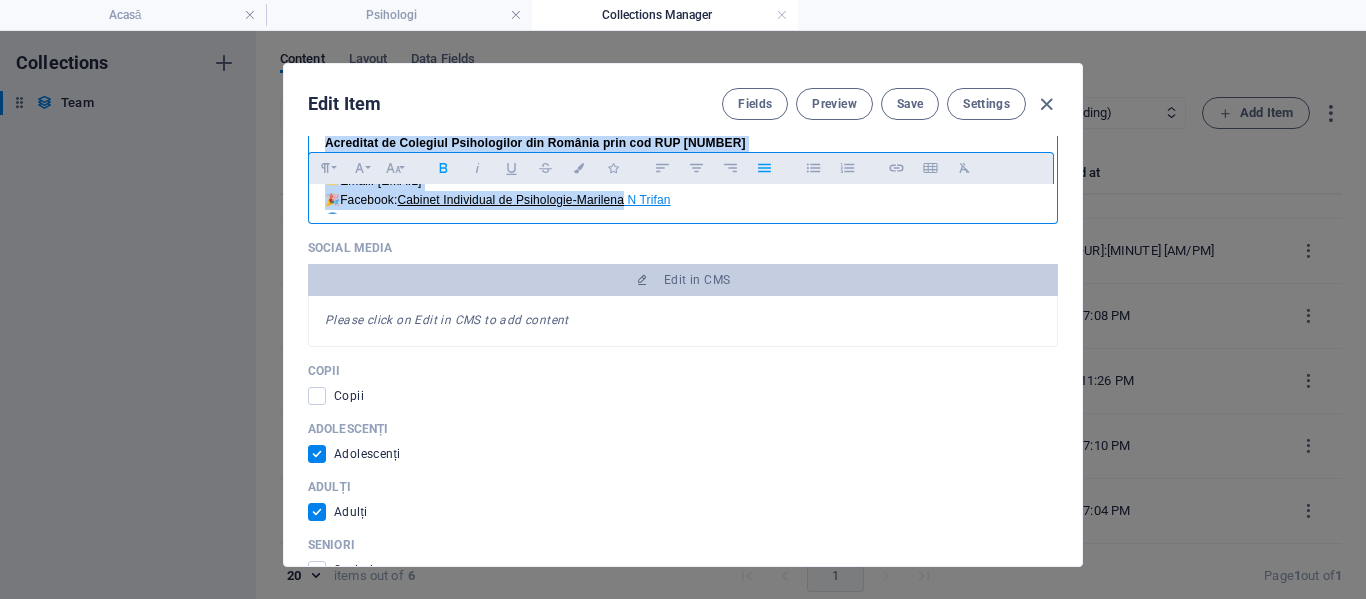 drag, startPoint x: 324, startPoint y: 196, endPoint x: 629, endPoint y: 194, distance: 305.00656 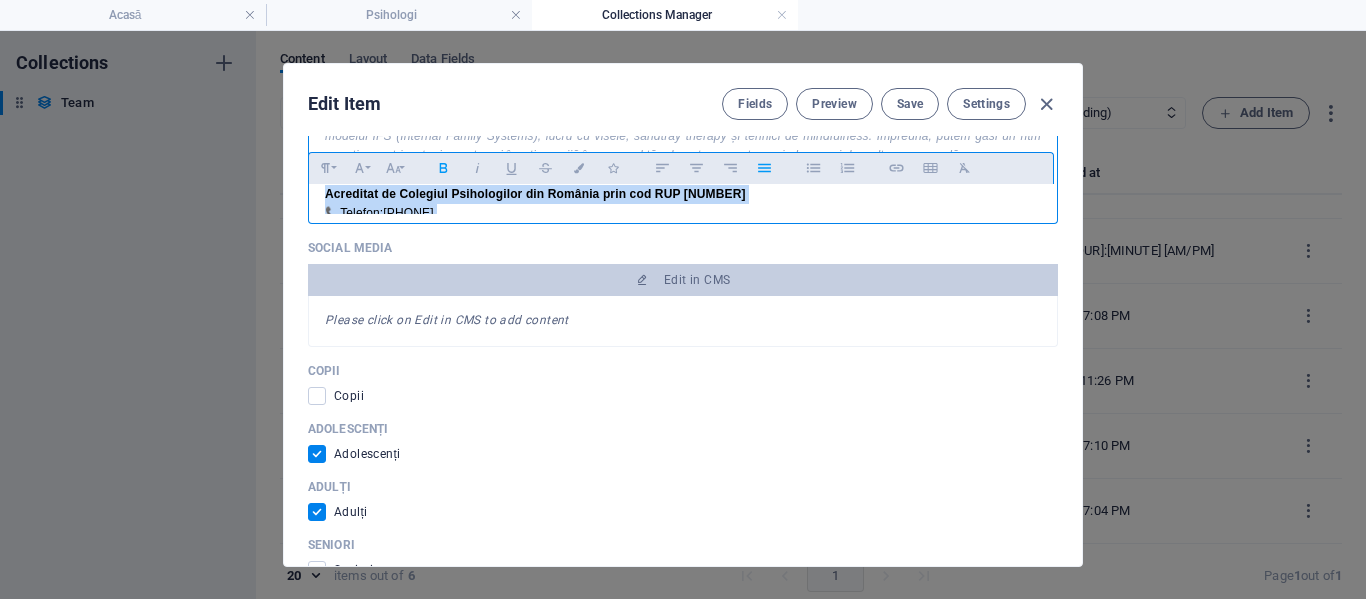 click on "📞Telefon:[PHONE]" at bounding box center (683, 213) 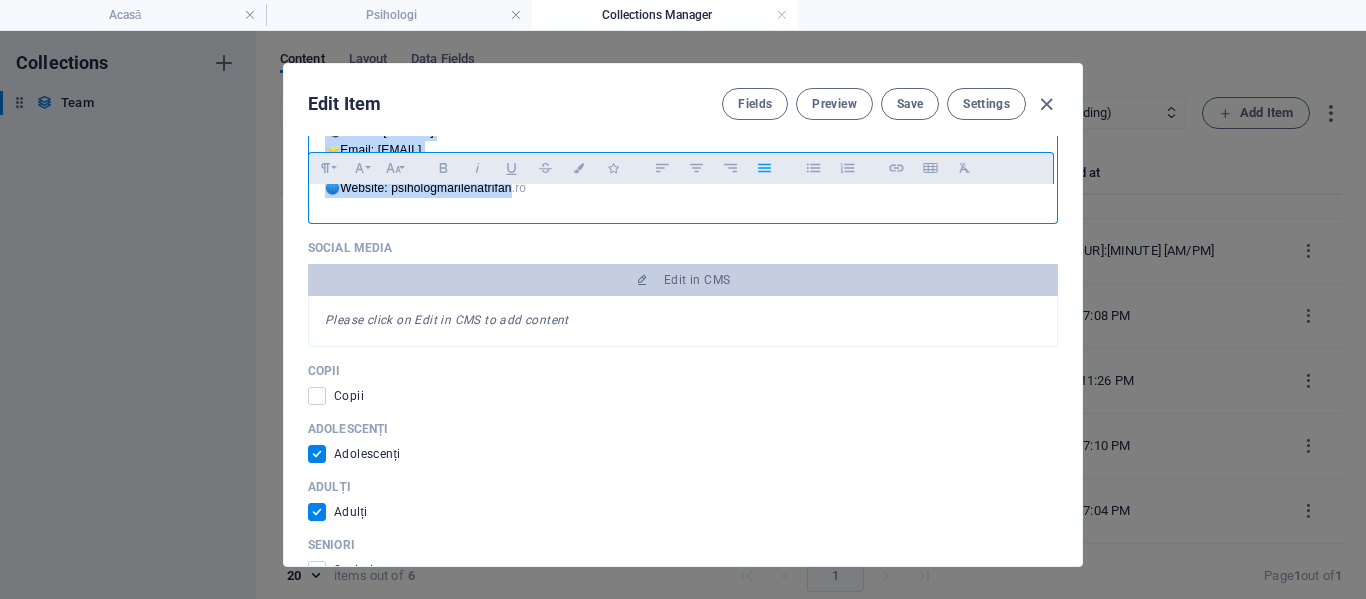 drag, startPoint x: 318, startPoint y: 195, endPoint x: 512, endPoint y: 197, distance: 194.01031 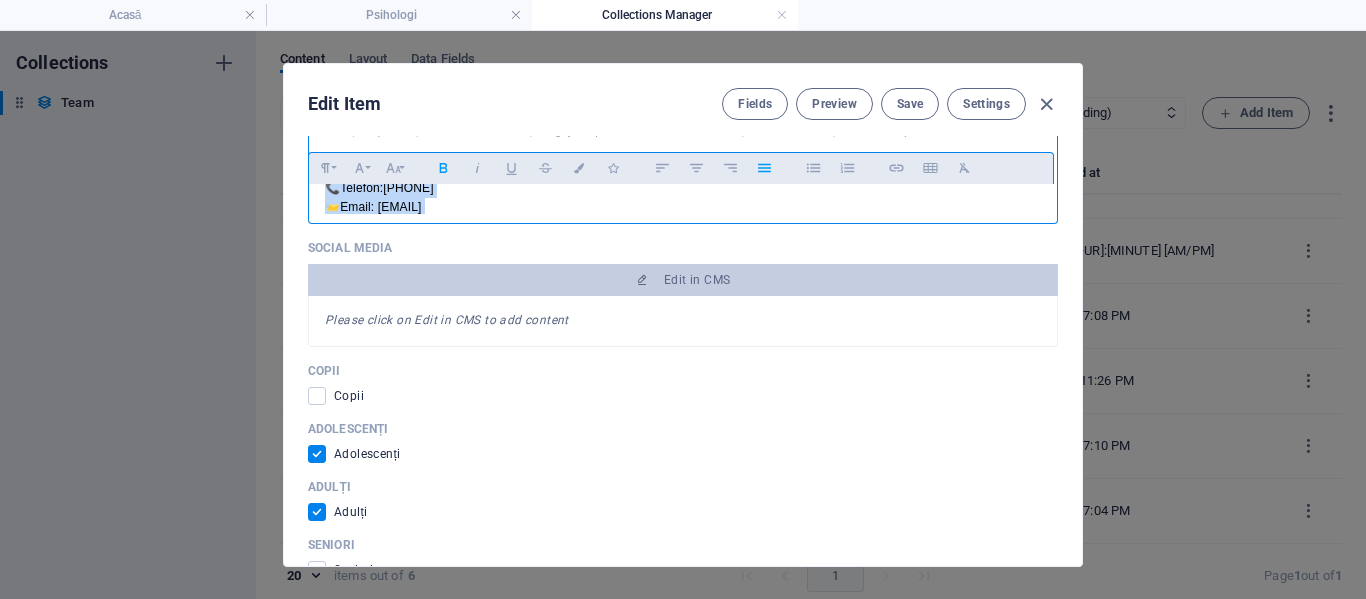 scroll, scrollTop: 0, scrollLeft: 0, axis: both 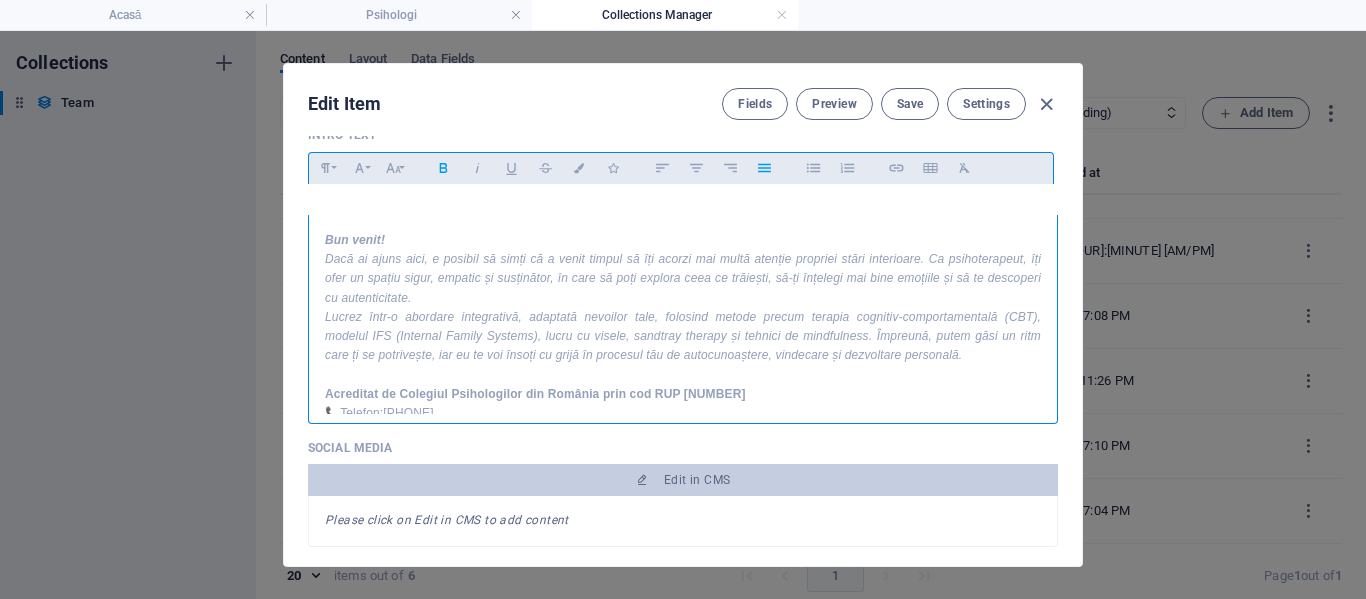 click at bounding box center (683, 374) 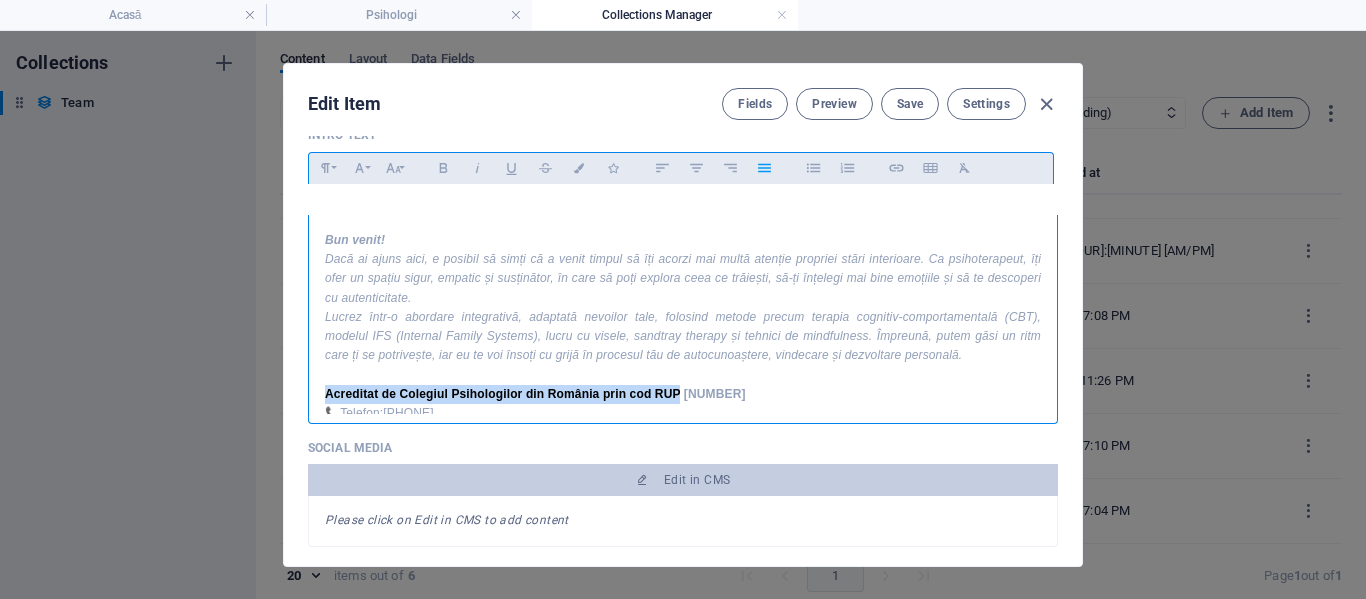 drag, startPoint x: 322, startPoint y: 388, endPoint x: 676, endPoint y: 386, distance: 354.00565 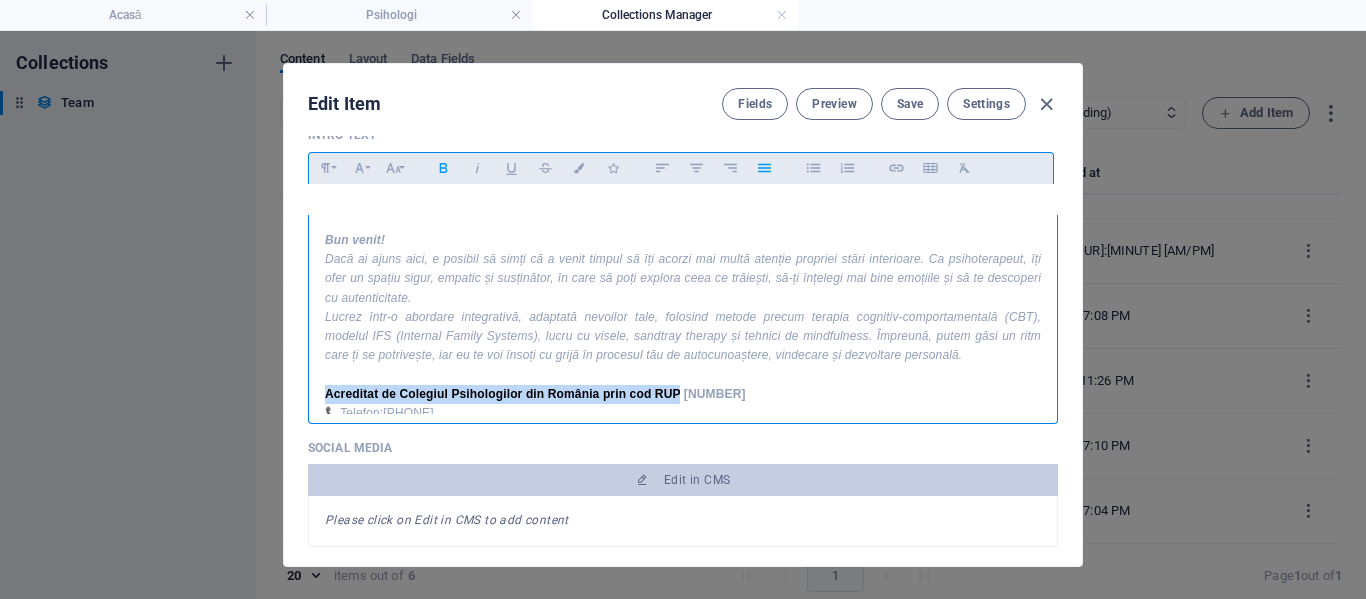 copy on "Acreditat de Colegiul Psihologilor din România prin cod RUP" 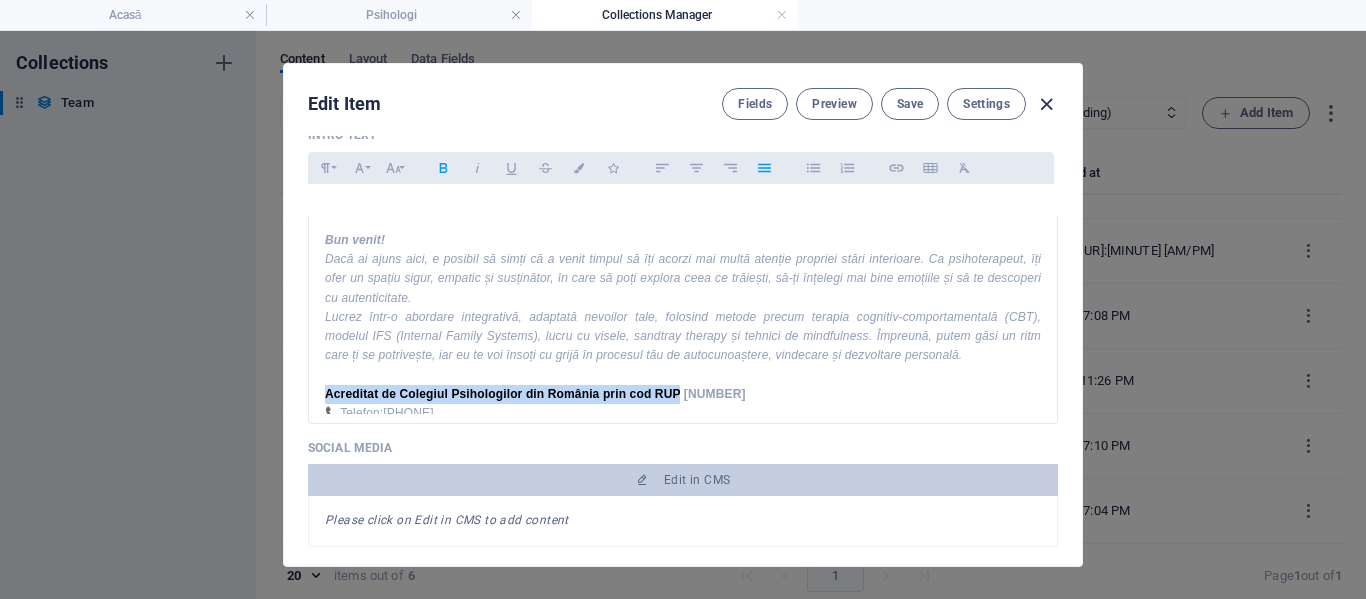 click at bounding box center [1046, 104] 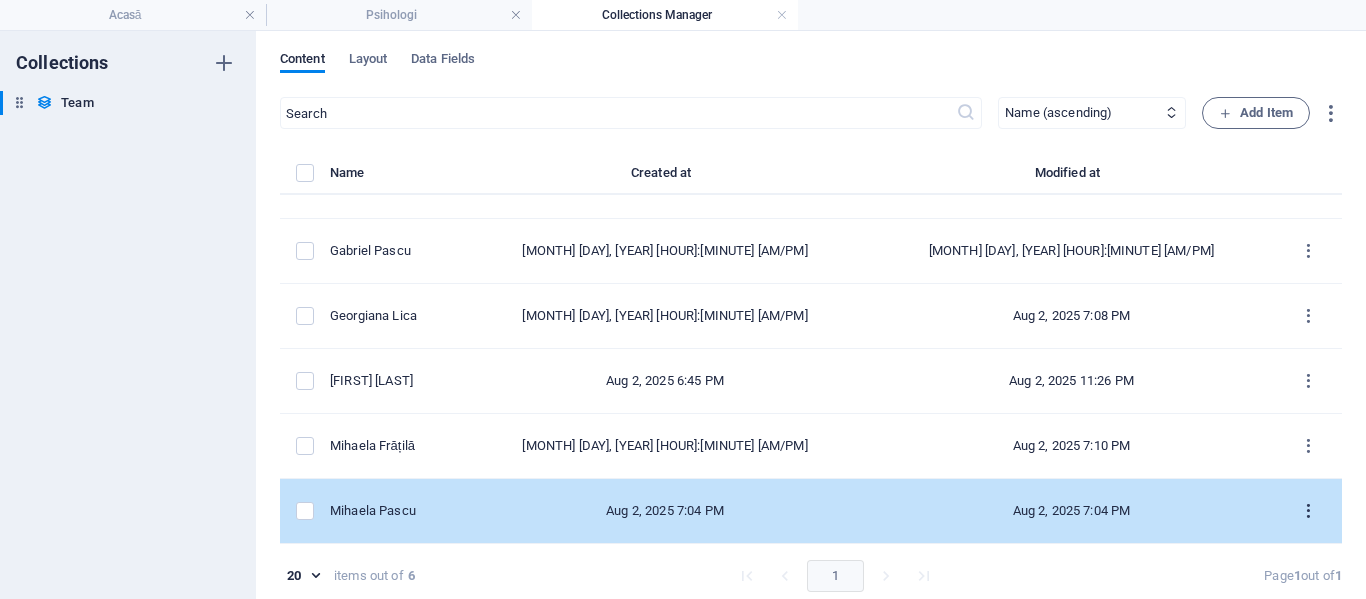 click at bounding box center (1308, 511) 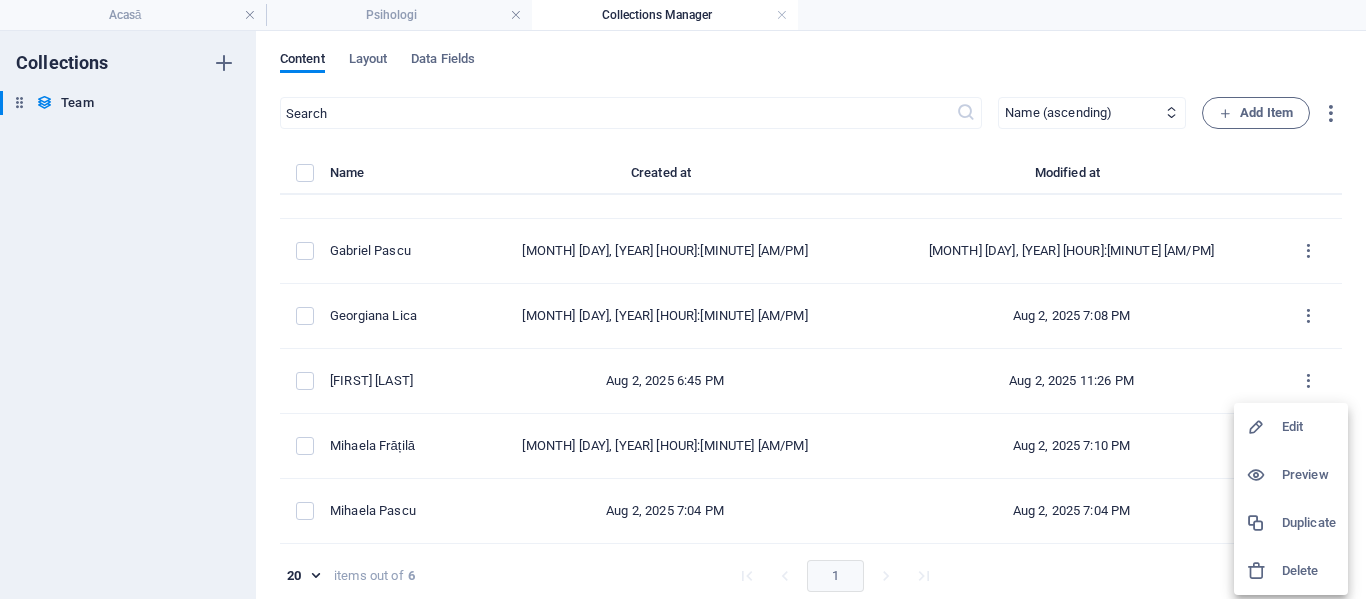 click on "Edit" at bounding box center [1309, 427] 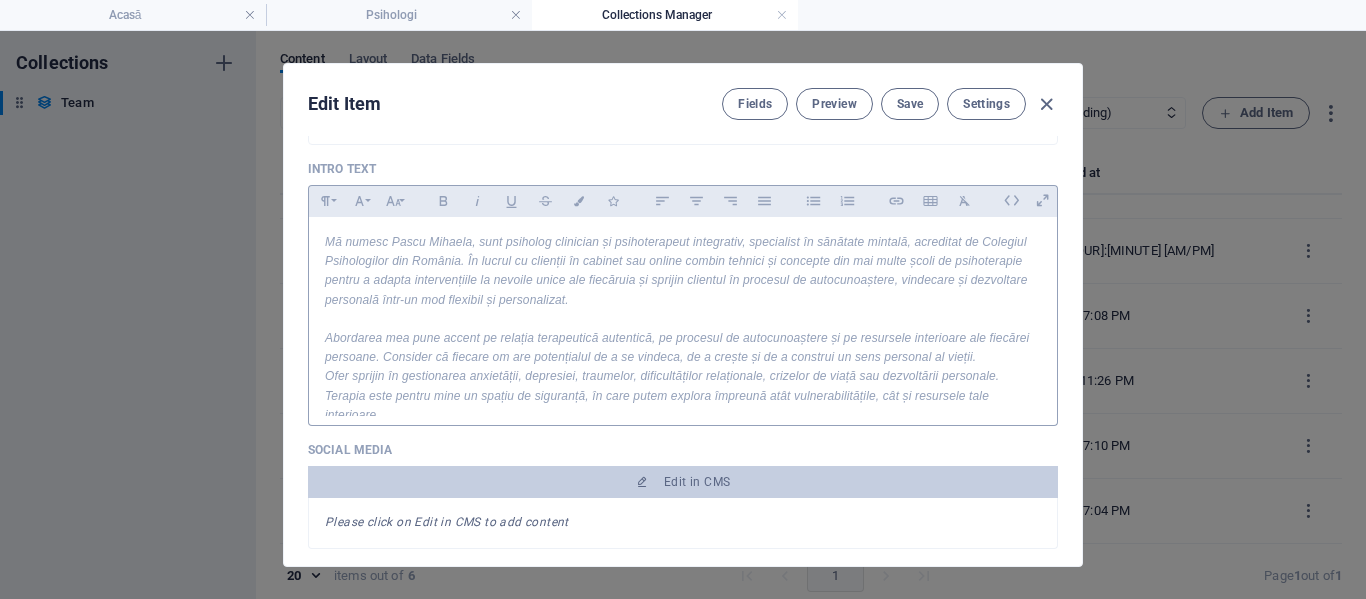 scroll, scrollTop: 600, scrollLeft: 0, axis: vertical 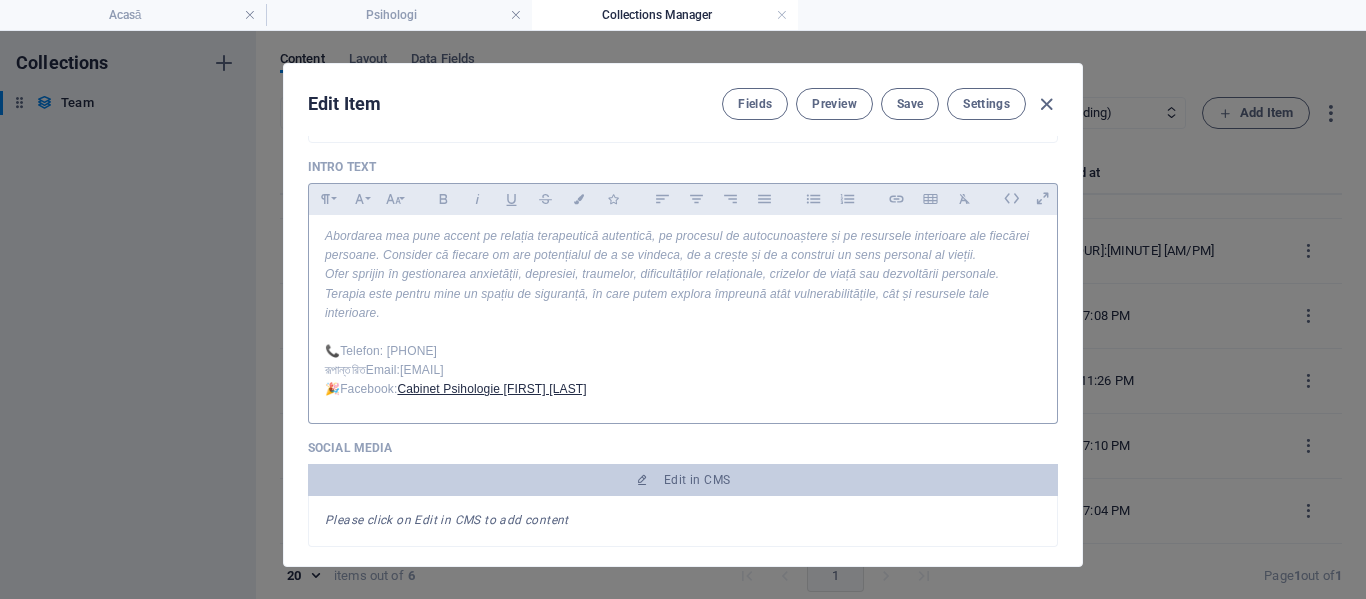 click at bounding box center [683, 332] 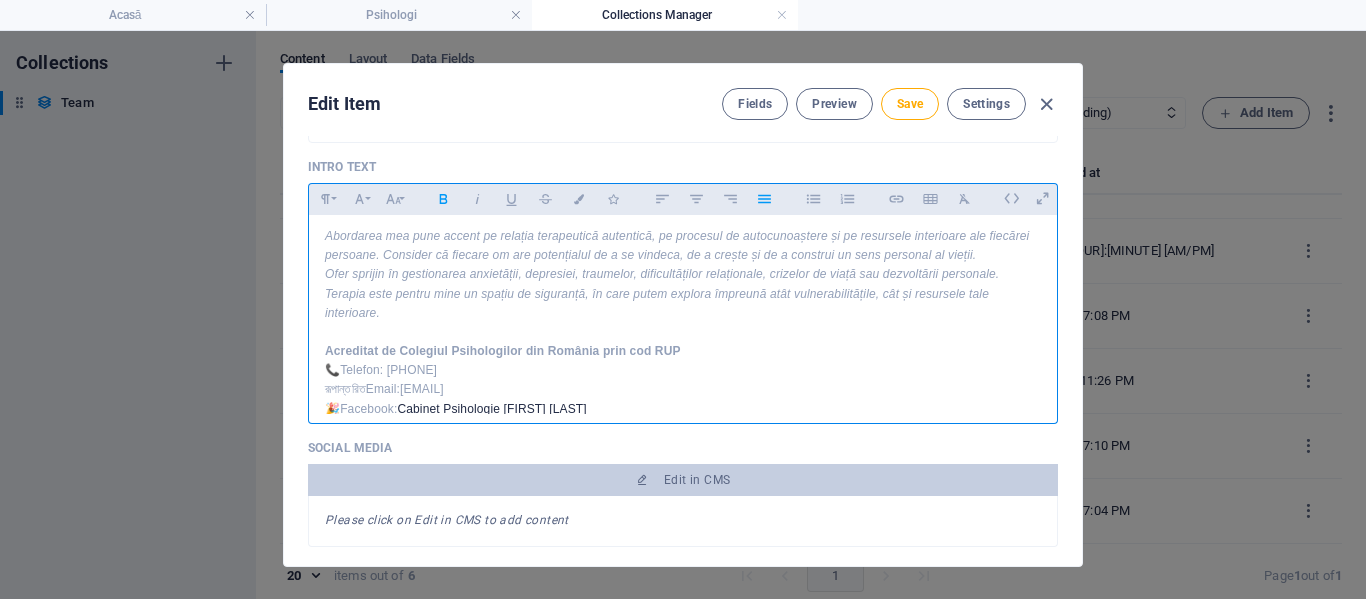 type 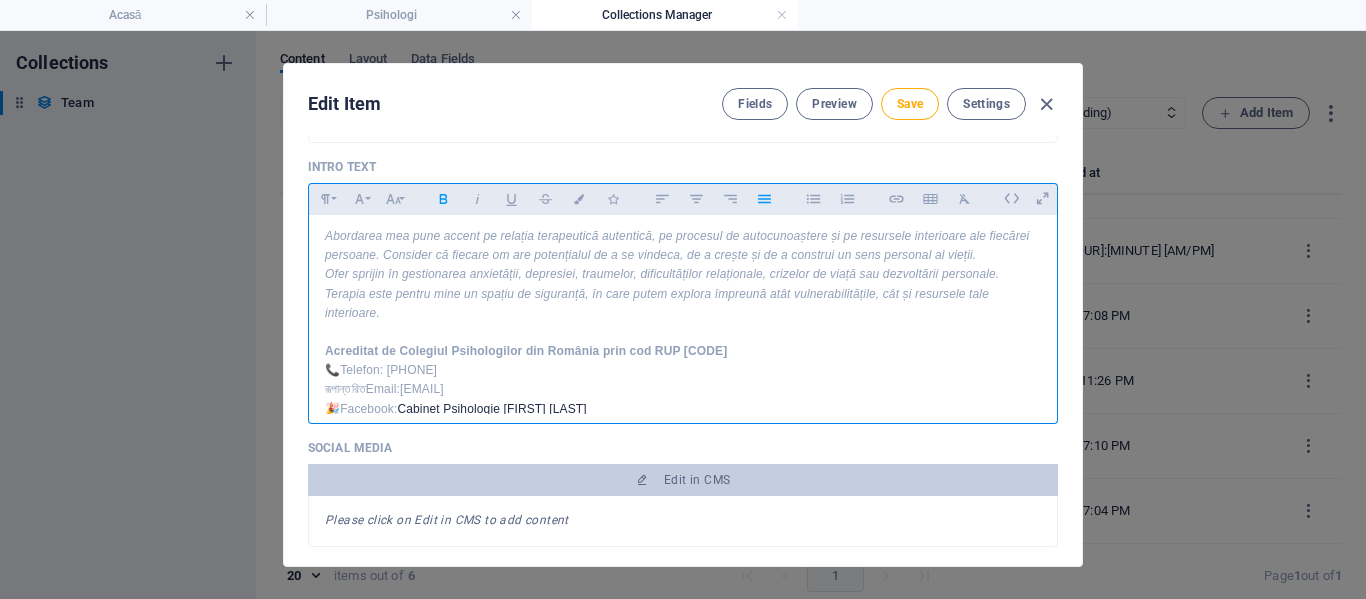 scroll, scrollTop: 0, scrollLeft: 6, axis: horizontal 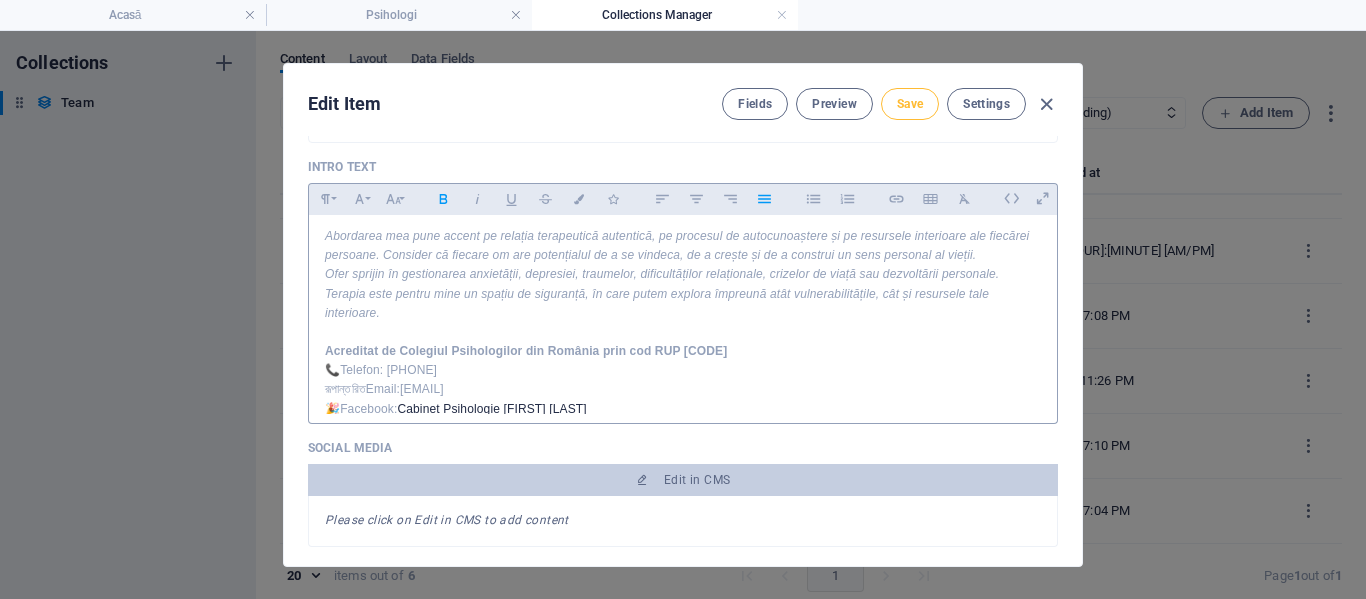 click on "Save" at bounding box center (910, 104) 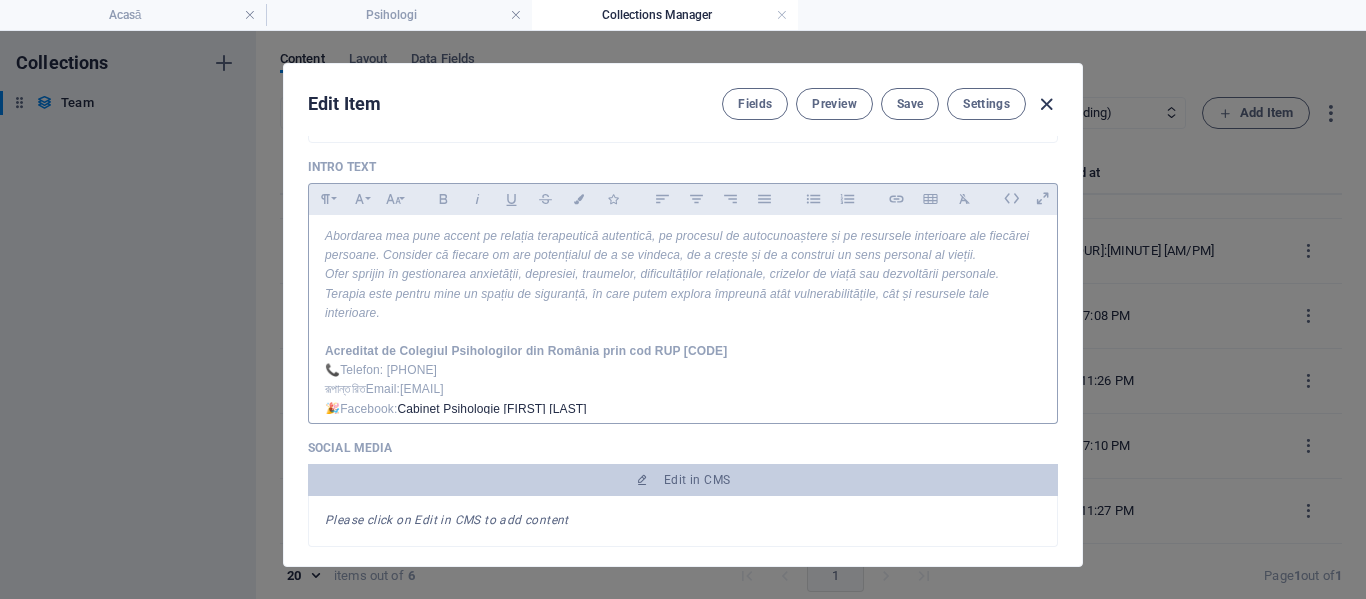 click at bounding box center [1046, 104] 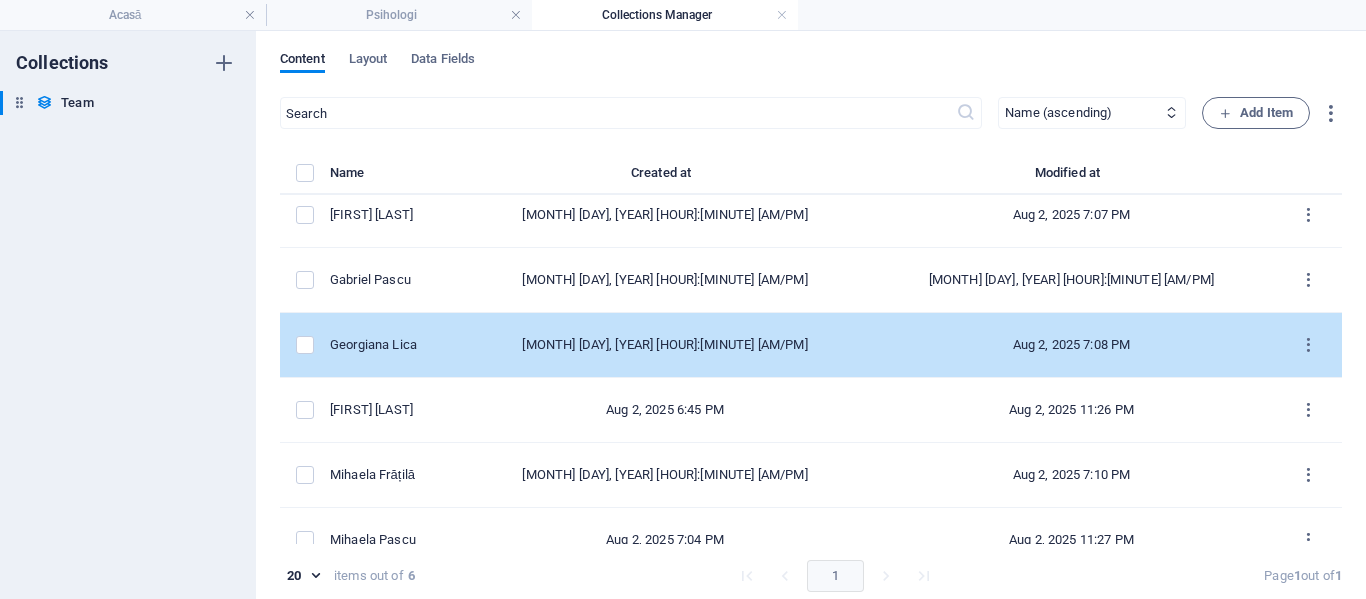 scroll, scrollTop: 0, scrollLeft: 0, axis: both 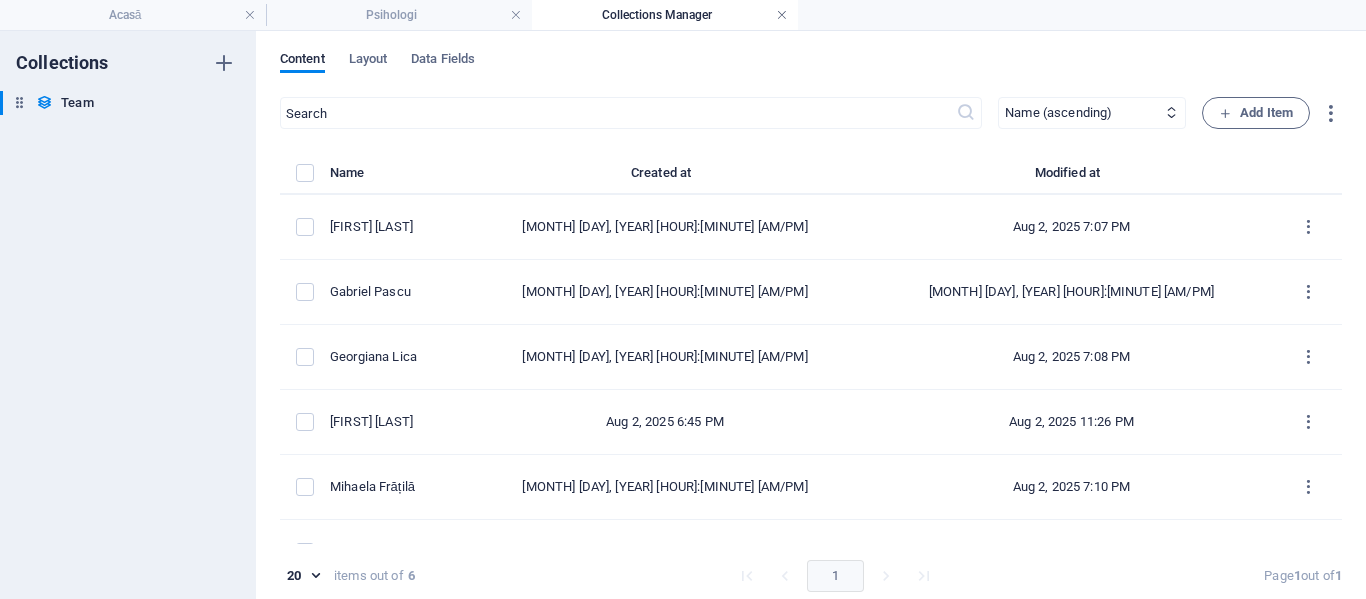 click at bounding box center (782, 15) 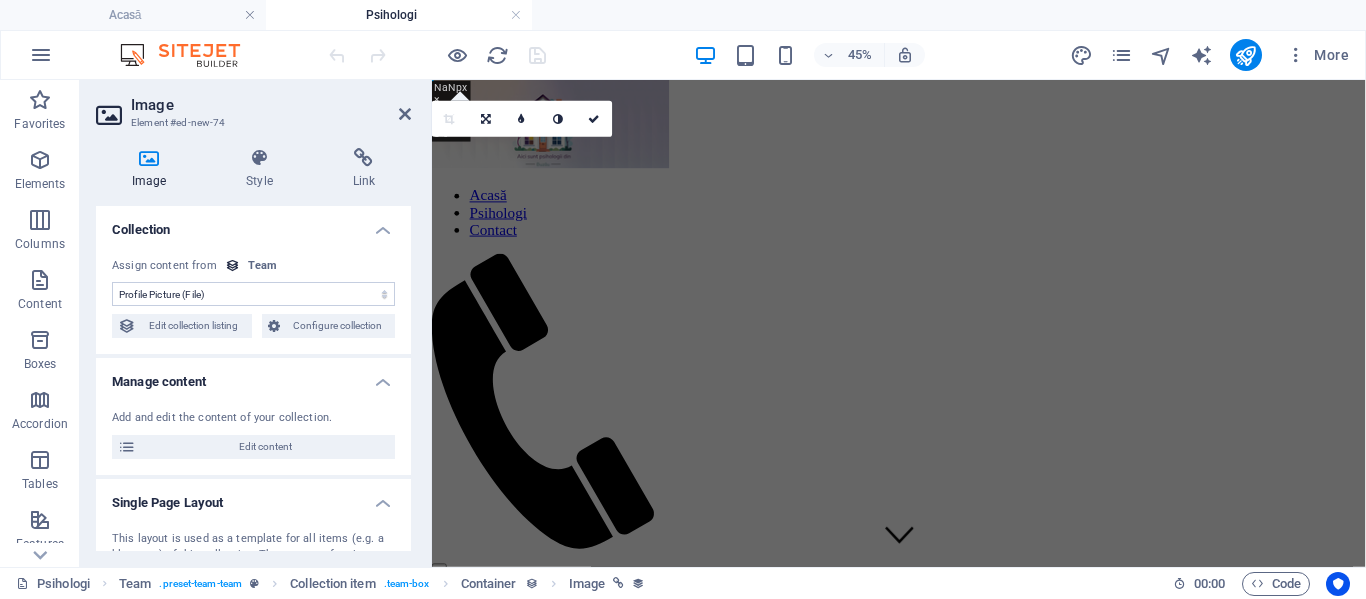scroll, scrollTop: 700, scrollLeft: 0, axis: vertical 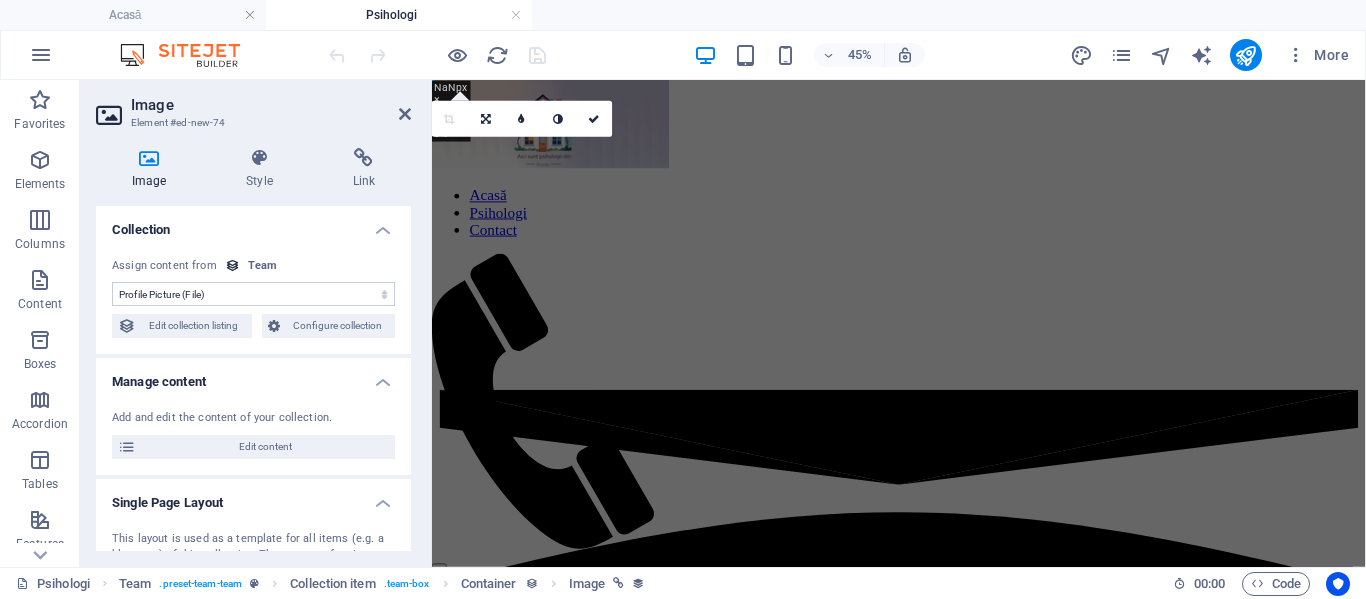 type 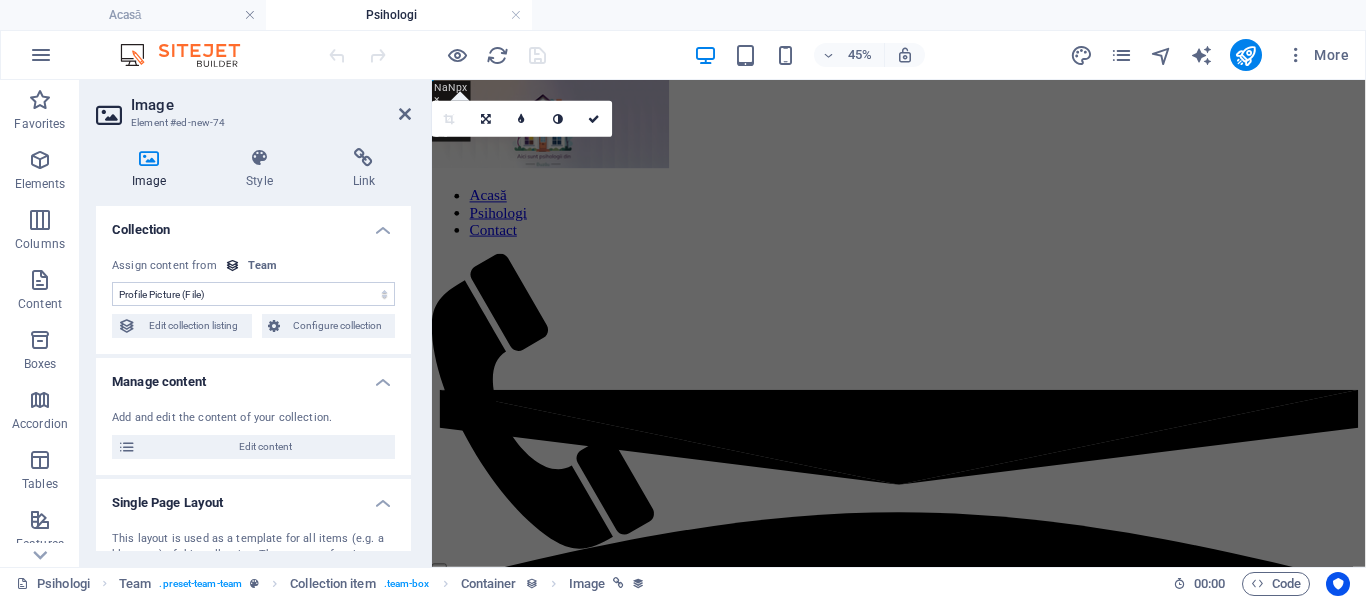 type 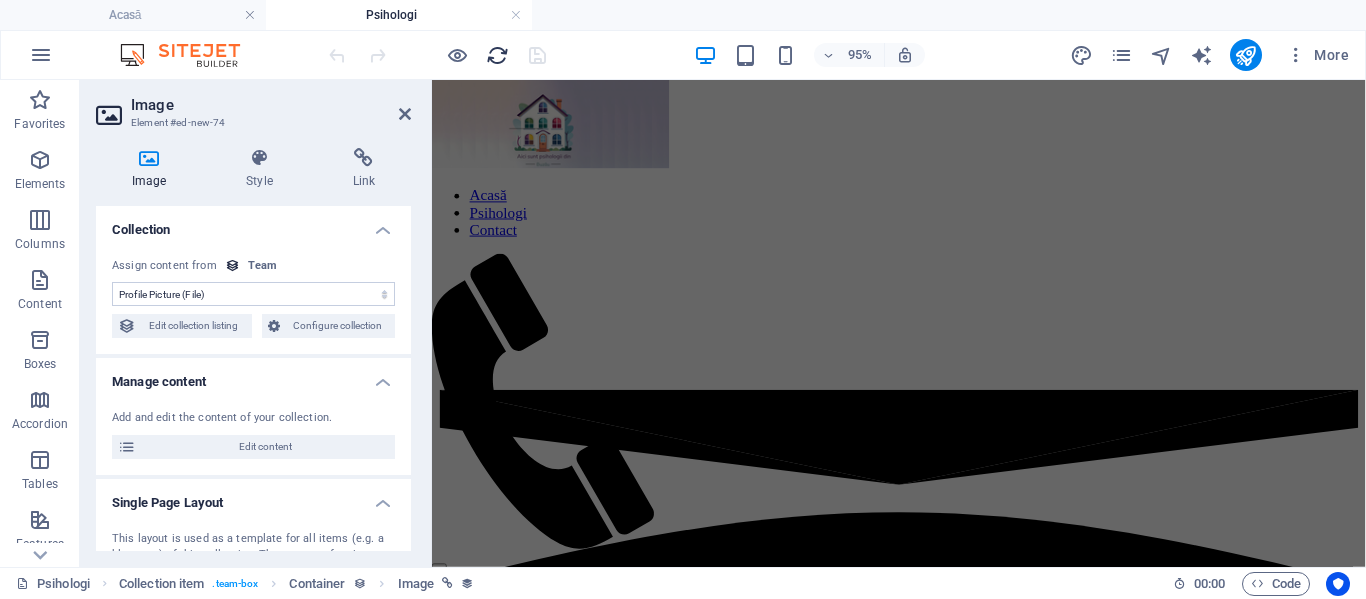click at bounding box center (497, 55) 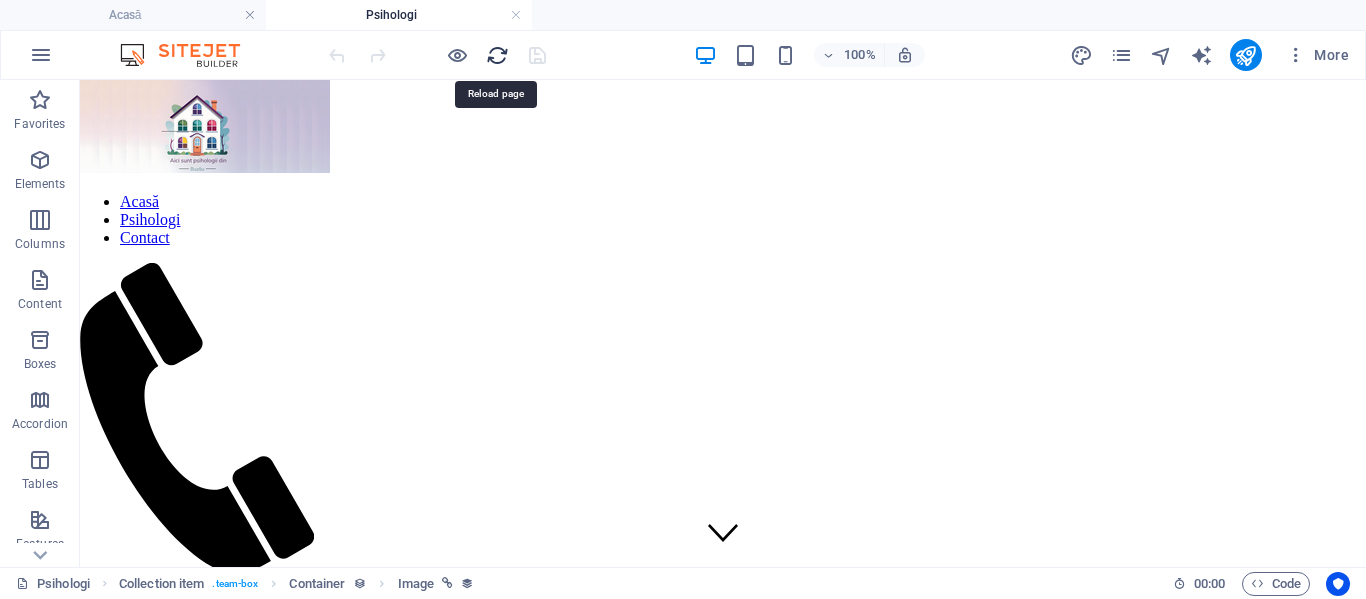 scroll, scrollTop: 0, scrollLeft: 0, axis: both 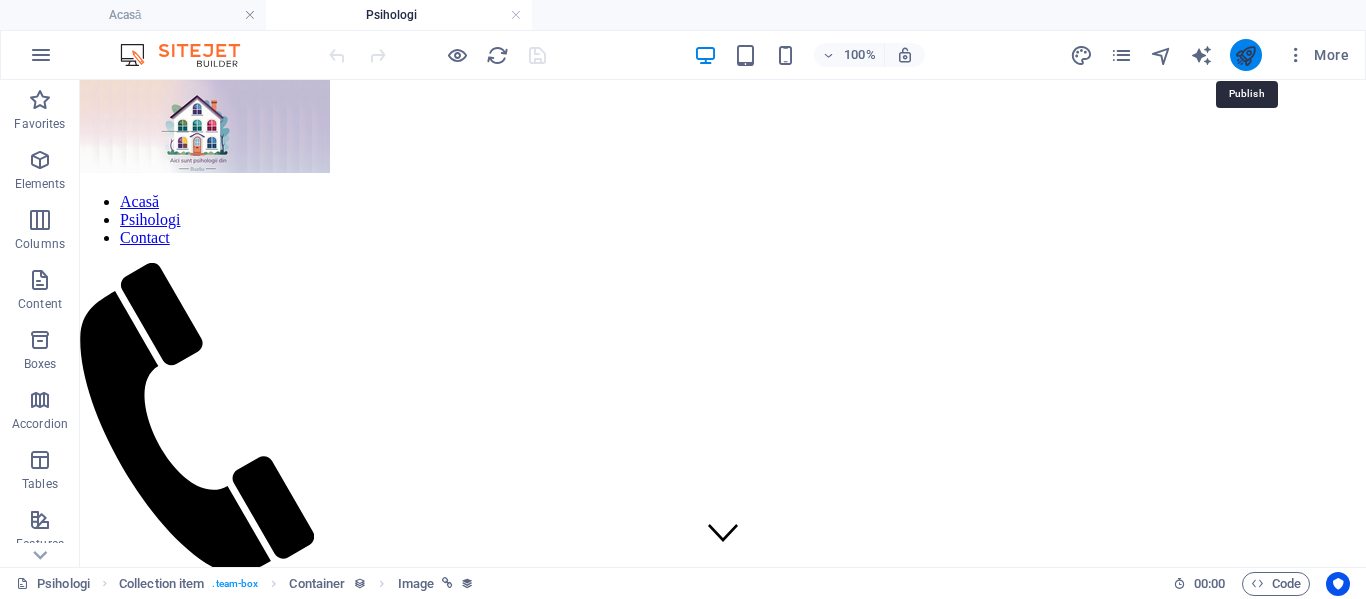 click at bounding box center (1245, 55) 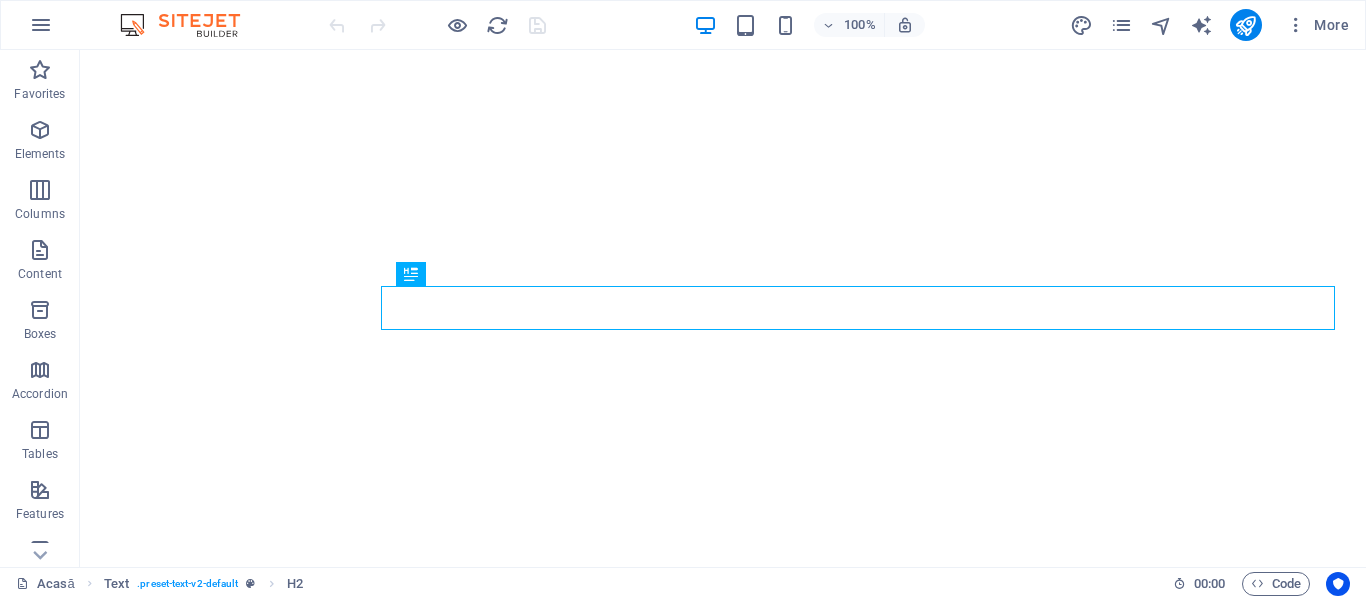 scroll, scrollTop: 0, scrollLeft: 0, axis: both 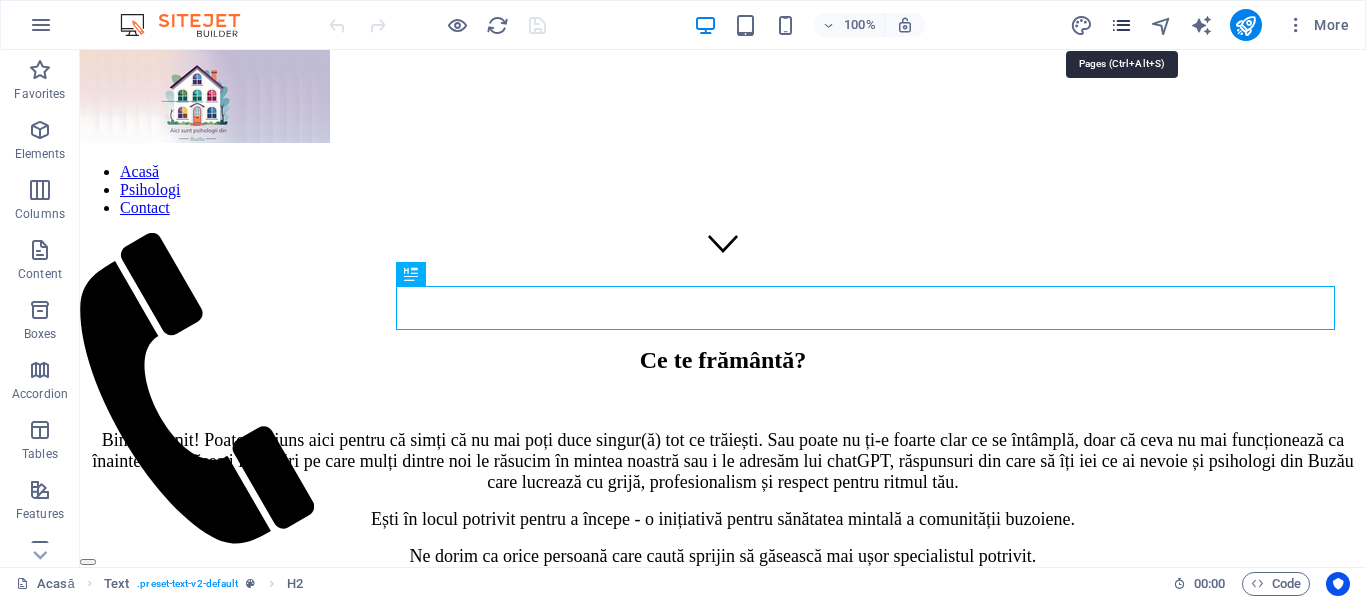 click at bounding box center (1121, 25) 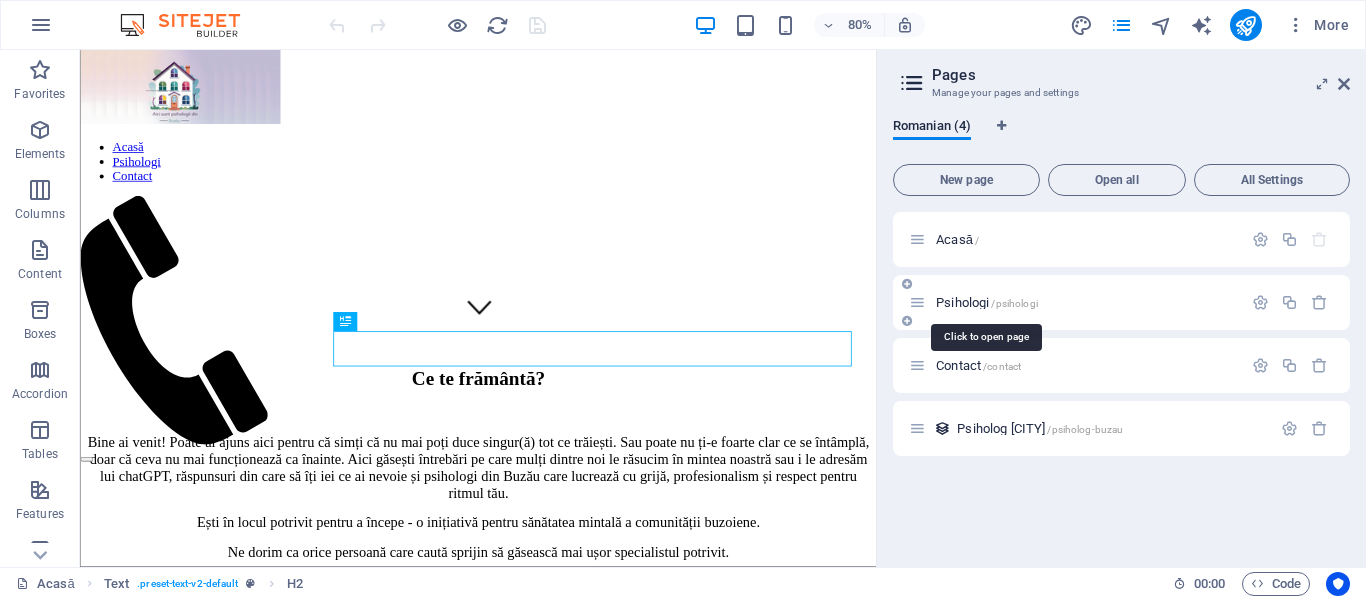 click on "Psihologi /psihologi" at bounding box center [987, 302] 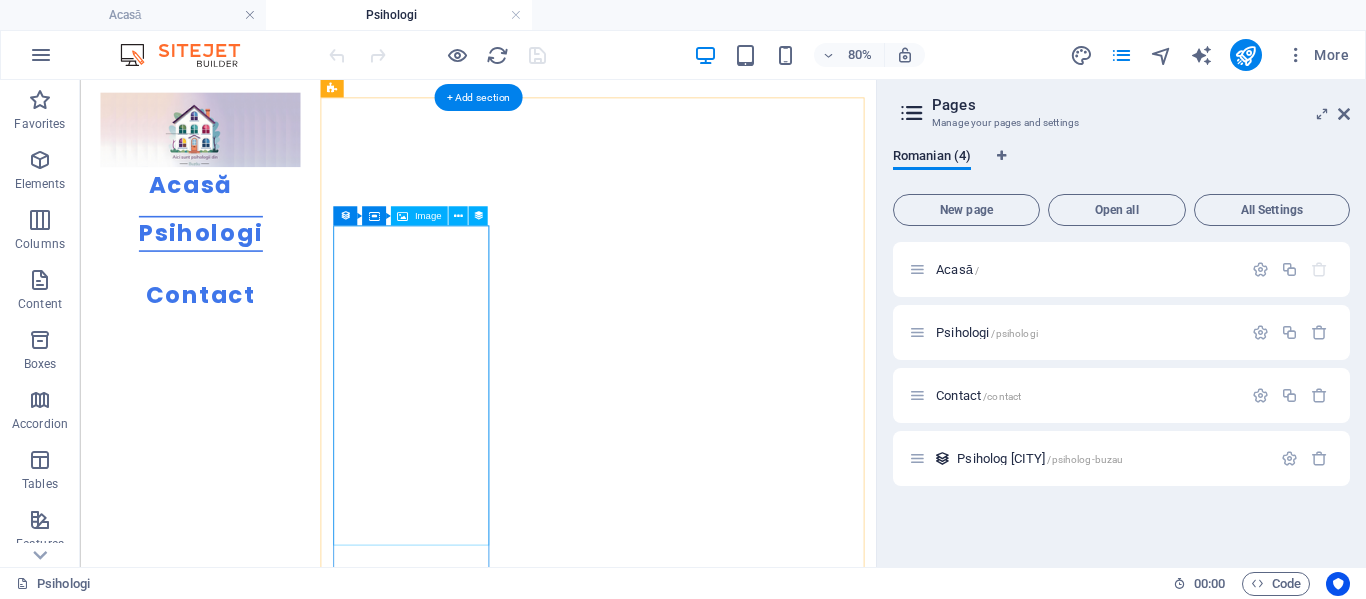 scroll, scrollTop: 1429, scrollLeft: 0, axis: vertical 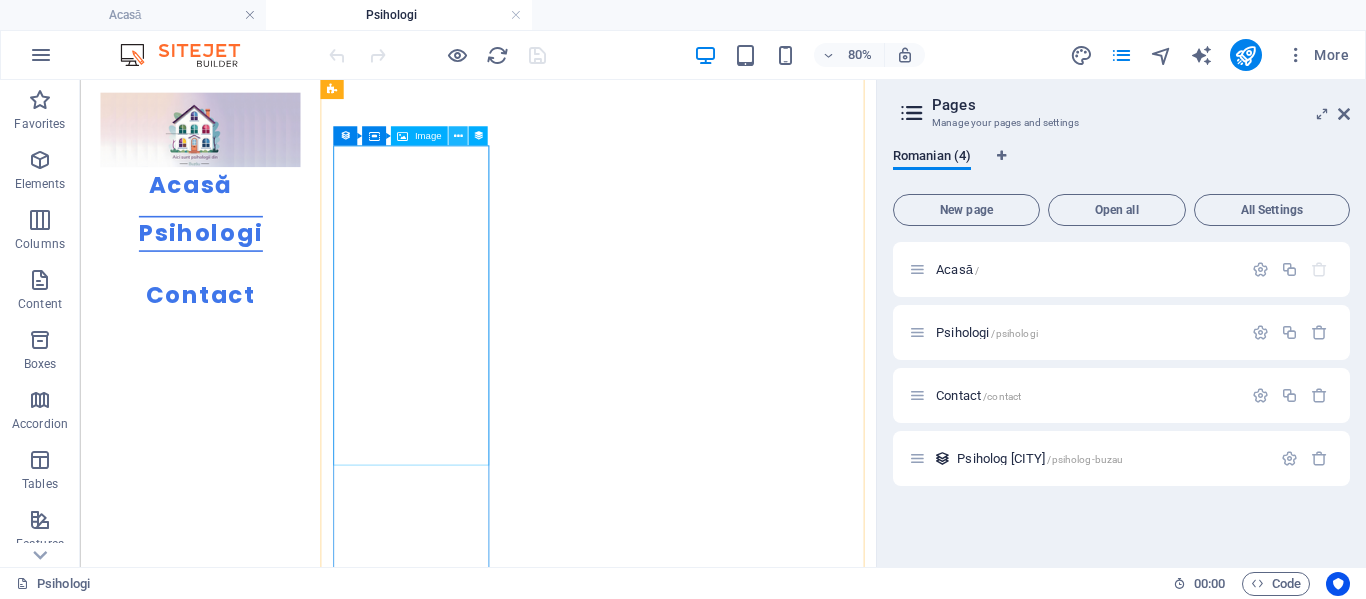 click at bounding box center (457, 136) 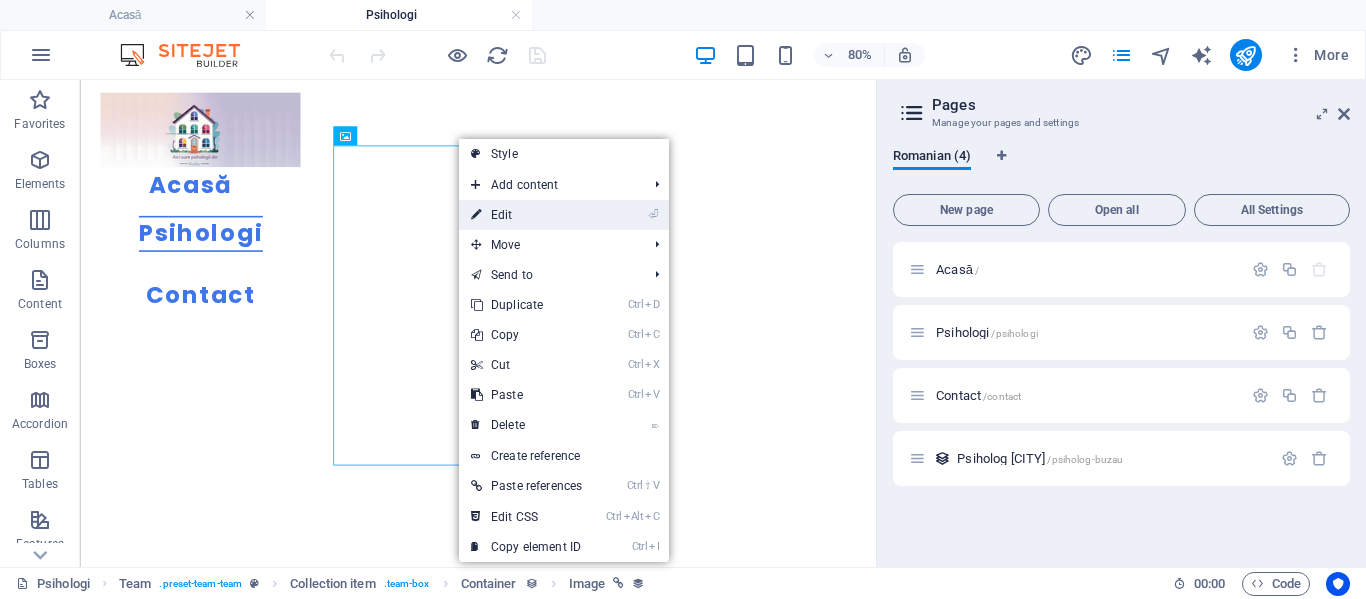 click on "⏎  Edit" at bounding box center [526, 215] 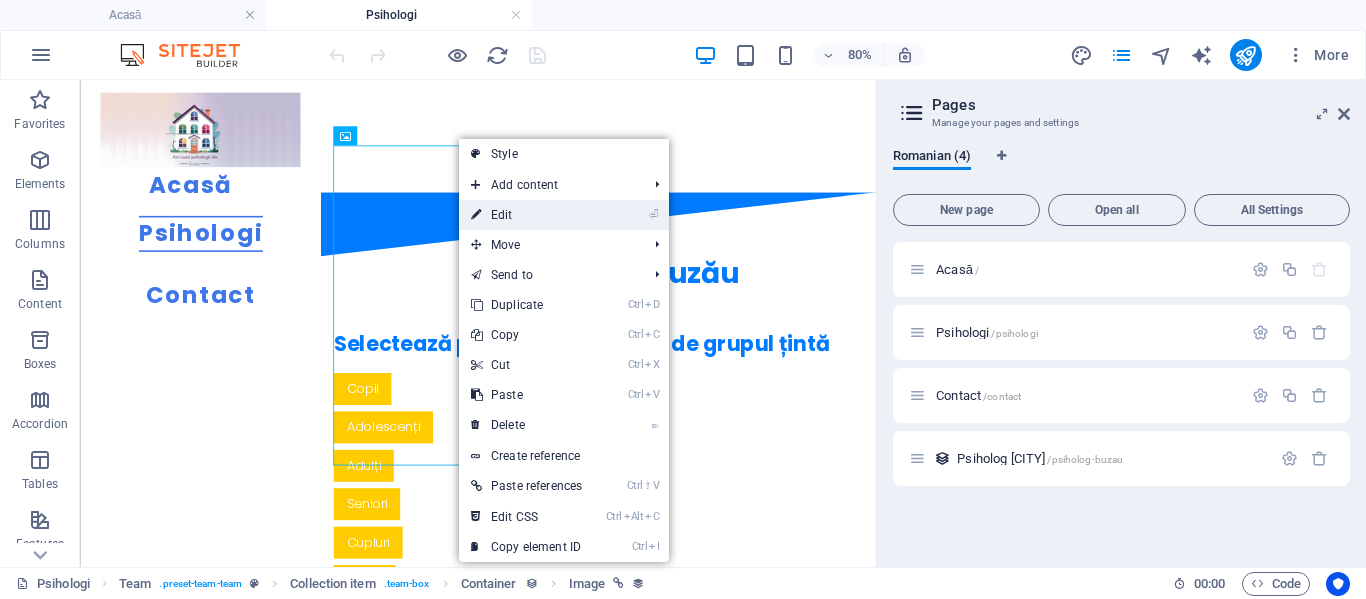 select on "px" 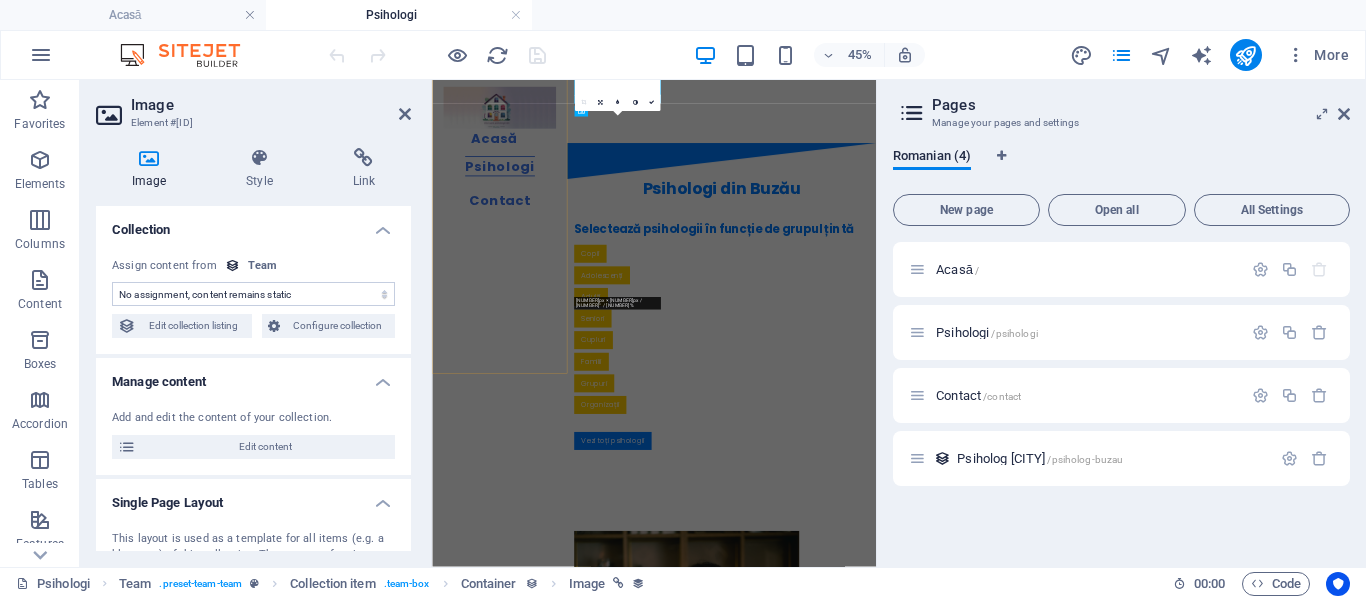 scroll, scrollTop: 1000, scrollLeft: 0, axis: vertical 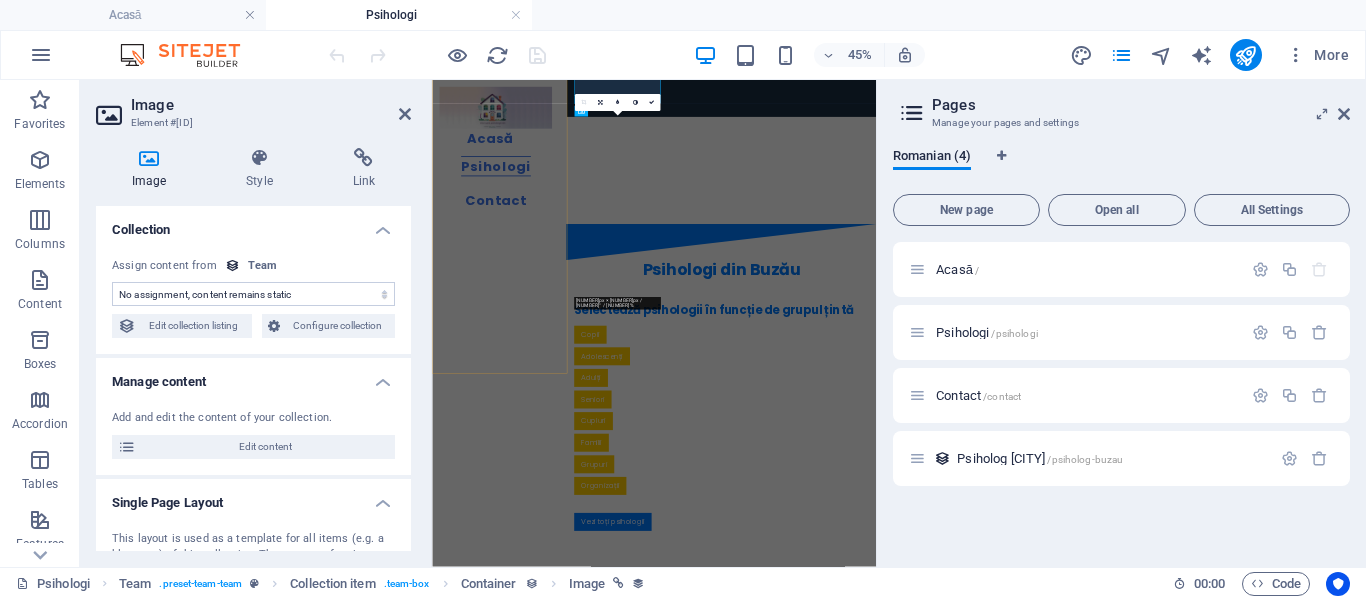 select on "image" 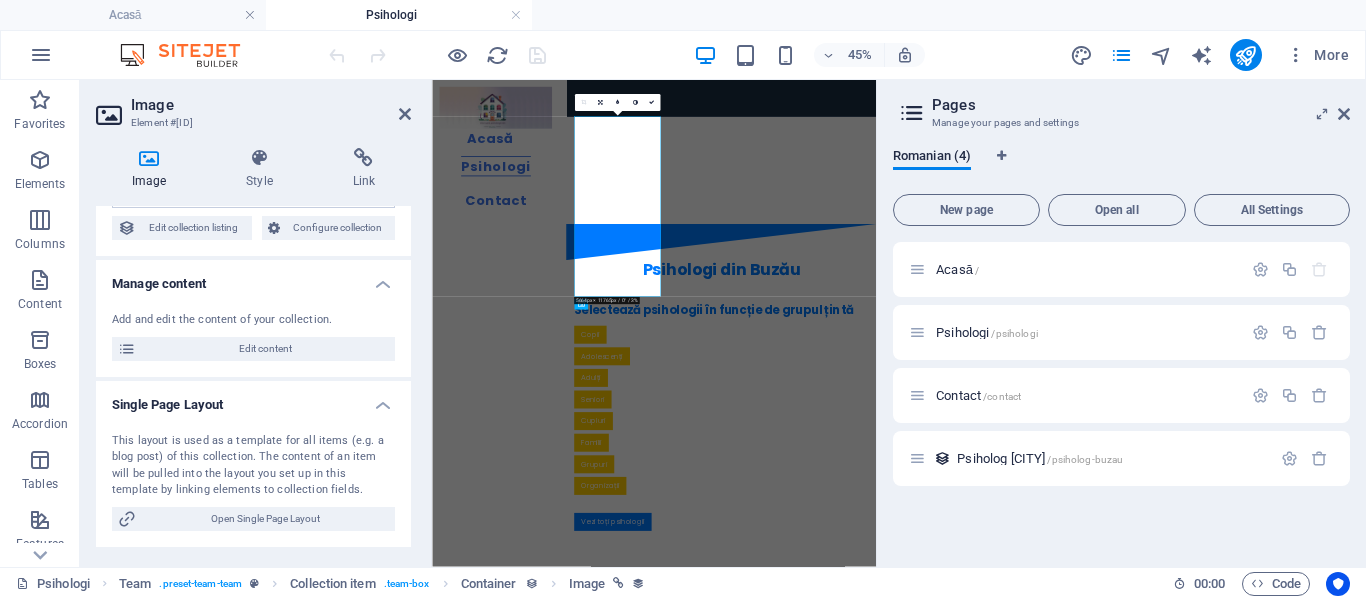 scroll, scrollTop: 0, scrollLeft: 0, axis: both 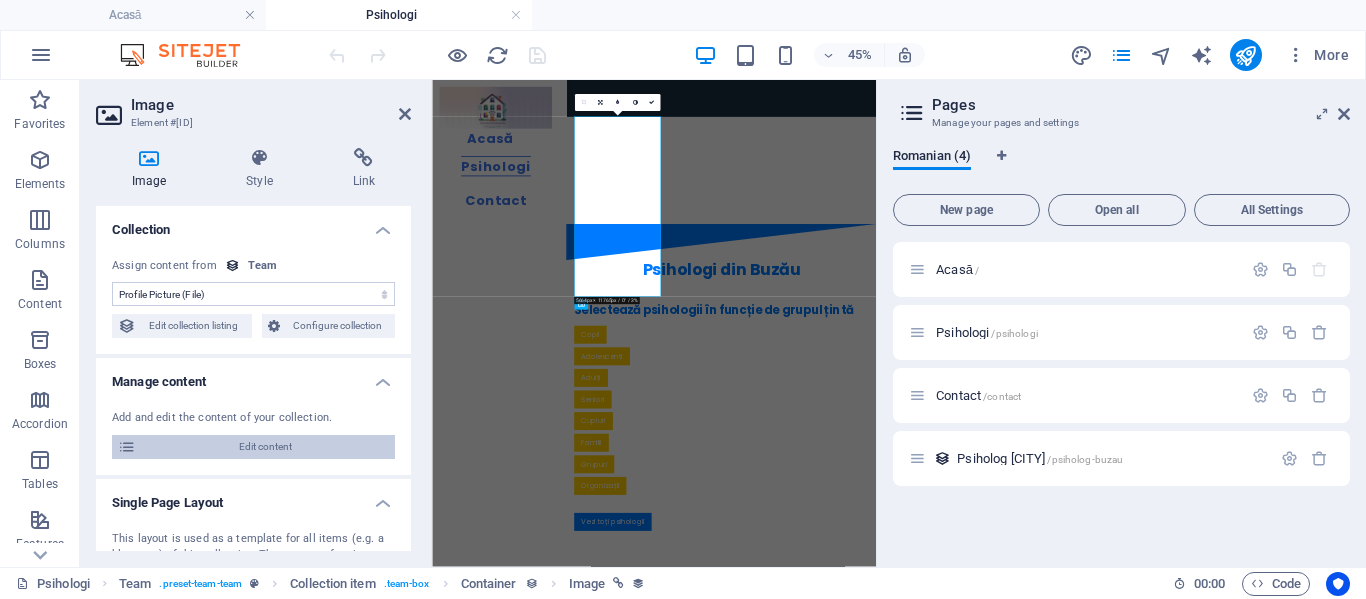 click on "Edit content" at bounding box center [265, 447] 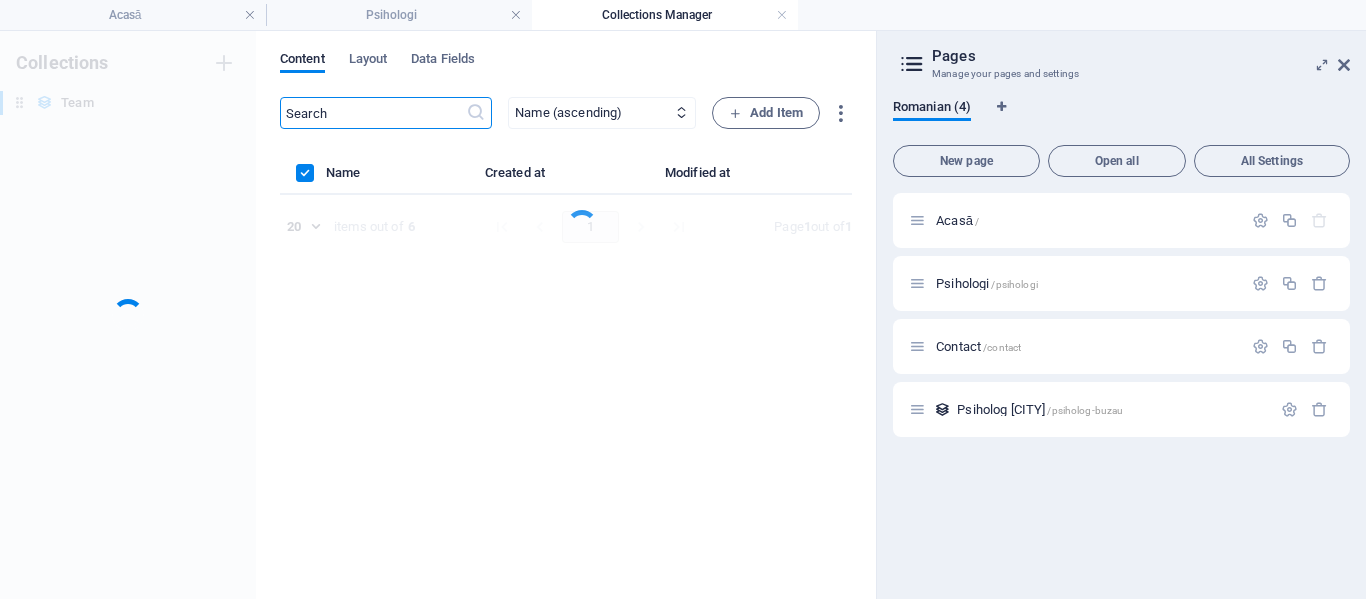 scroll, scrollTop: 0, scrollLeft: 0, axis: both 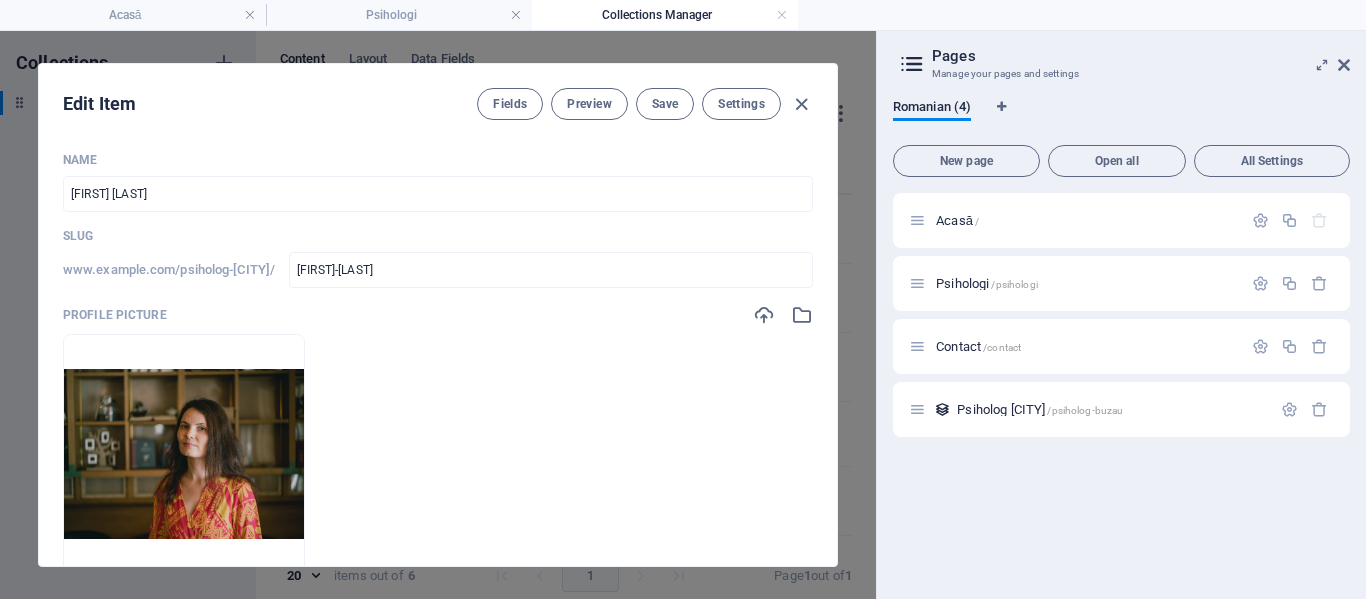 click on "Pages Manage your pages and settings Romanian (4) New page Open all All Settings Acasă / Psihologi /psihologi Contact /contact Psiholog Buzău /psiholog-buzau" at bounding box center [1121, 315] 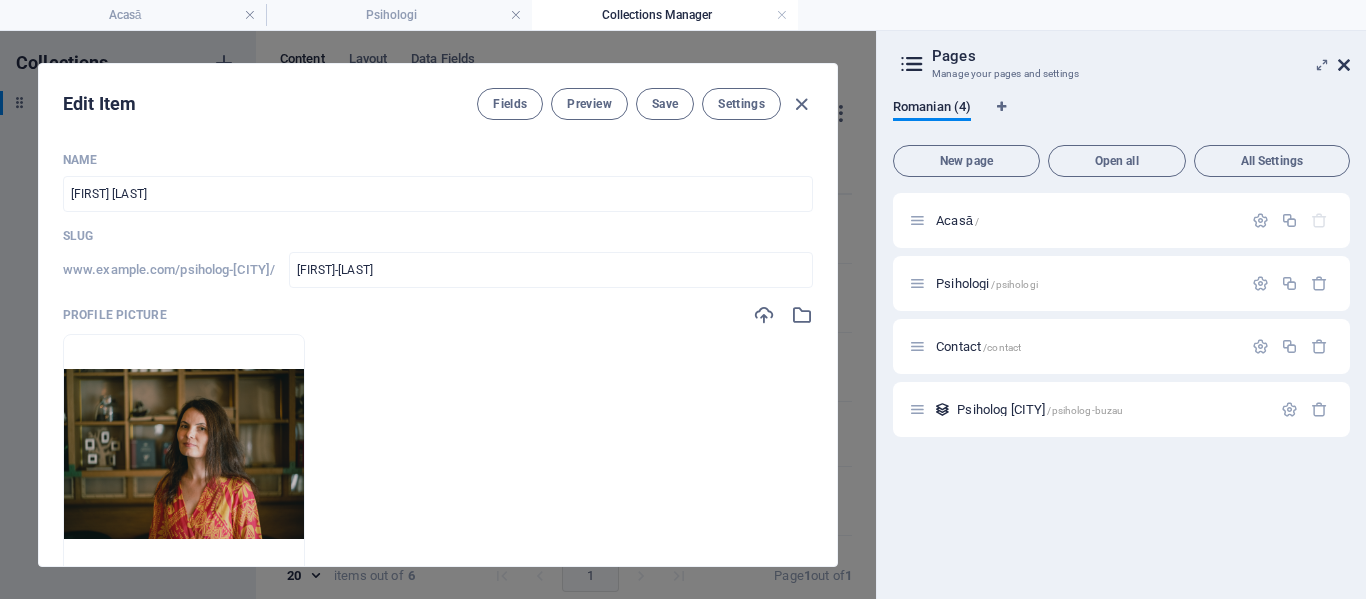 click at bounding box center (1344, 65) 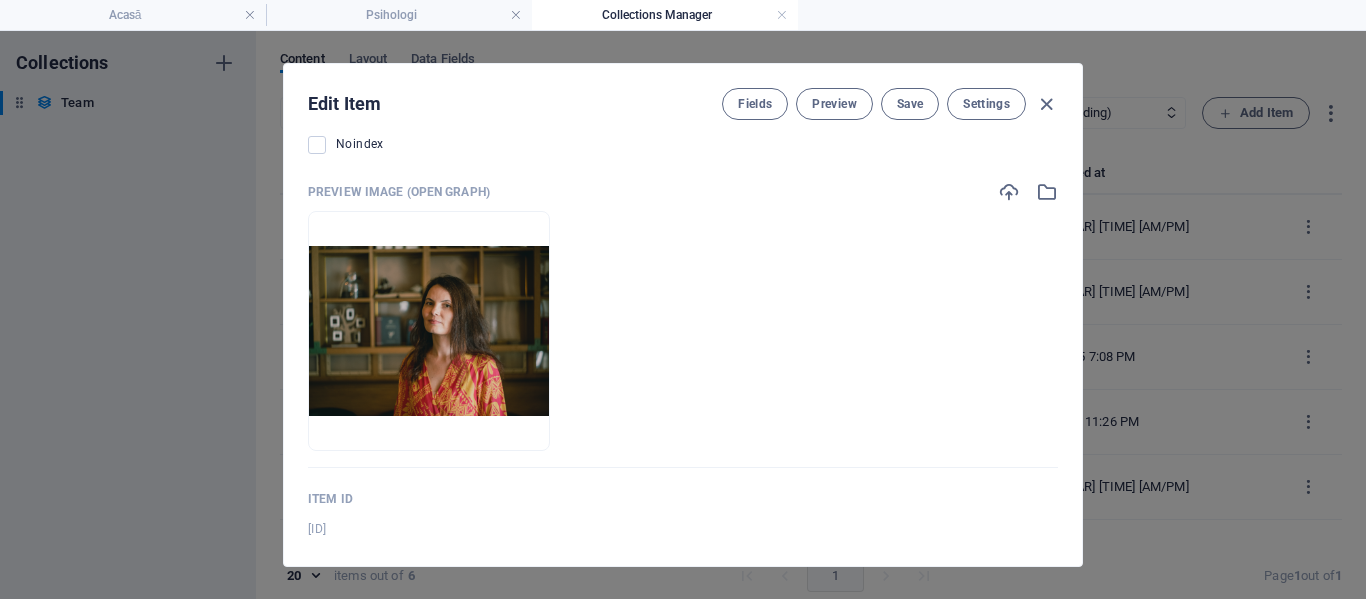 scroll, scrollTop: 2574, scrollLeft: 0, axis: vertical 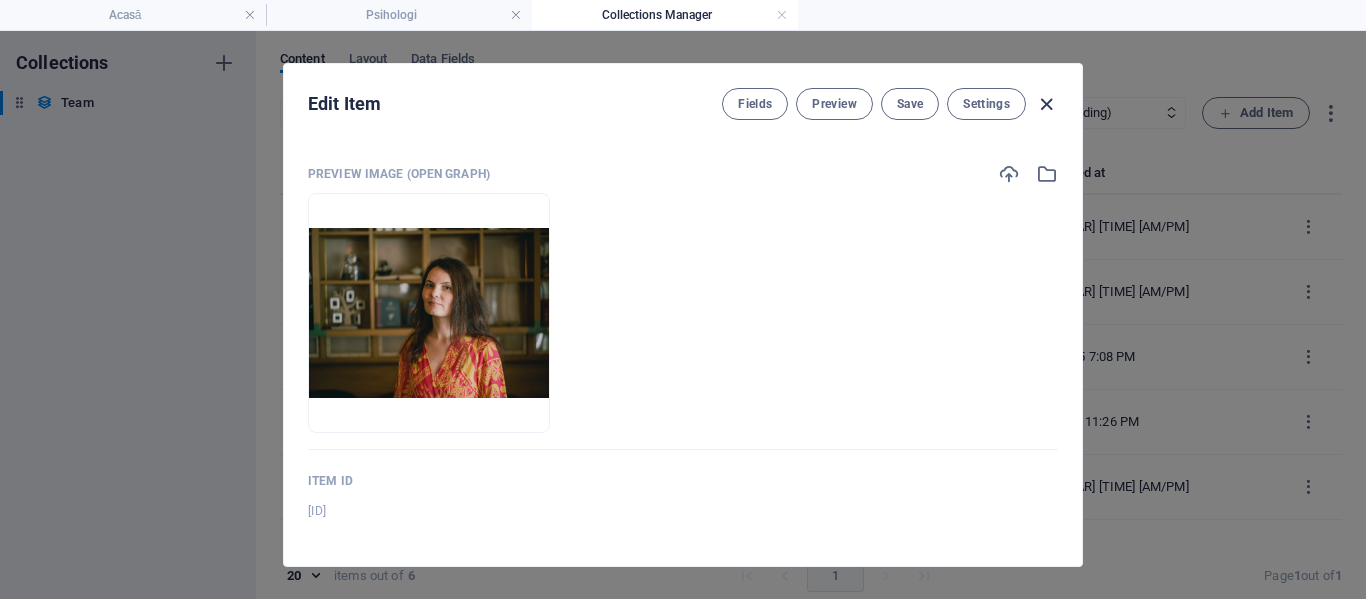 click at bounding box center [1046, 104] 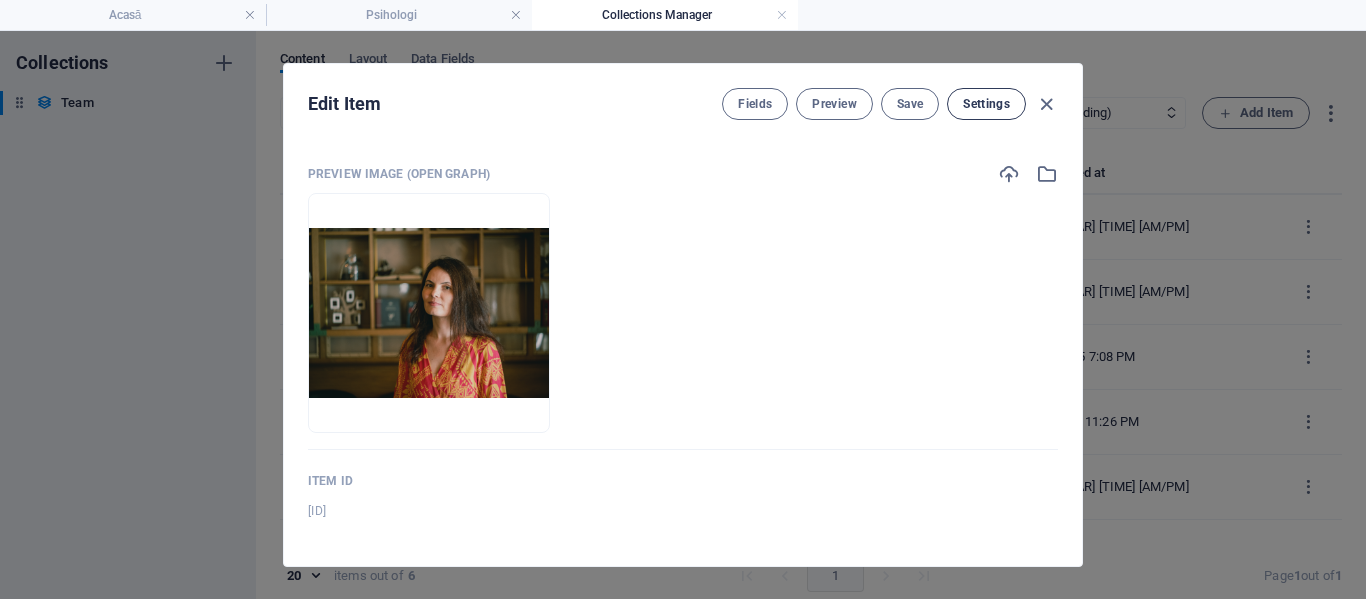 checkbox on "false" 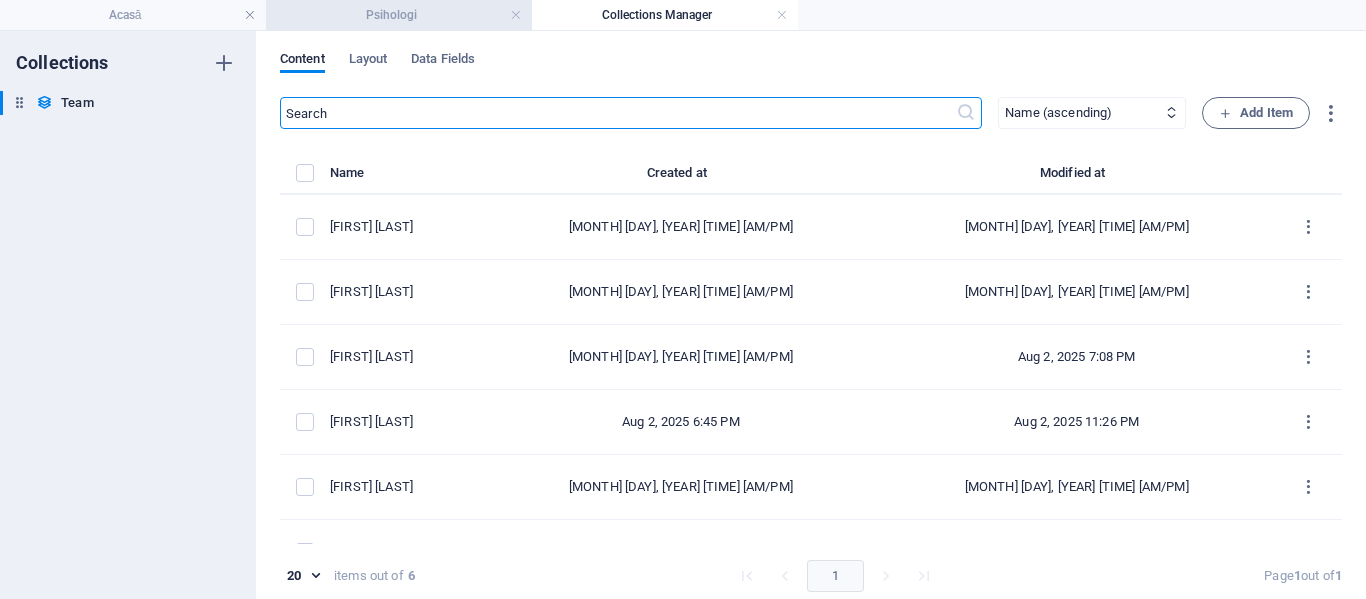 click on "Psihologi" at bounding box center (399, 15) 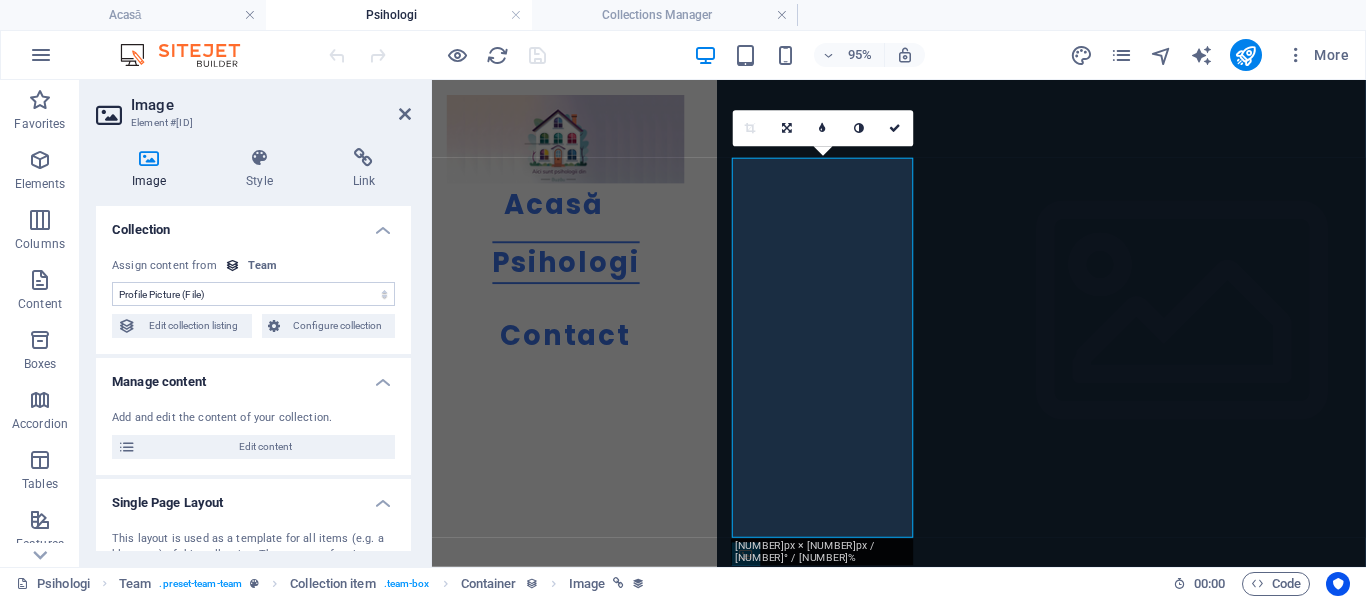 scroll, scrollTop: 1000, scrollLeft: 0, axis: vertical 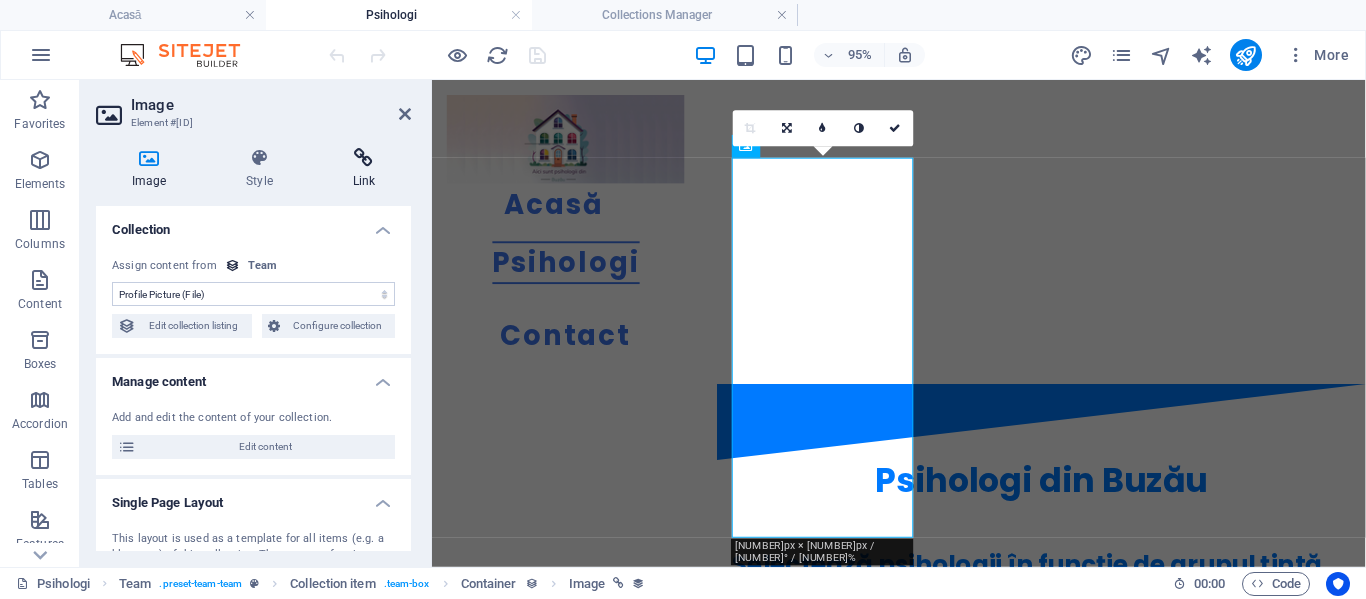 click at bounding box center (364, 158) 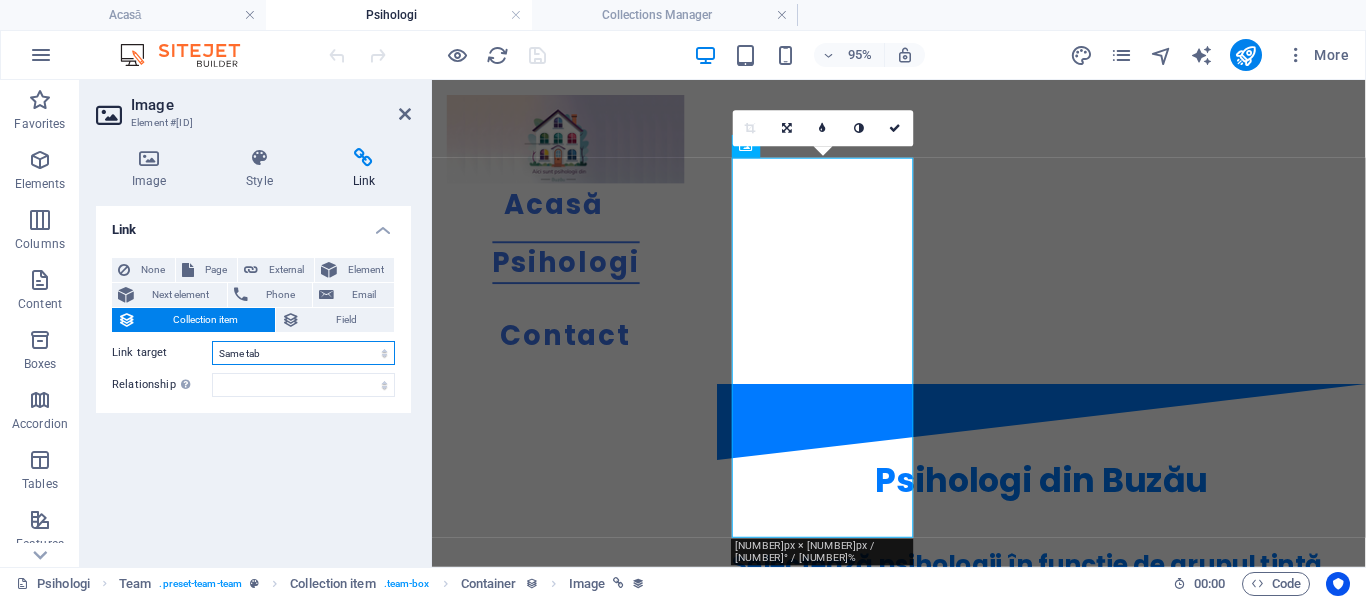 click on "New tab Same tab Overlay" at bounding box center (303, 353) 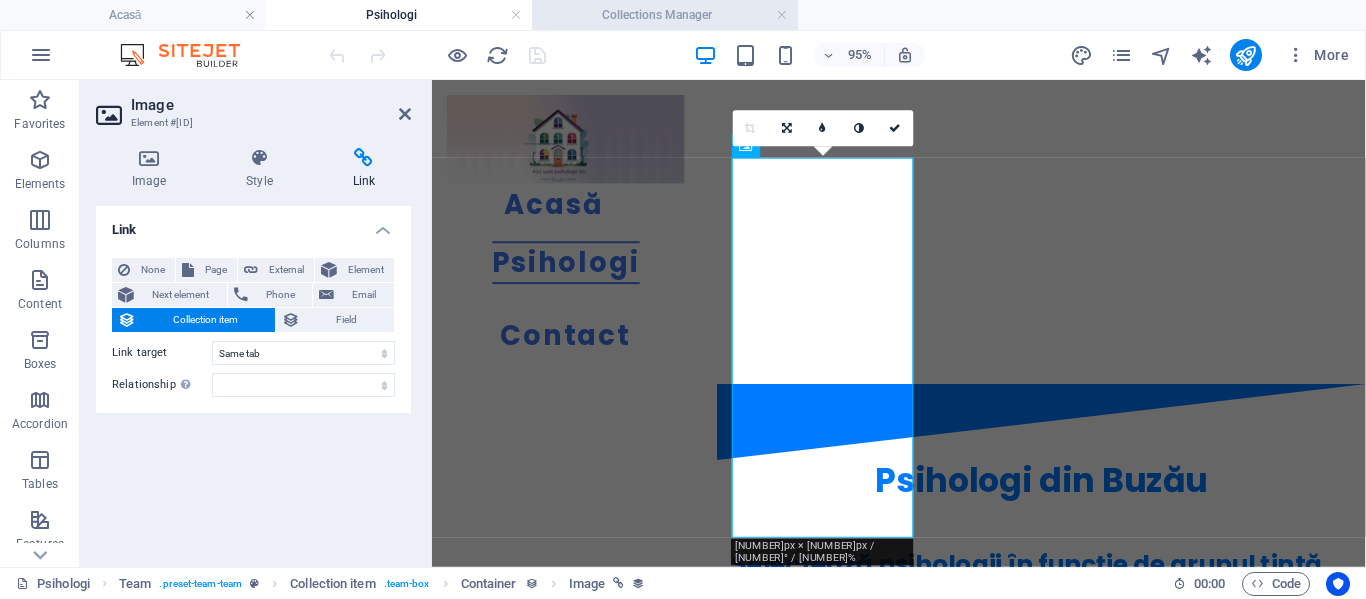 click on "Collections Manager" at bounding box center [665, 15] 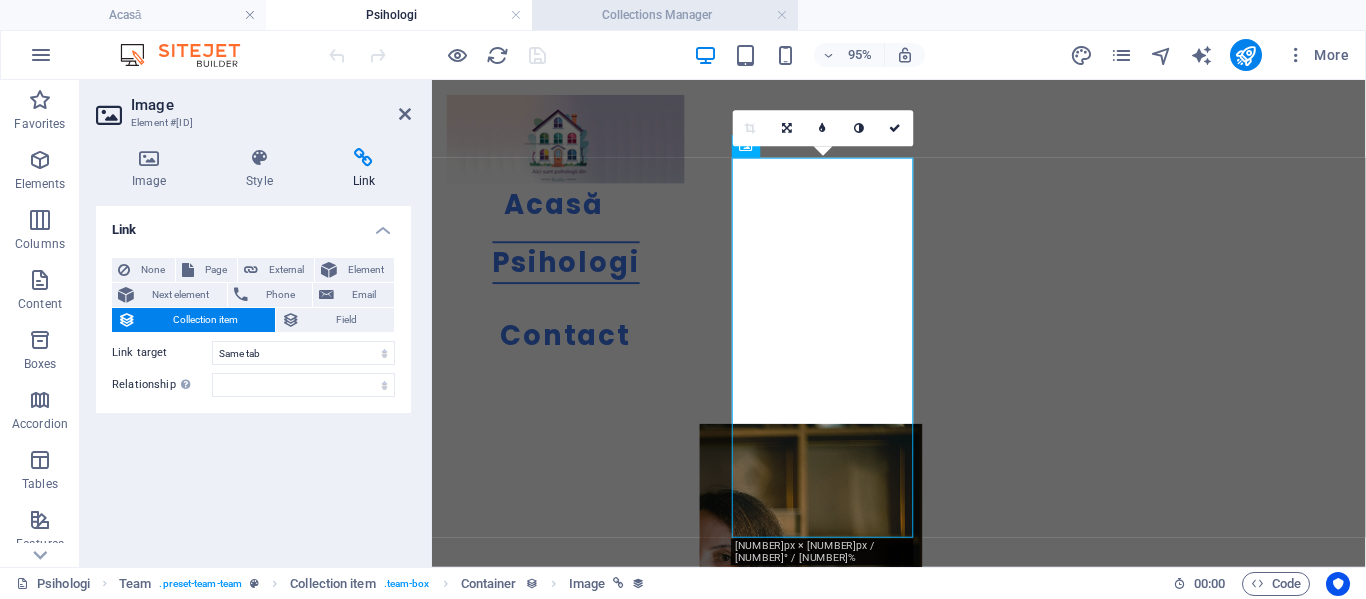 scroll, scrollTop: 0, scrollLeft: 0, axis: both 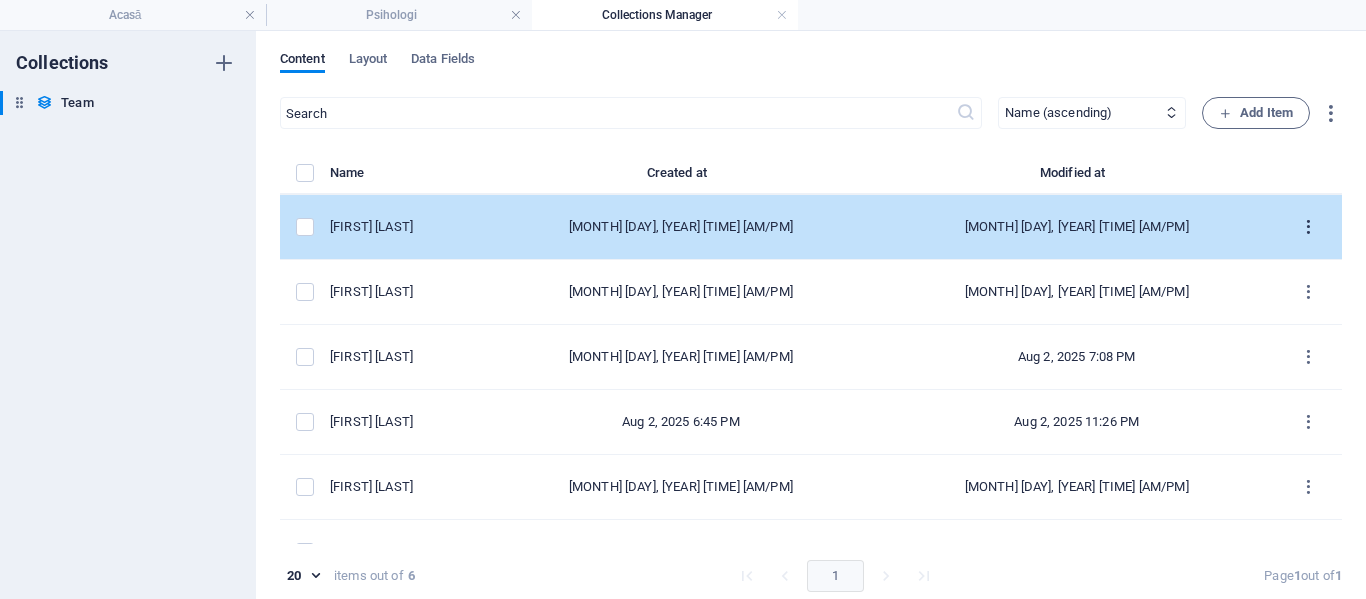 click at bounding box center (1308, 227) 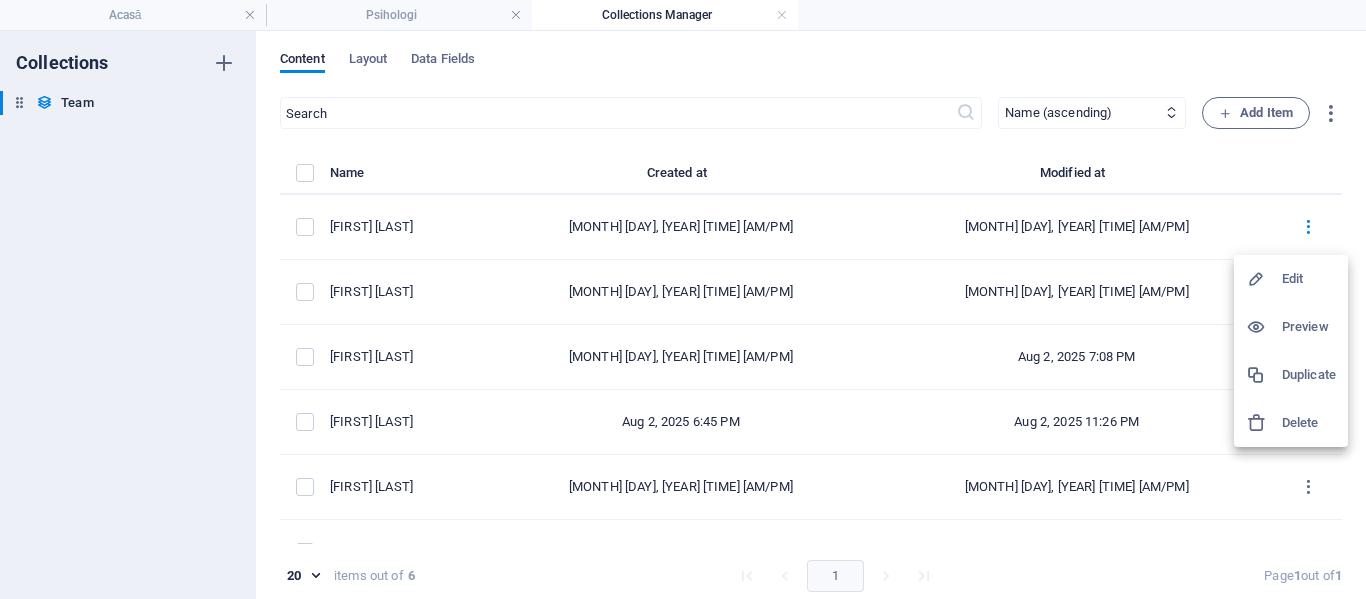 click on "Edit" at bounding box center [1309, 279] 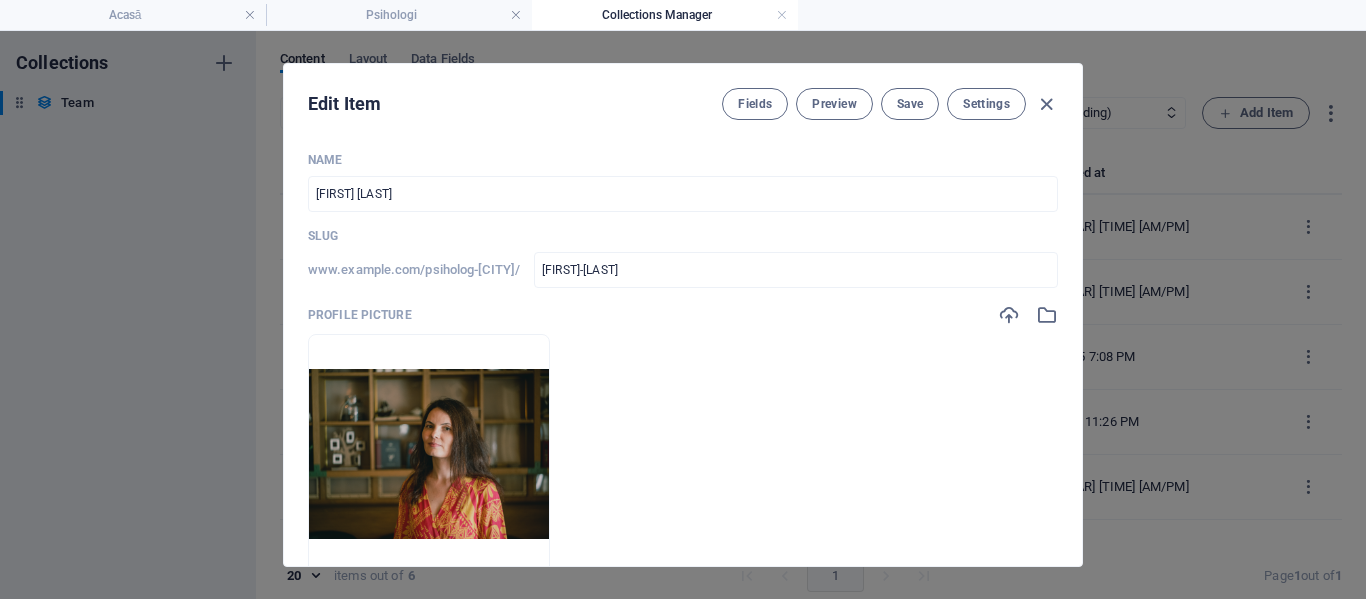 scroll, scrollTop: 9, scrollLeft: 0, axis: vertical 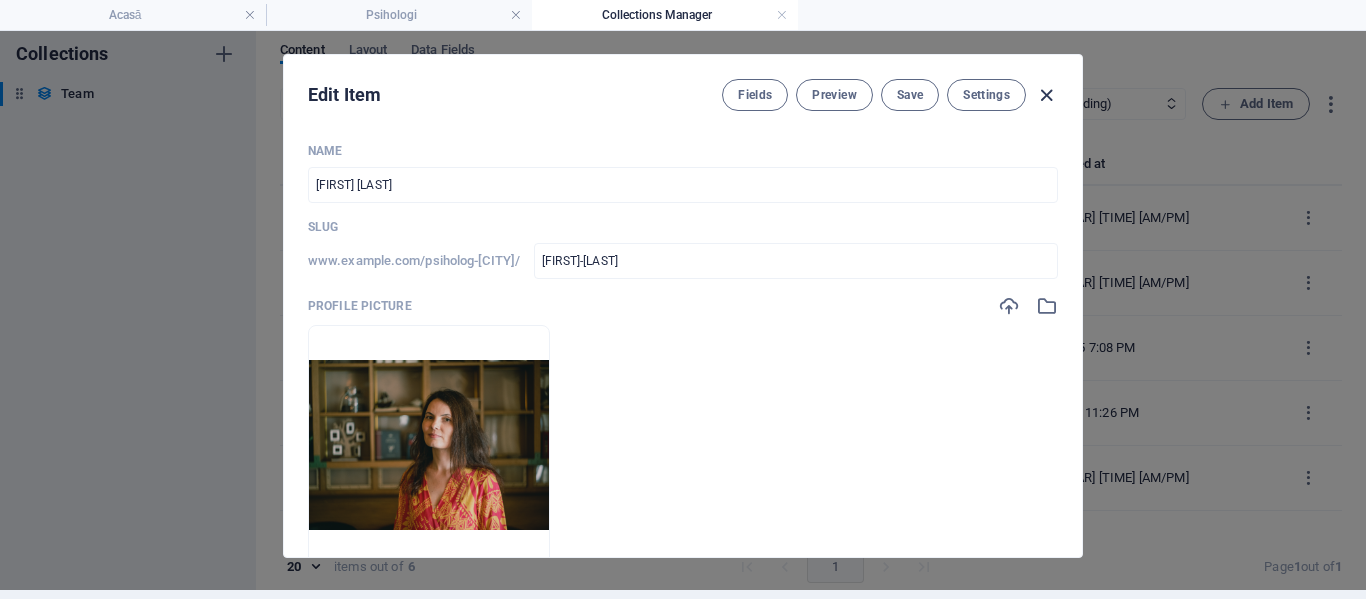 click at bounding box center (1046, 95) 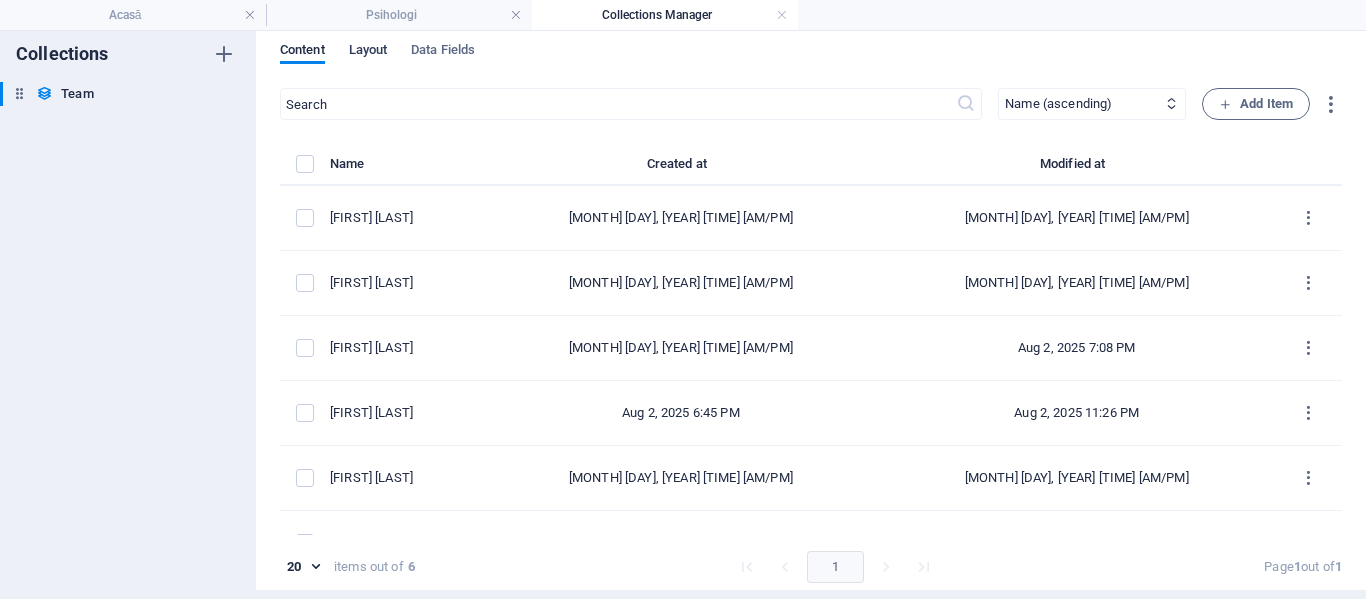 click on "Layout" at bounding box center (368, 52) 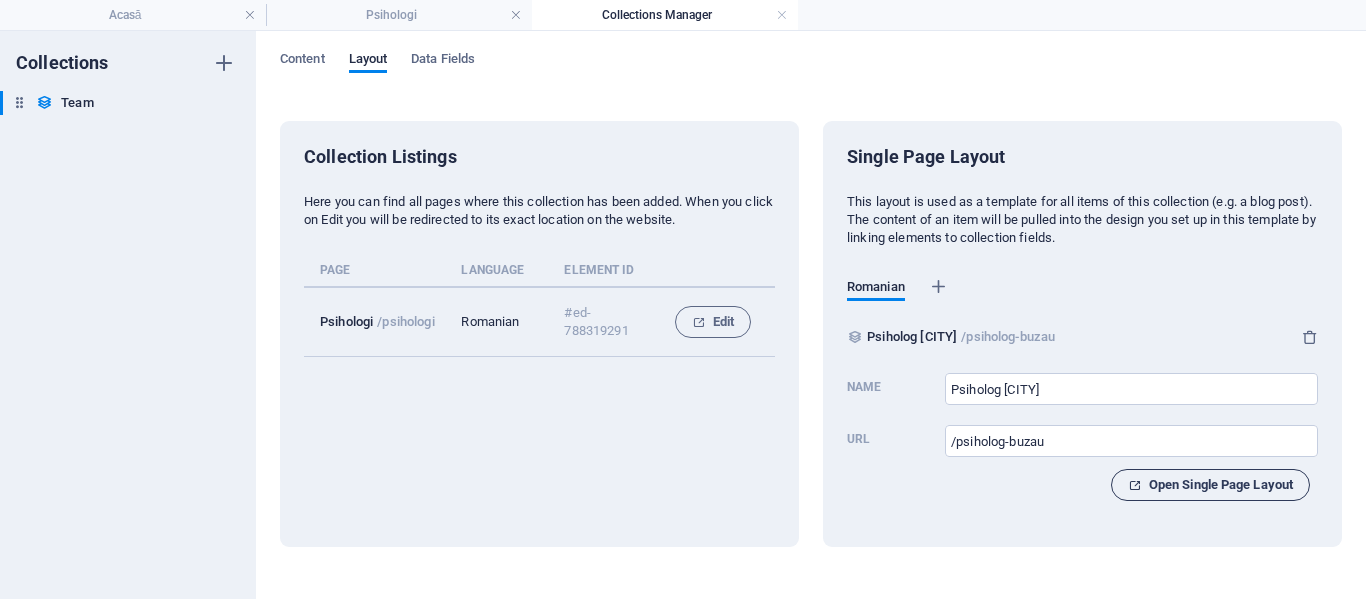 click on "Open Single Page Layout" at bounding box center [1210, 485] 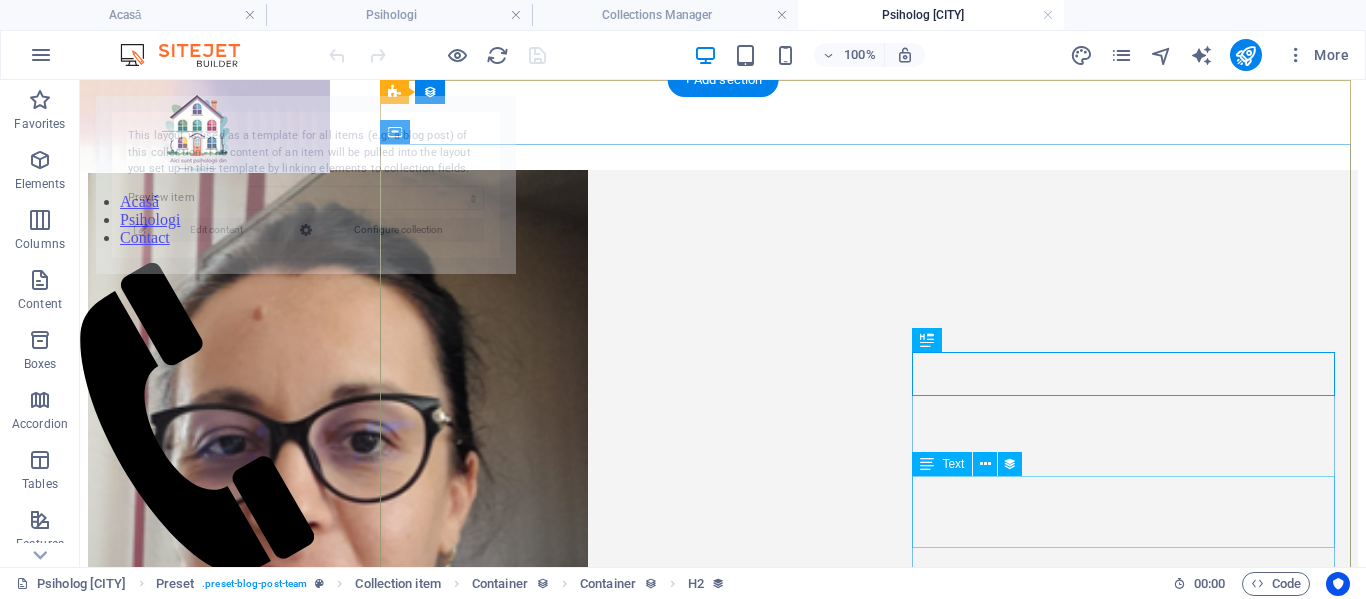 scroll, scrollTop: 0, scrollLeft: 0, axis: both 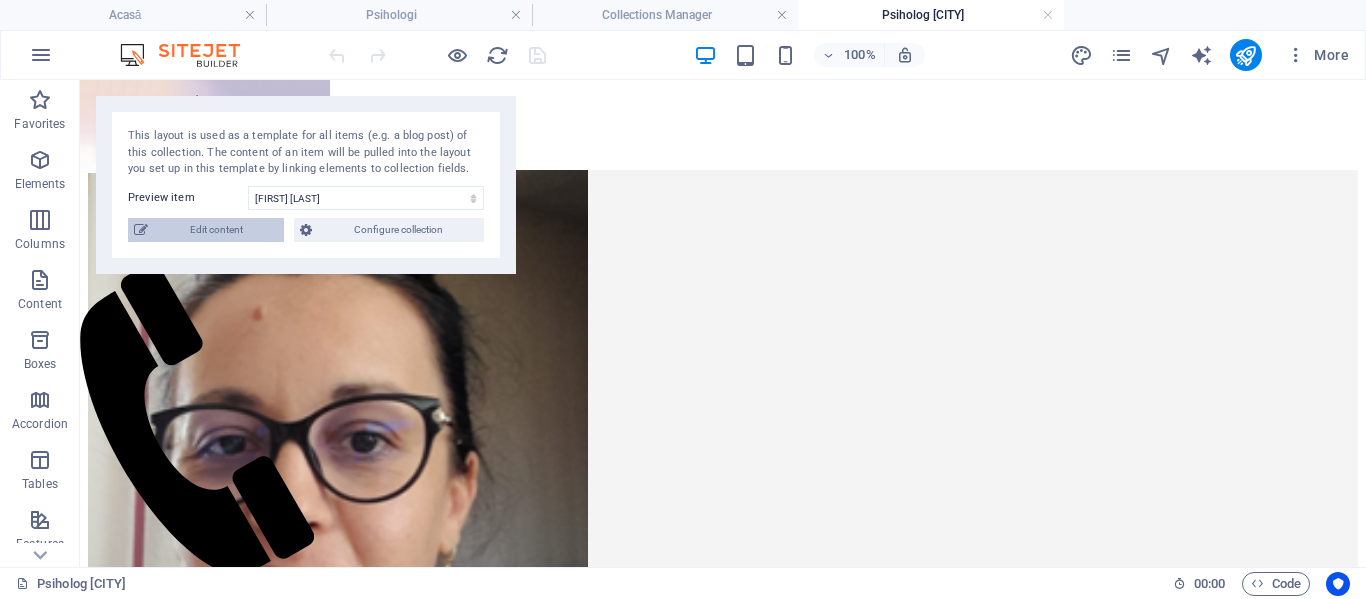 click on "Edit content" at bounding box center (216, 230) 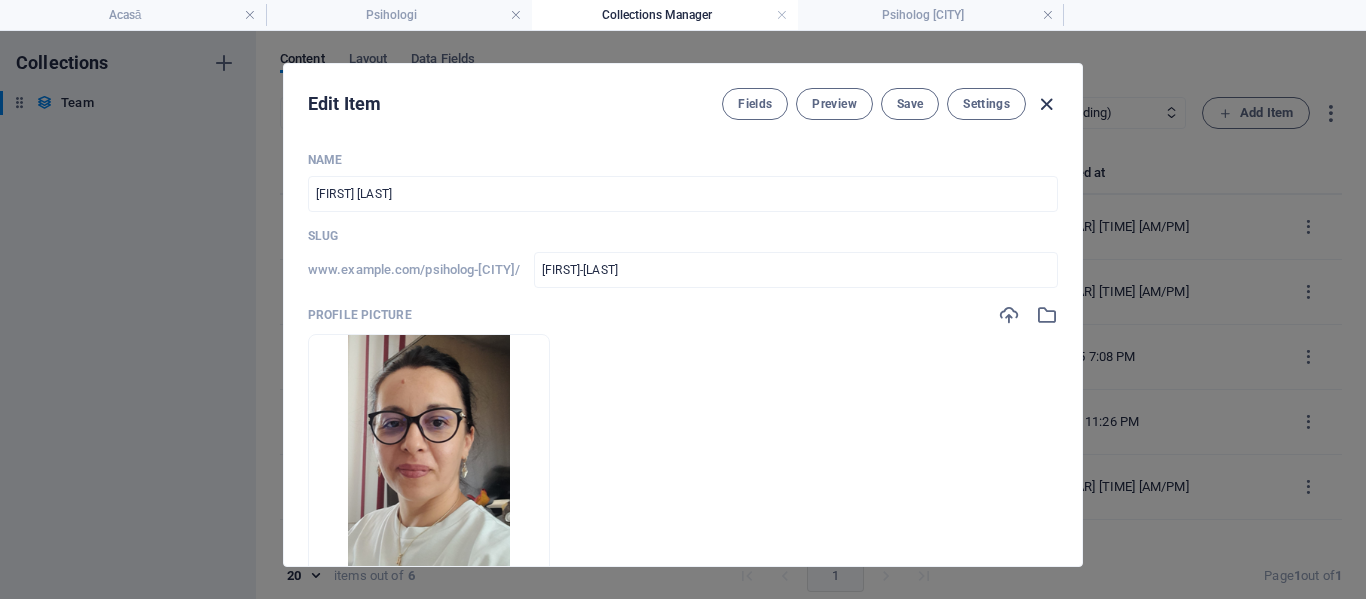 click at bounding box center (1046, 104) 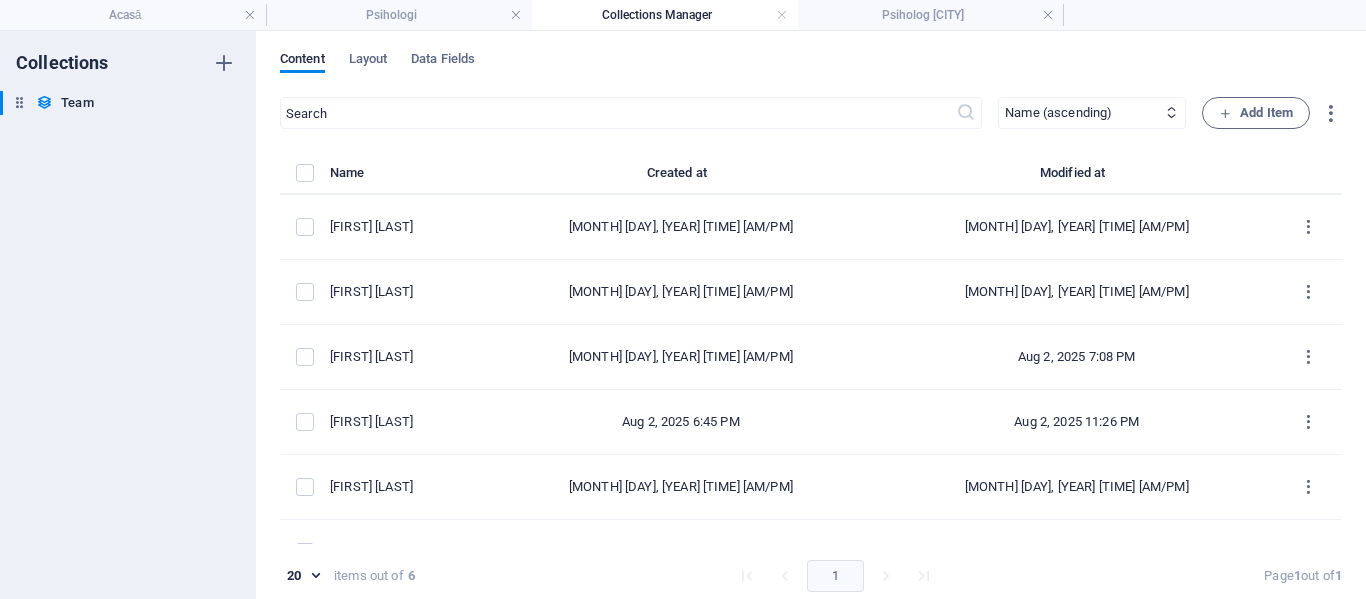 checkbox on "false" 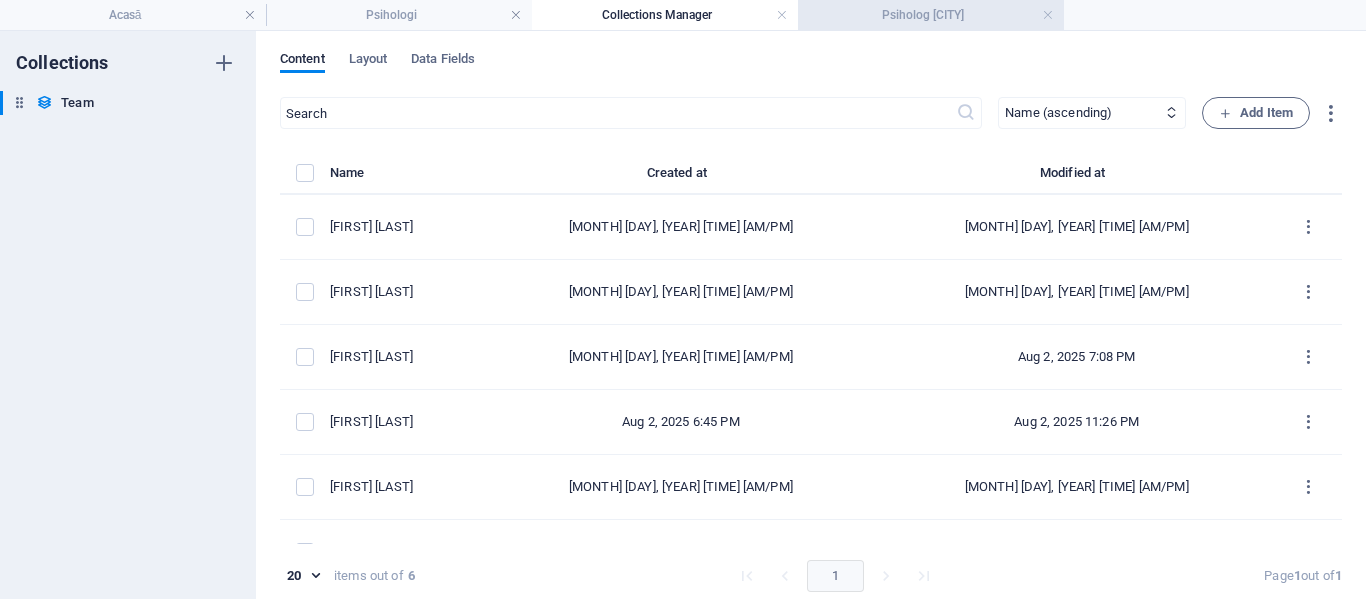 click on "Psiholog Buzău" at bounding box center [931, 15] 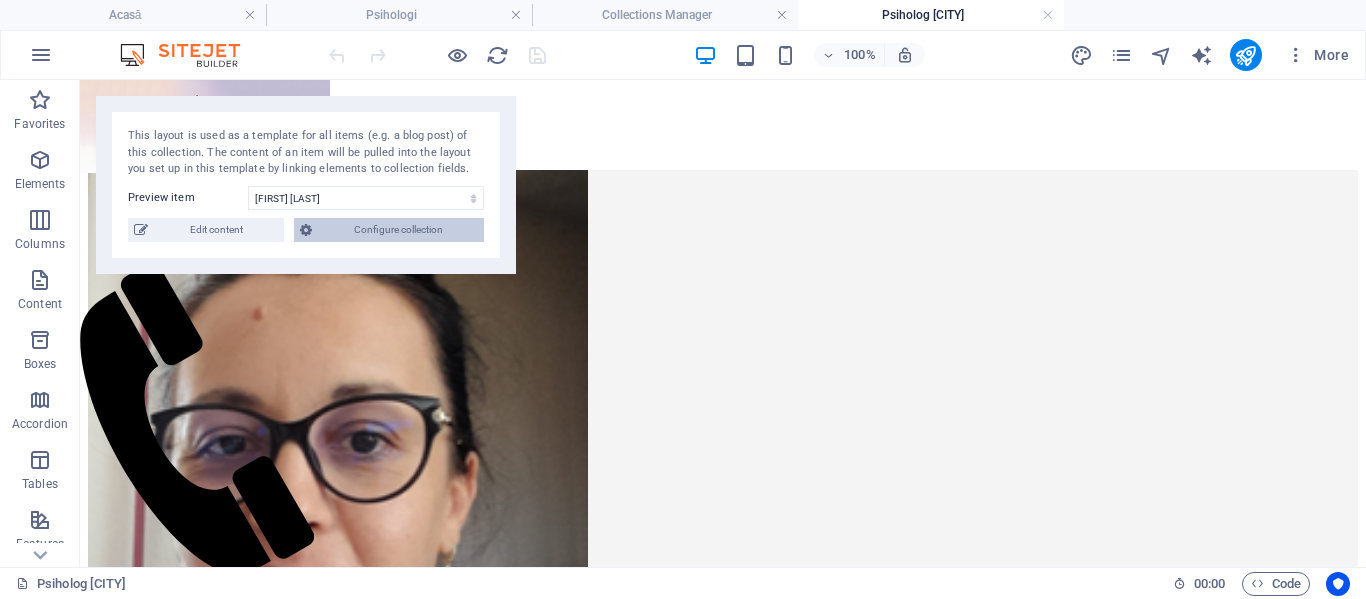 click on "Configure collection" at bounding box center (398, 230) 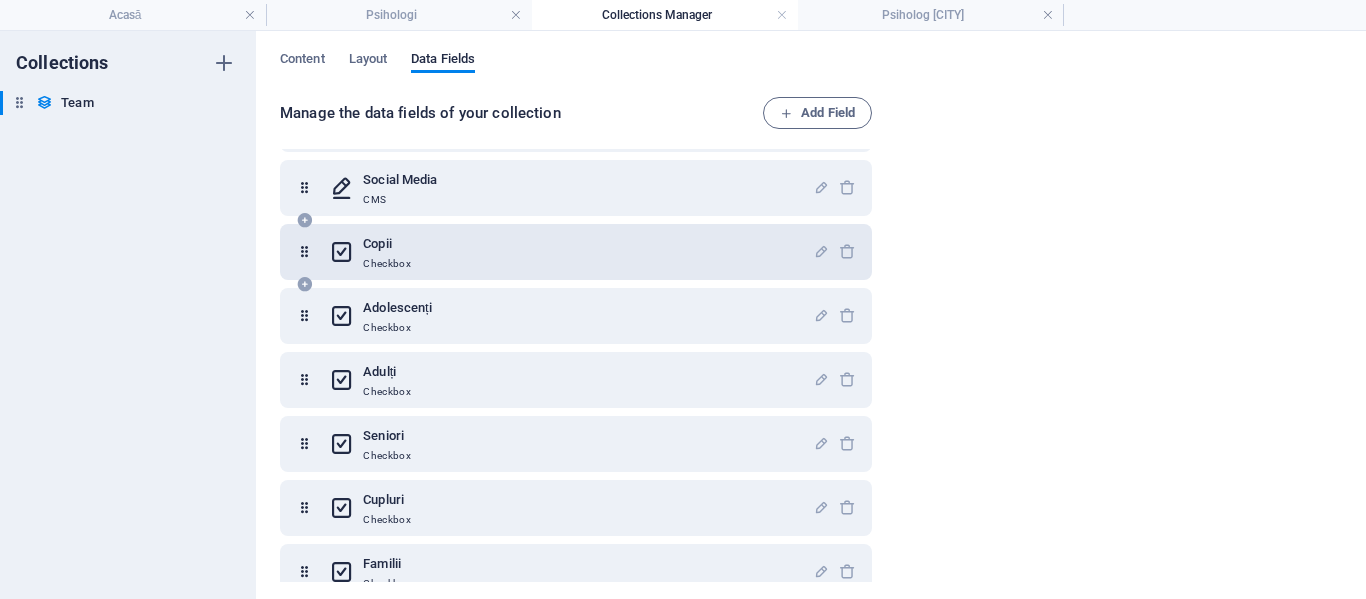 scroll, scrollTop: 539, scrollLeft: 0, axis: vertical 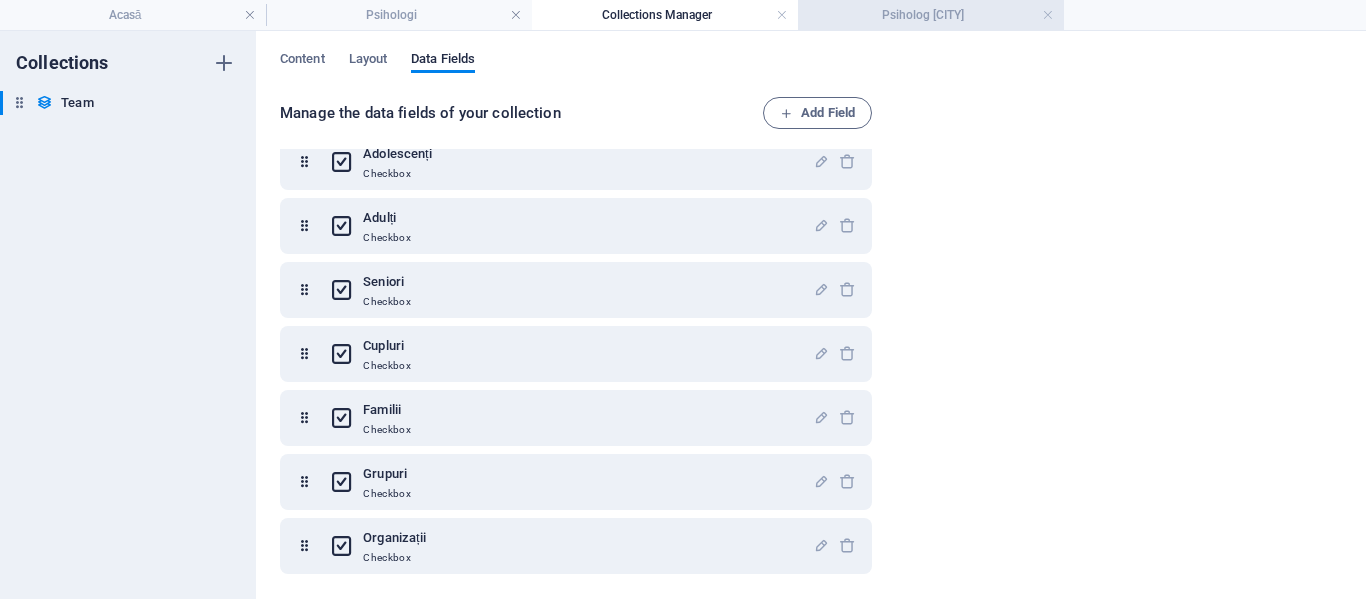 click on "Psiholog Buzău" at bounding box center (931, 15) 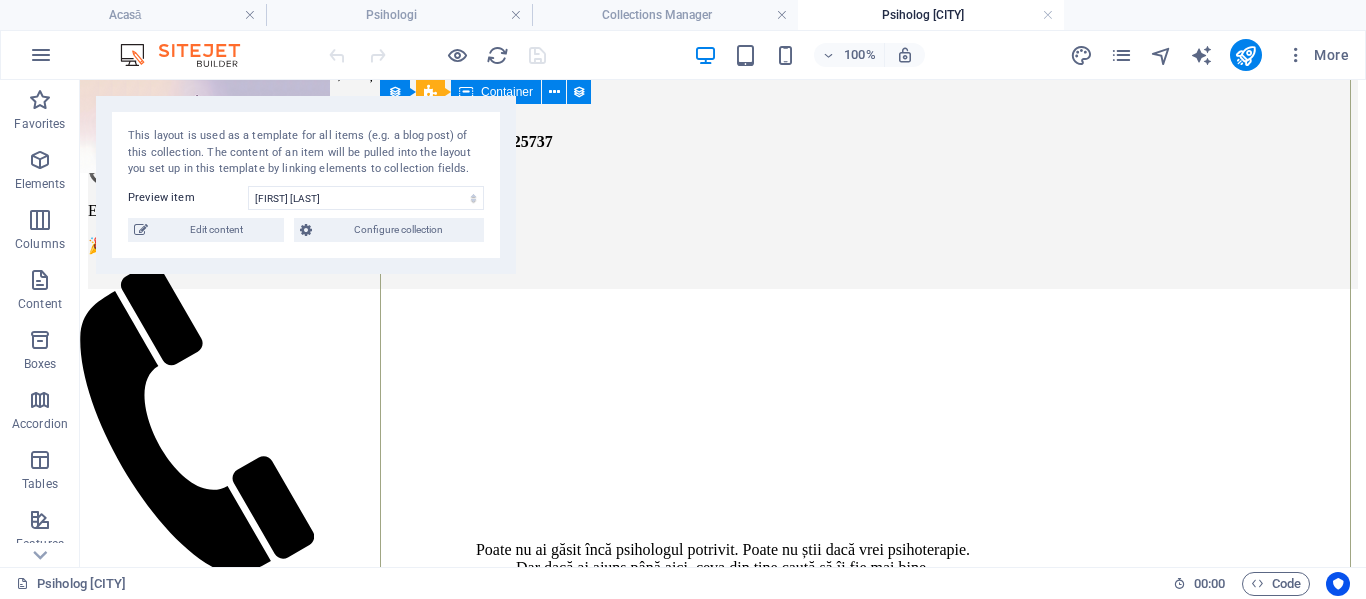 scroll, scrollTop: 1087, scrollLeft: 0, axis: vertical 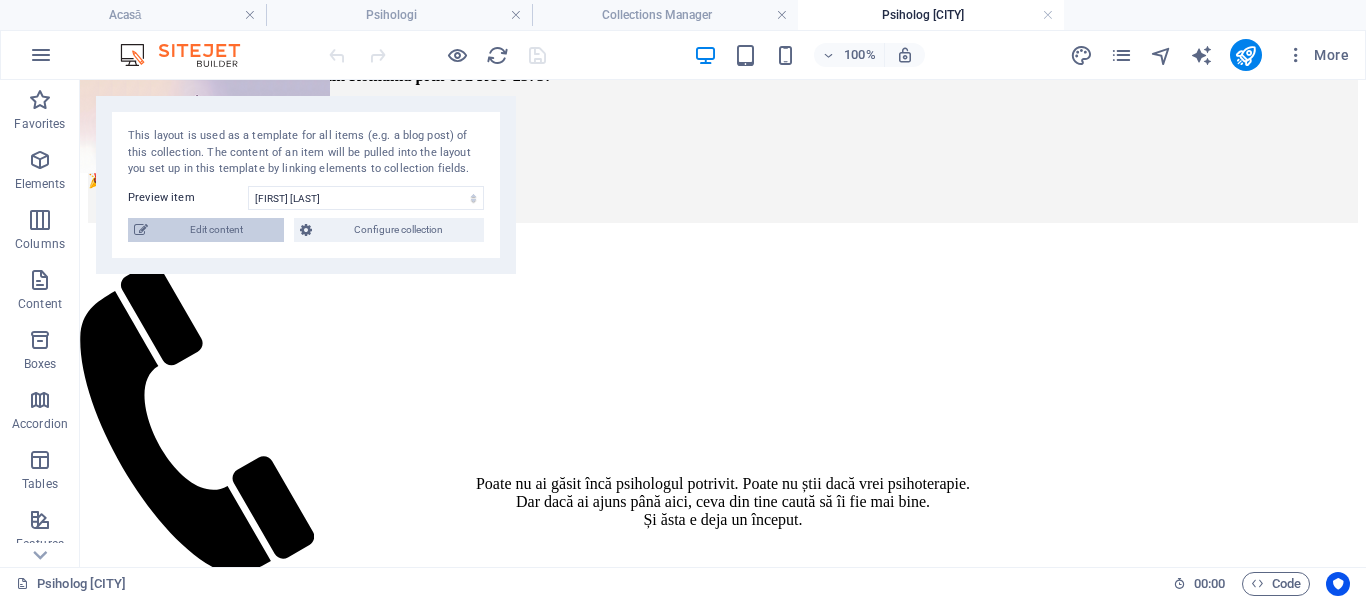 click on "Edit content" at bounding box center [216, 230] 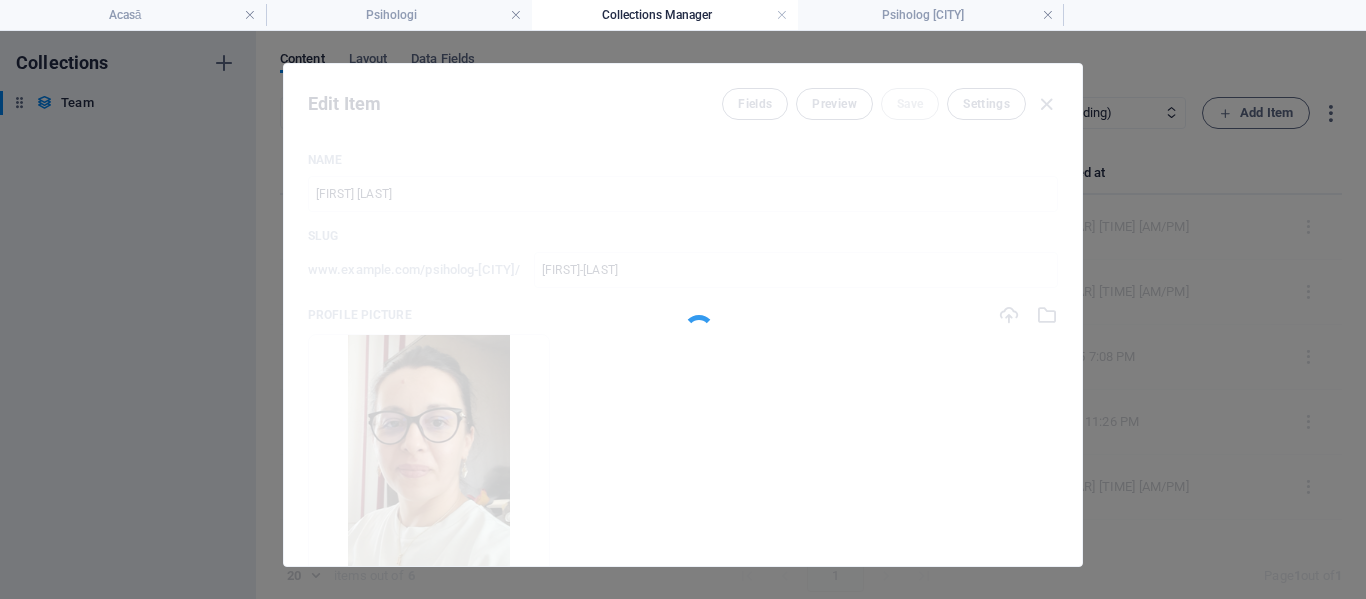 scroll, scrollTop: 0, scrollLeft: 0, axis: both 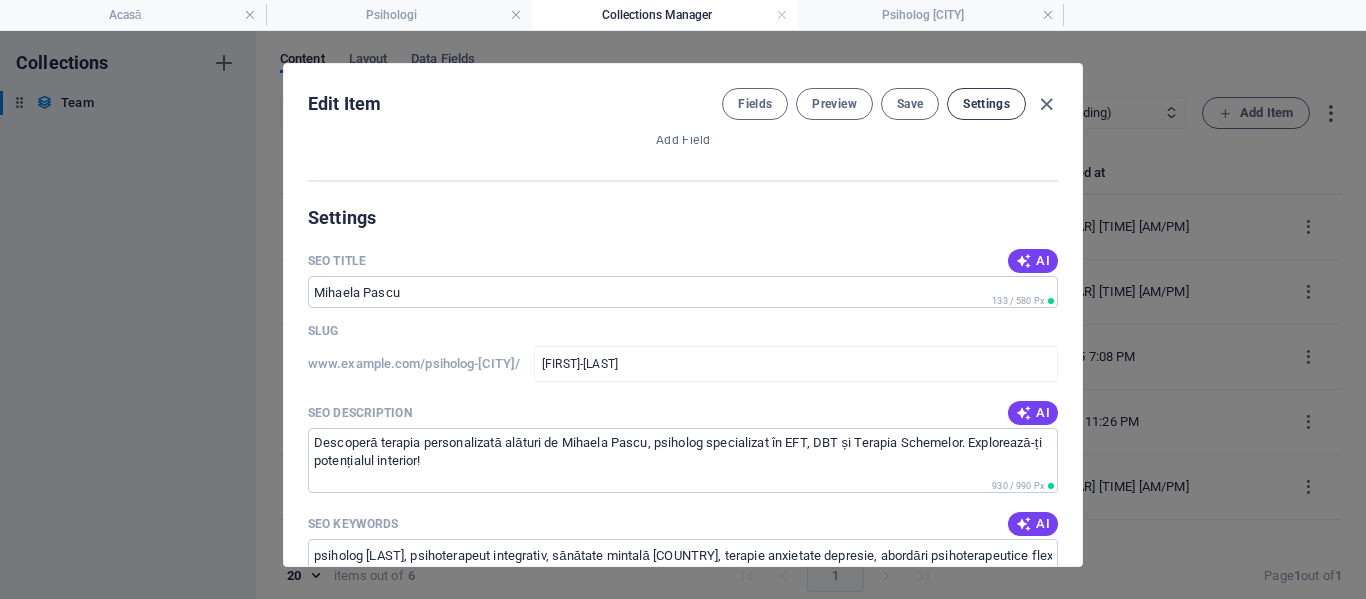 click on "Settings" at bounding box center [986, 104] 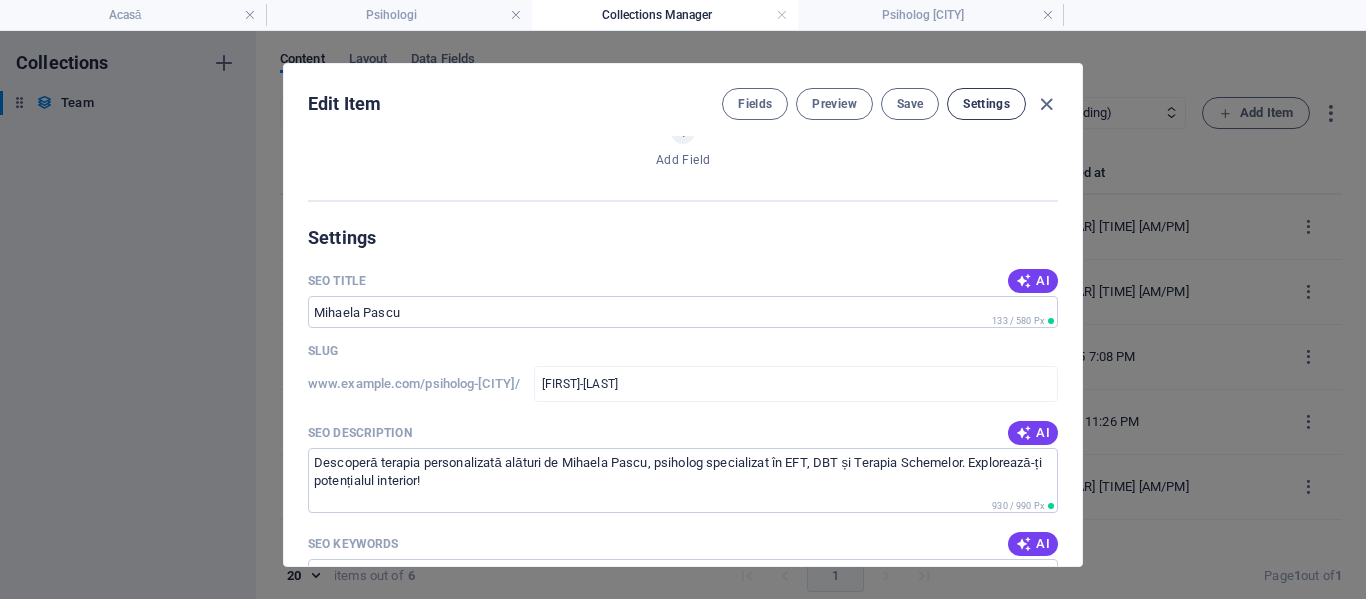 scroll, scrollTop: 9, scrollLeft: 0, axis: vertical 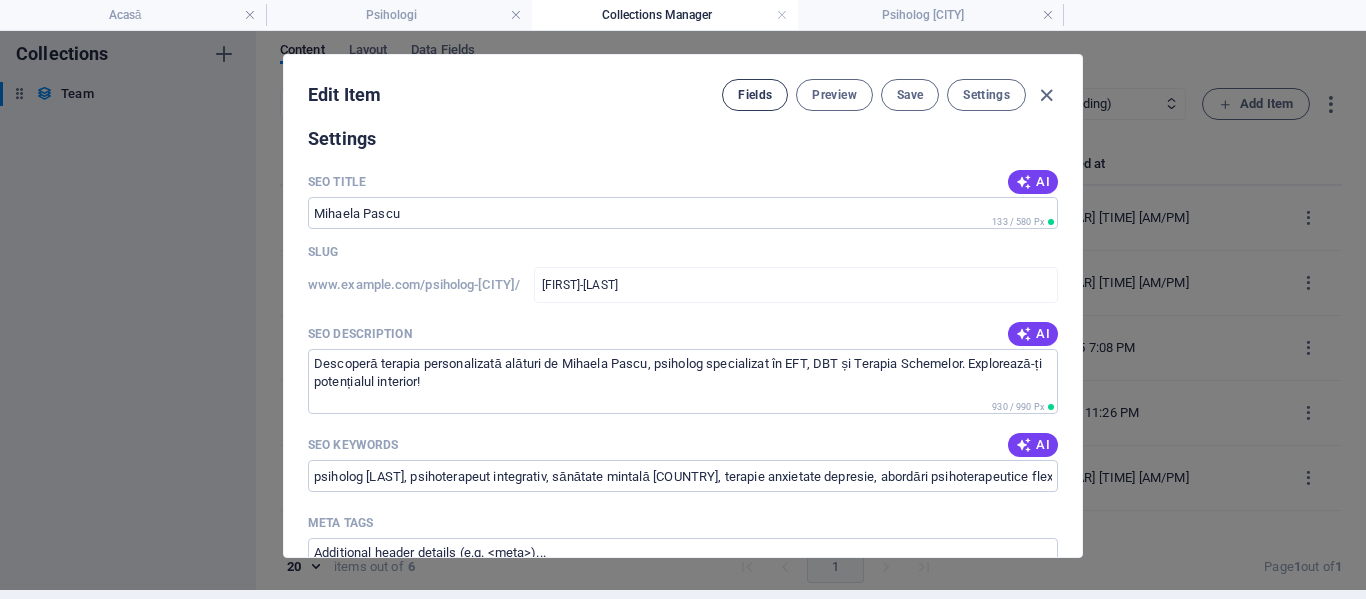 click on "Fields" at bounding box center (755, 95) 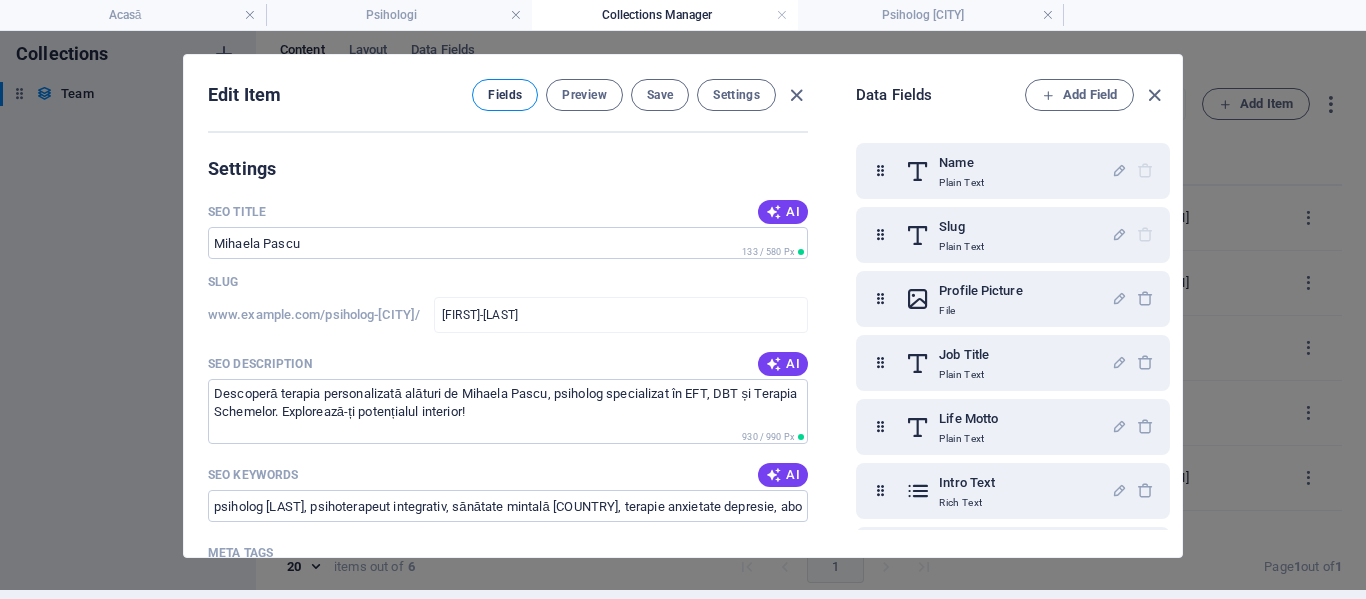 scroll, scrollTop: 1627, scrollLeft: 0, axis: vertical 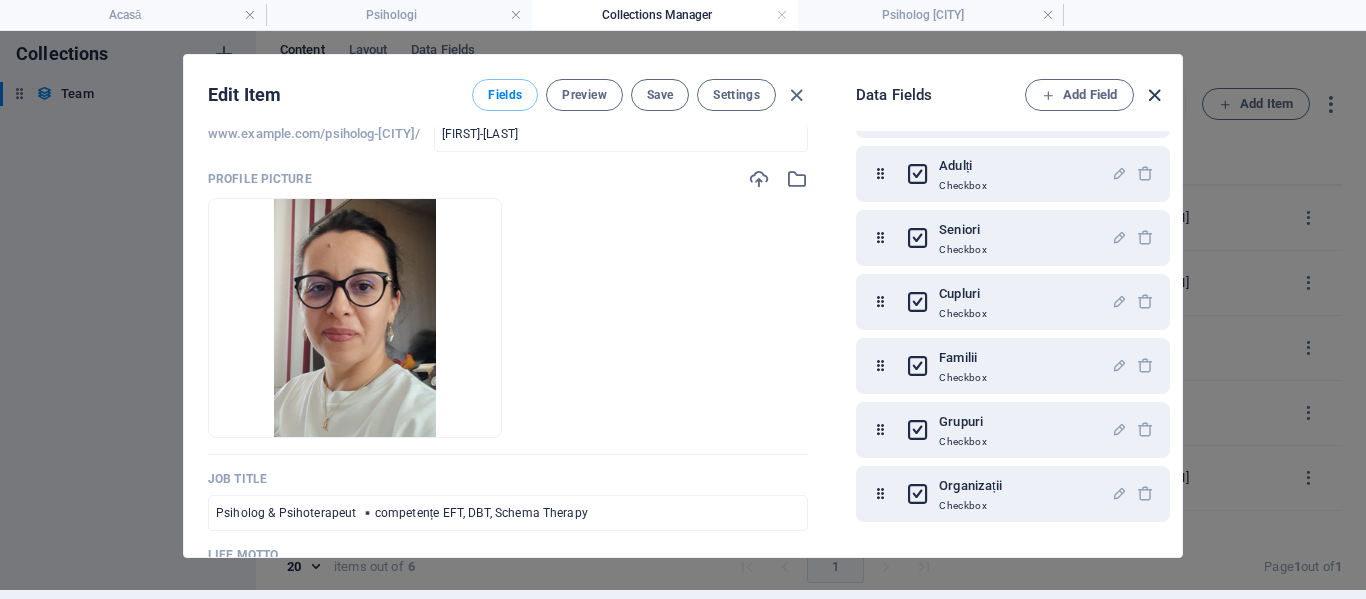 click at bounding box center [1154, 95] 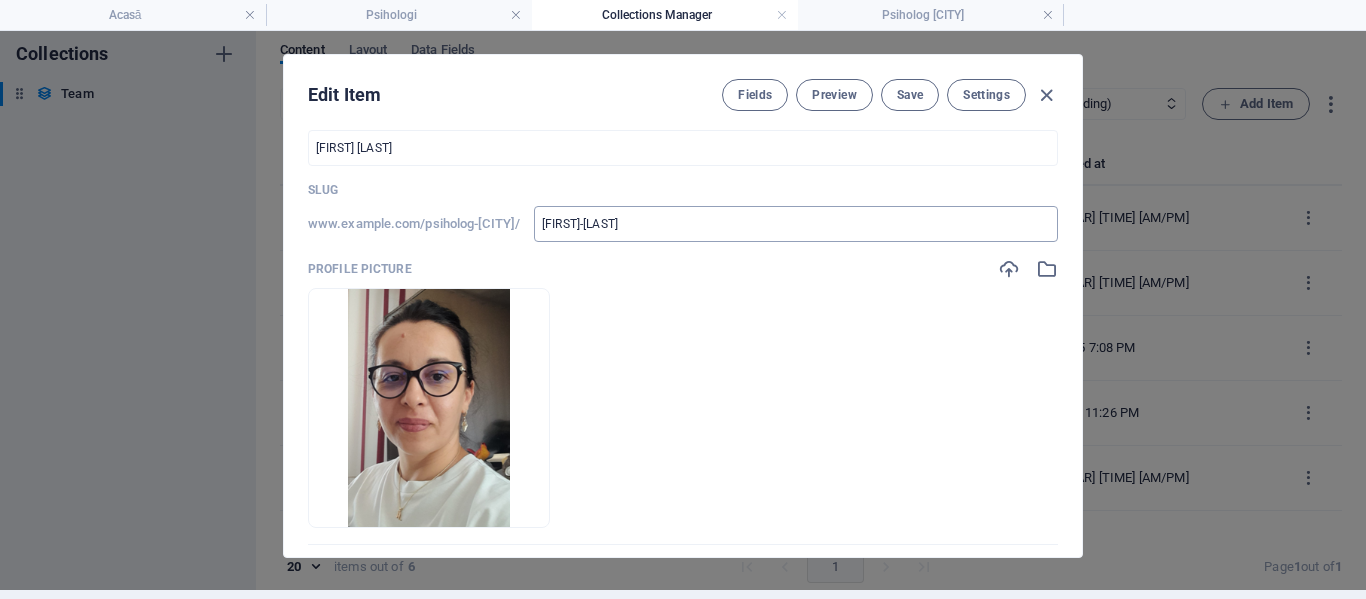 scroll, scrollTop: 0, scrollLeft: 0, axis: both 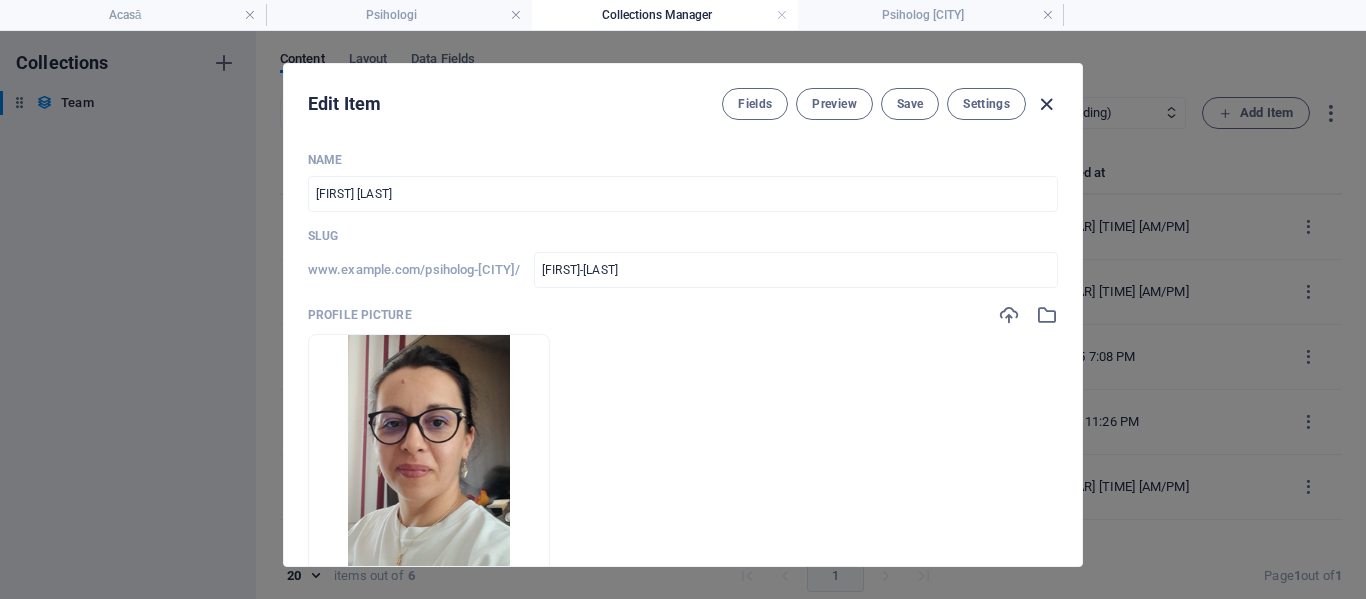 click at bounding box center [1046, 104] 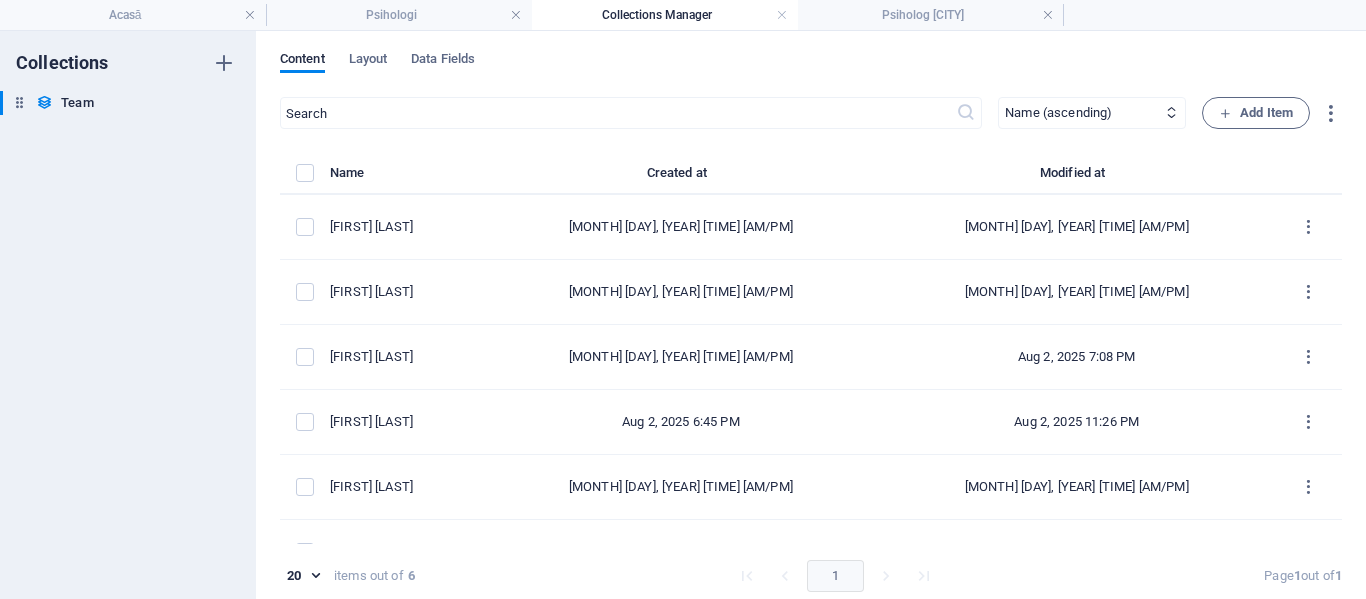 checkbox on "false" 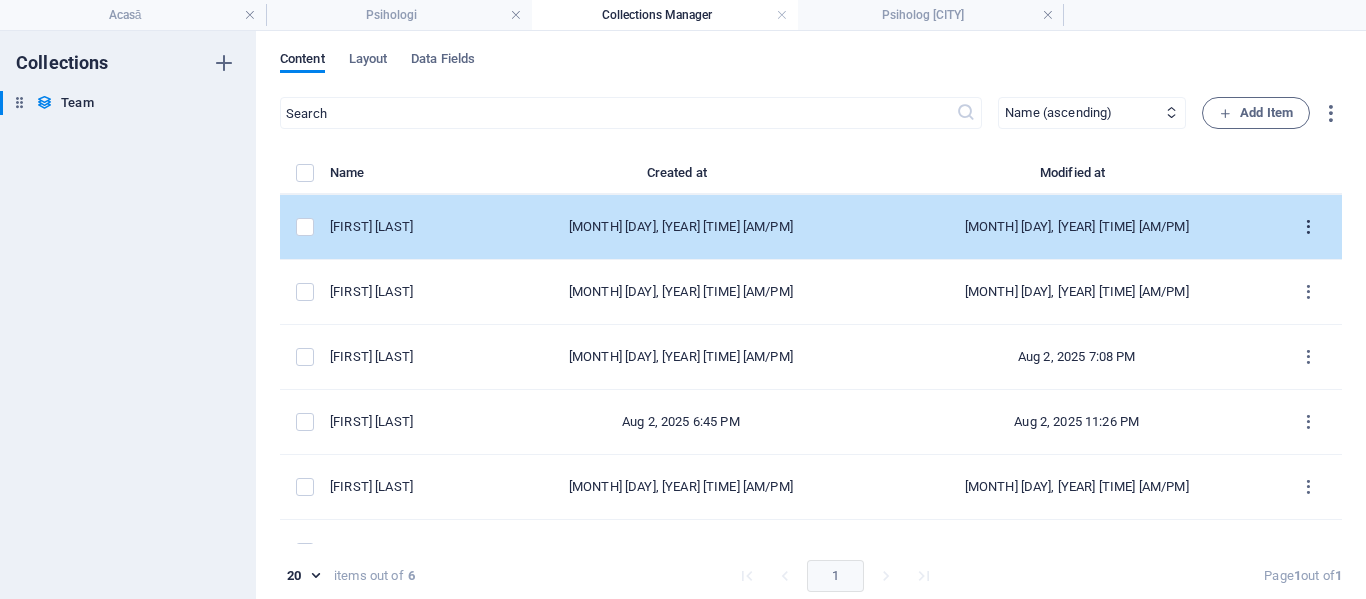 click at bounding box center (1308, 227) 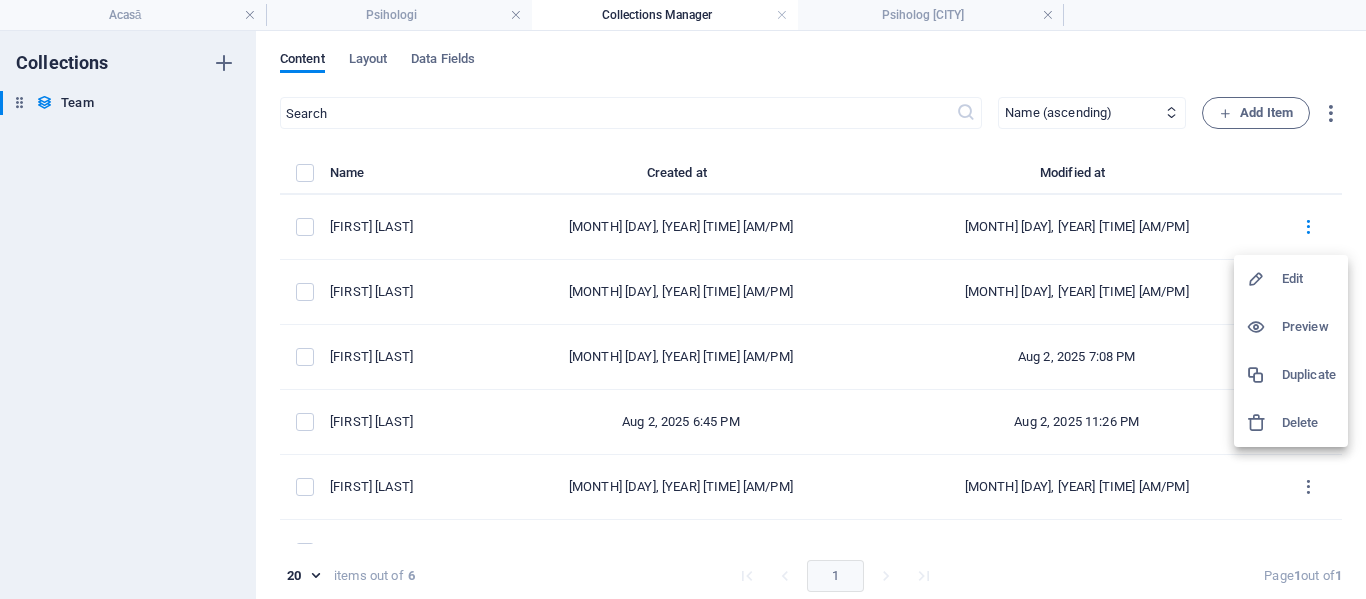 click at bounding box center [1264, 279] 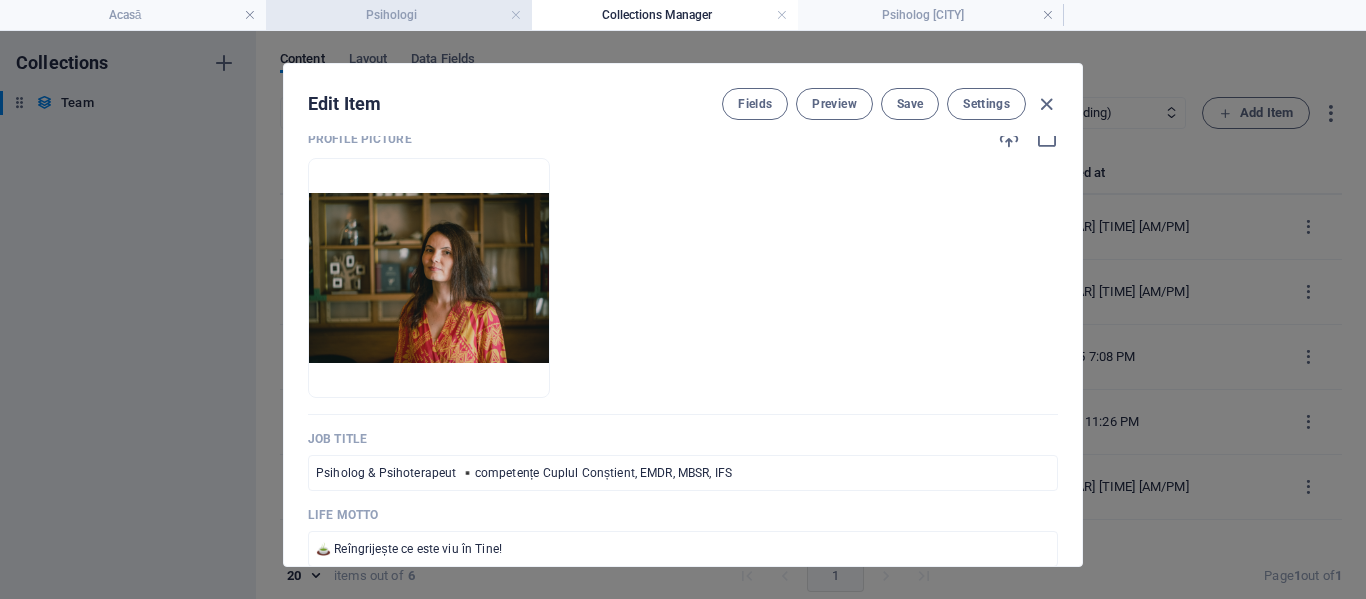 scroll, scrollTop: 100, scrollLeft: 0, axis: vertical 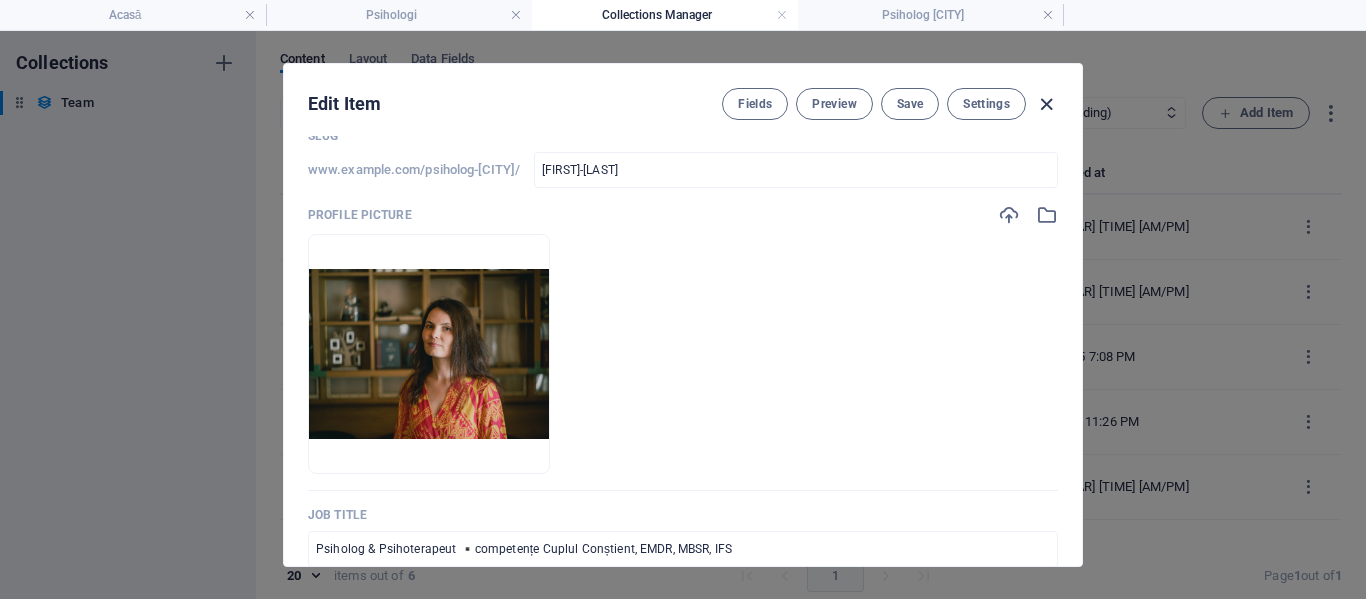 click at bounding box center [1046, 104] 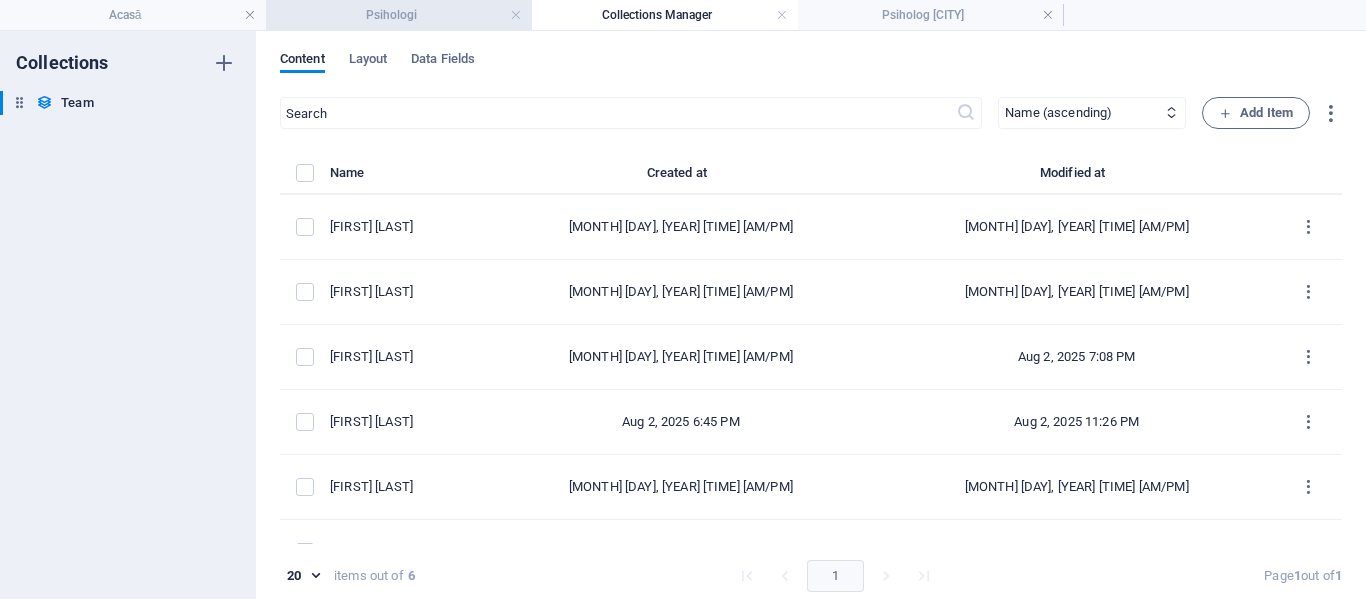 click on "Psihologi" at bounding box center [399, 15] 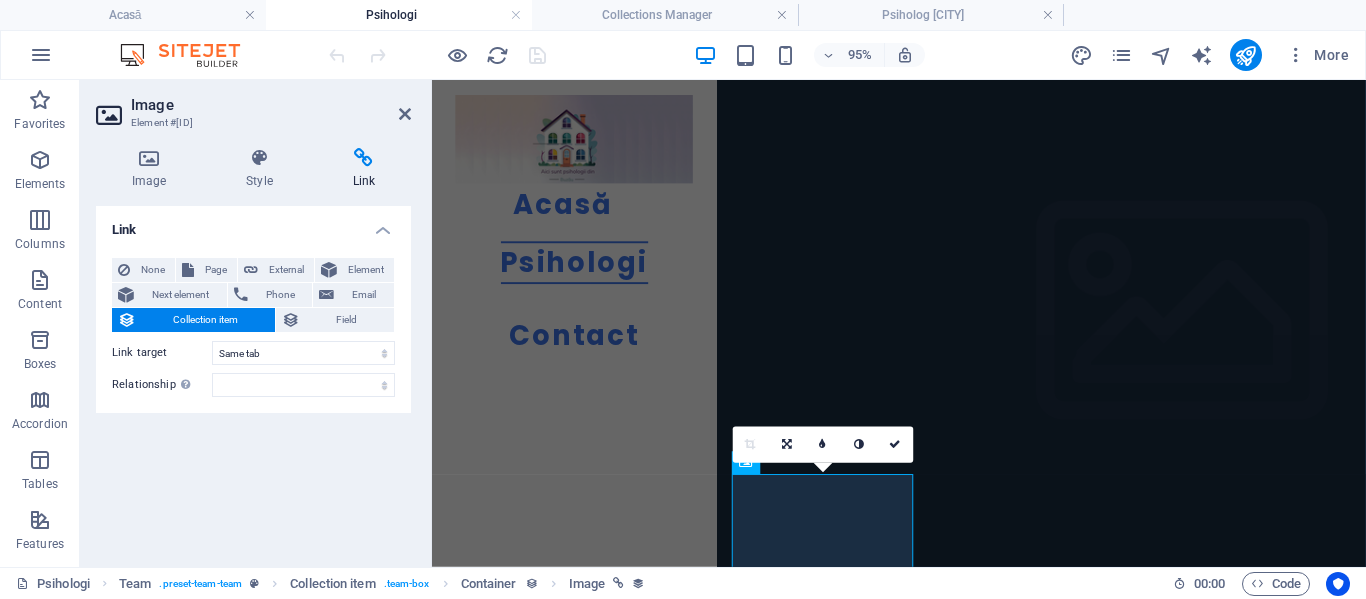scroll, scrollTop: 1000, scrollLeft: 0, axis: vertical 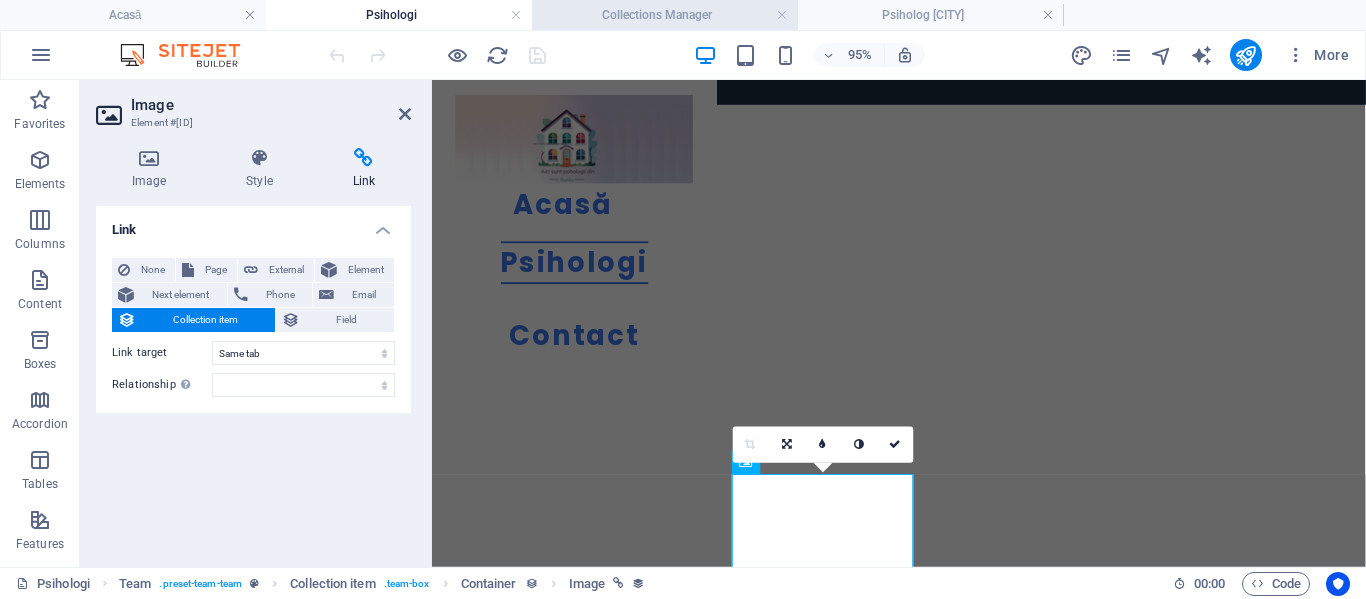 click on "Collections Manager" at bounding box center (665, 15) 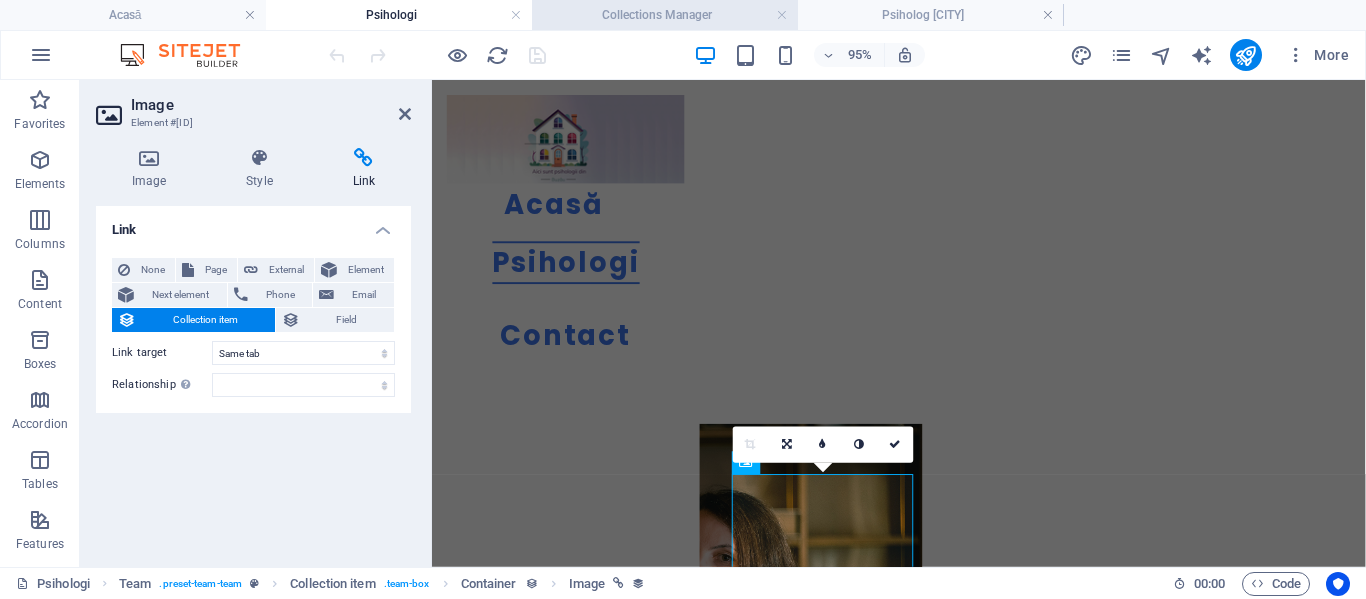 scroll, scrollTop: 0, scrollLeft: 0, axis: both 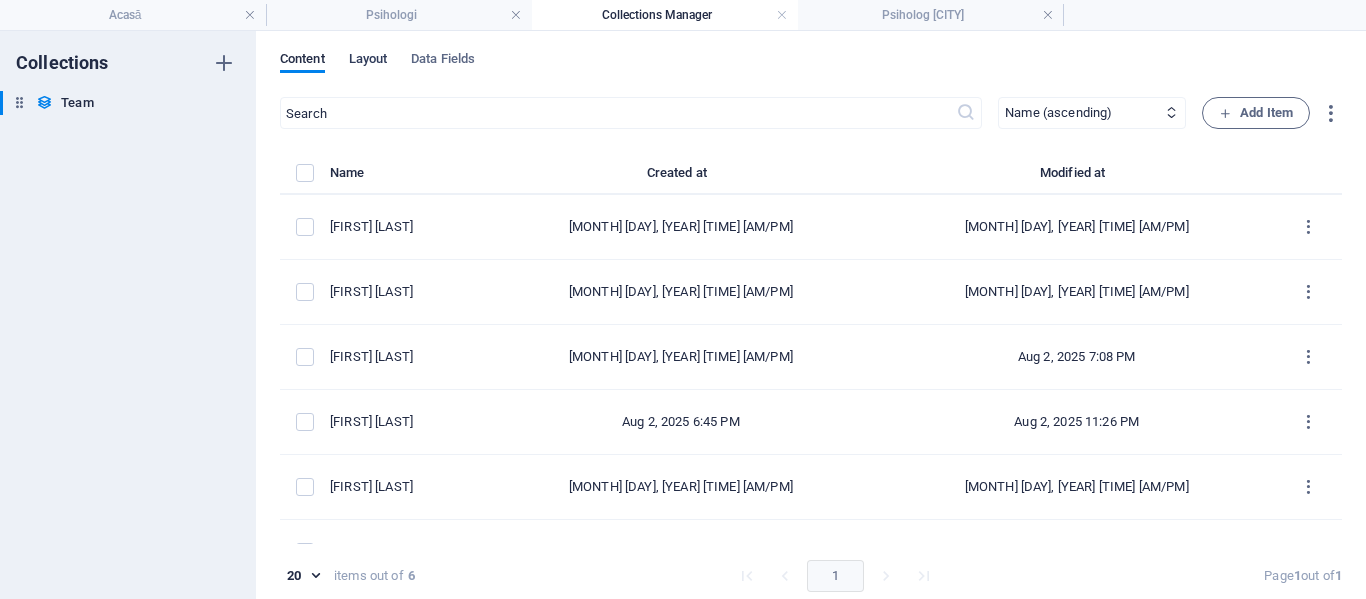 click on "Layout" at bounding box center (368, 61) 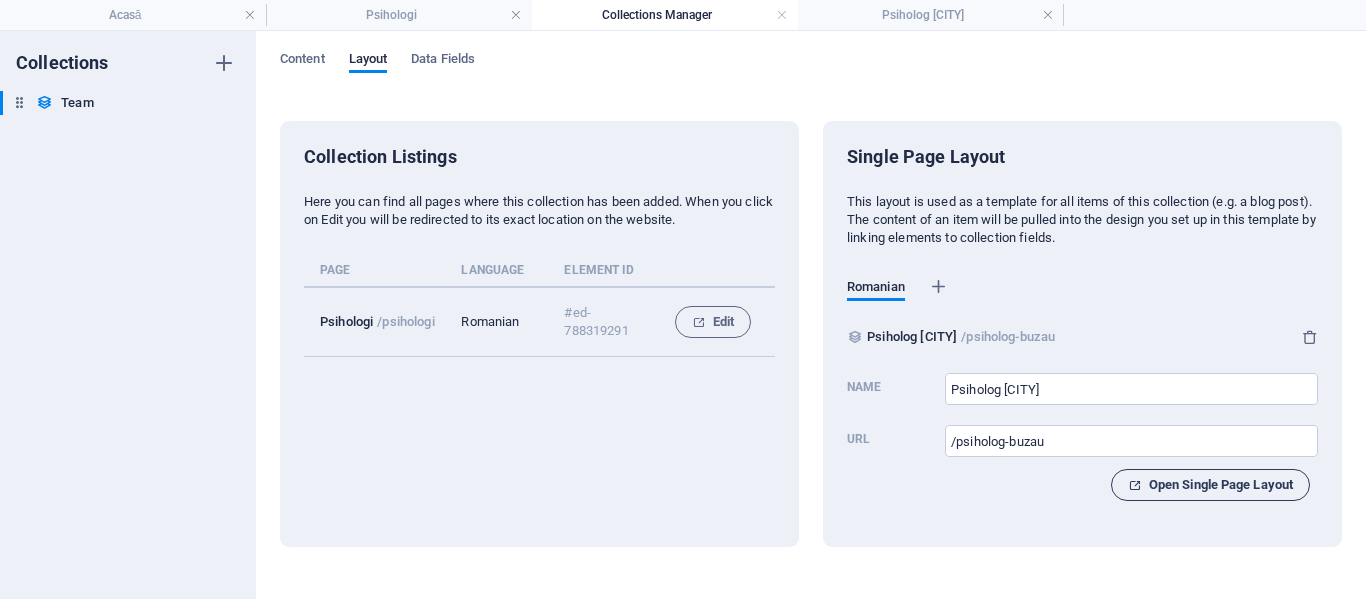 click on "Open Single Page Layout" at bounding box center [1210, 485] 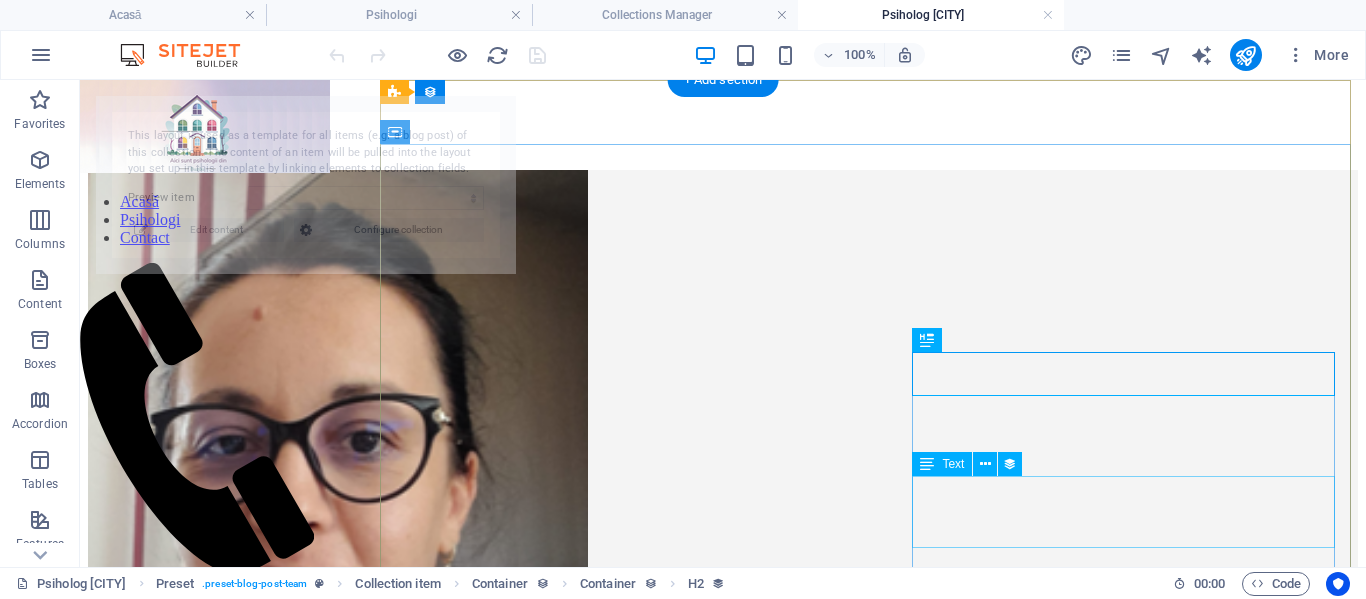 scroll, scrollTop: 0, scrollLeft: 0, axis: both 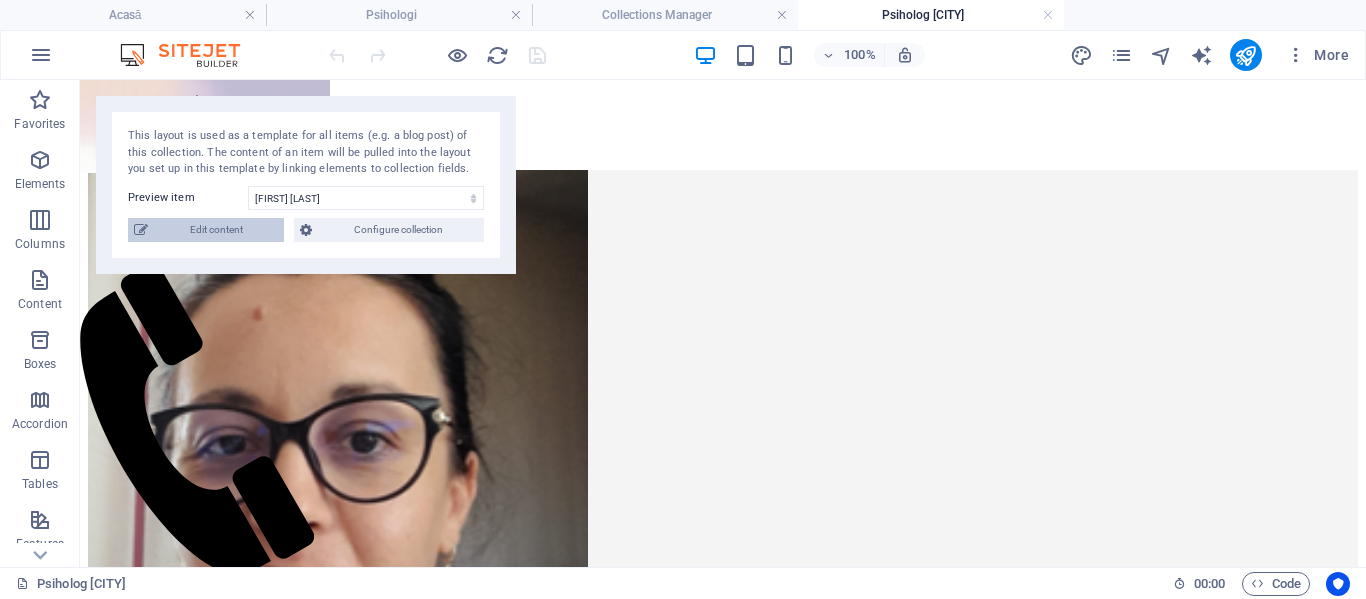 click on "Edit content" at bounding box center (216, 230) 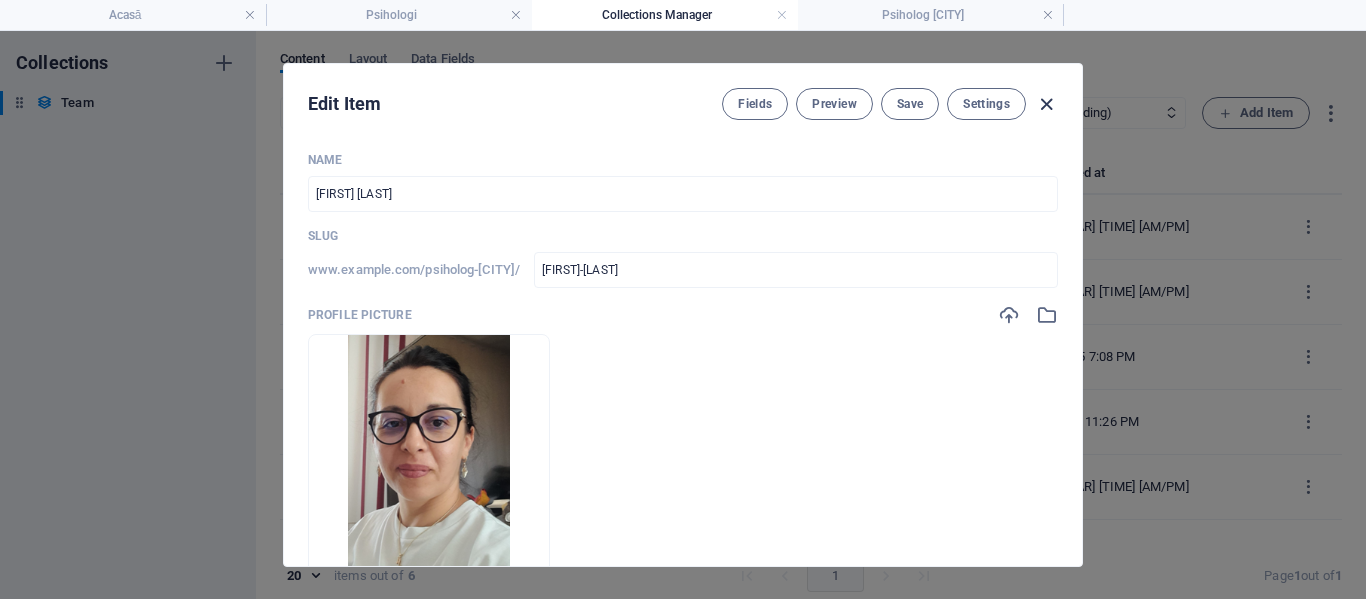 click at bounding box center [1046, 104] 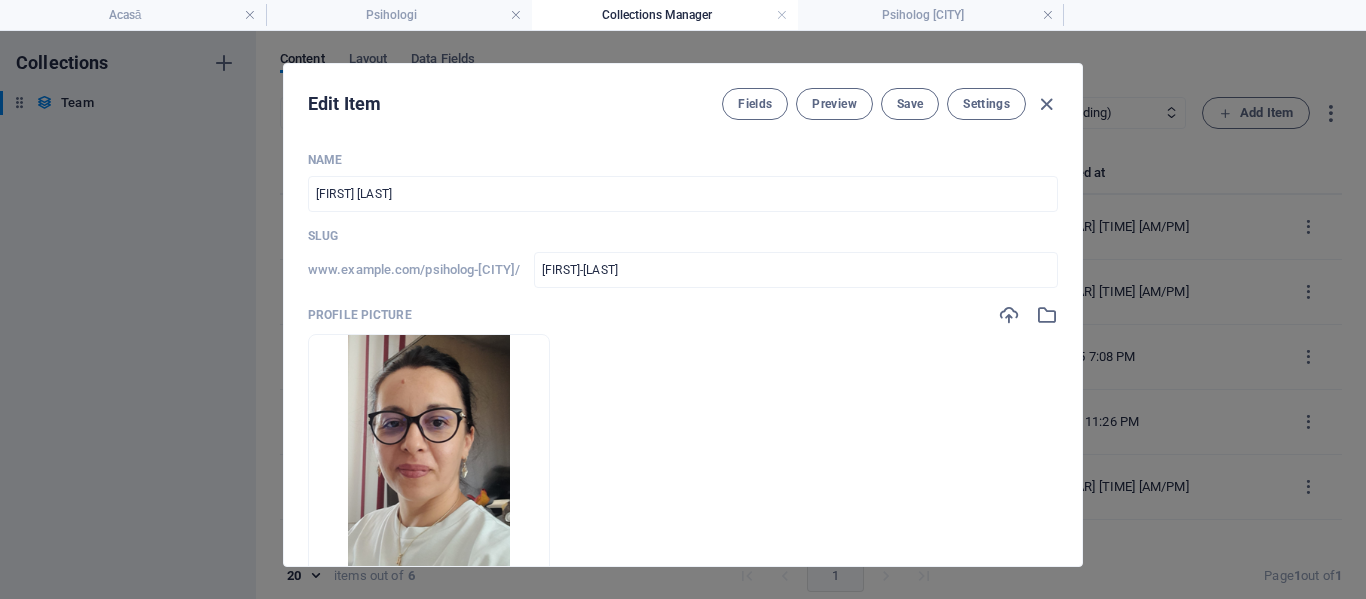 checkbox on "false" 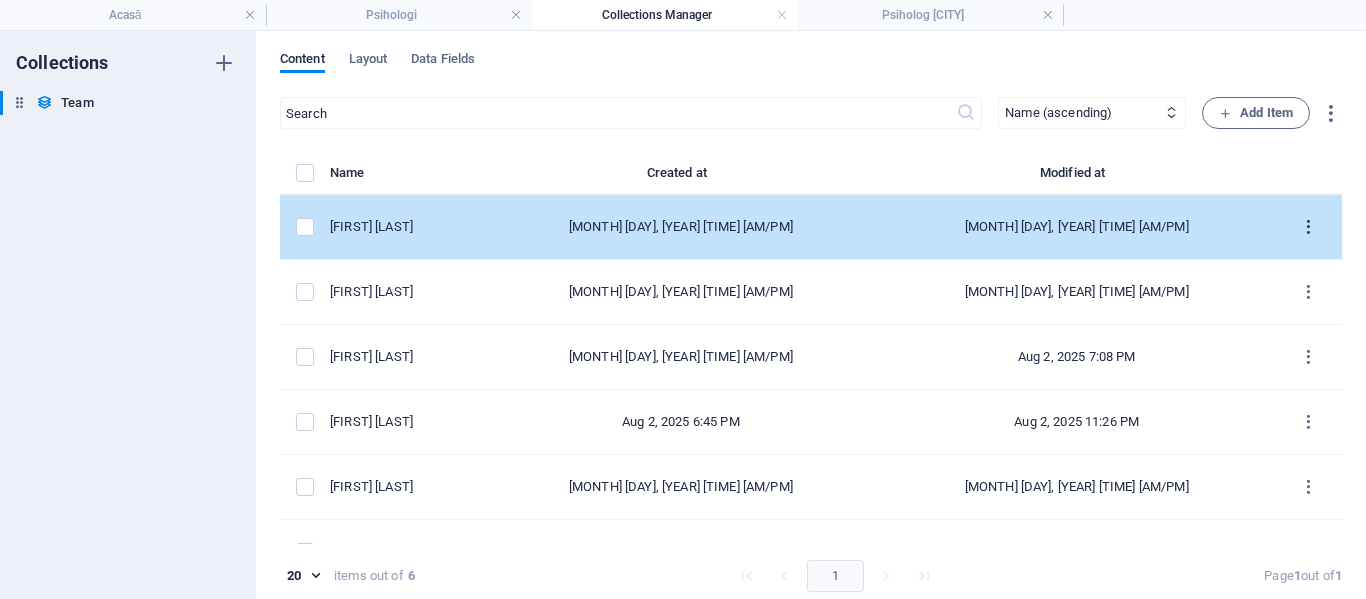 click at bounding box center (1308, 227) 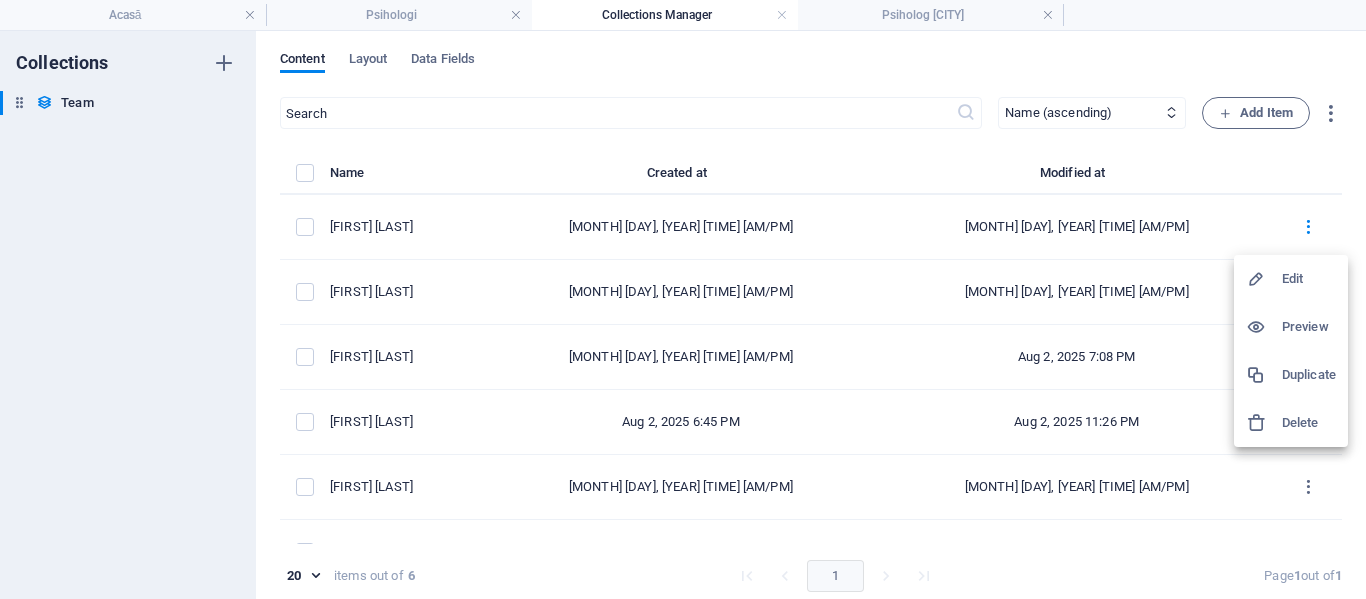 click at bounding box center [683, 299] 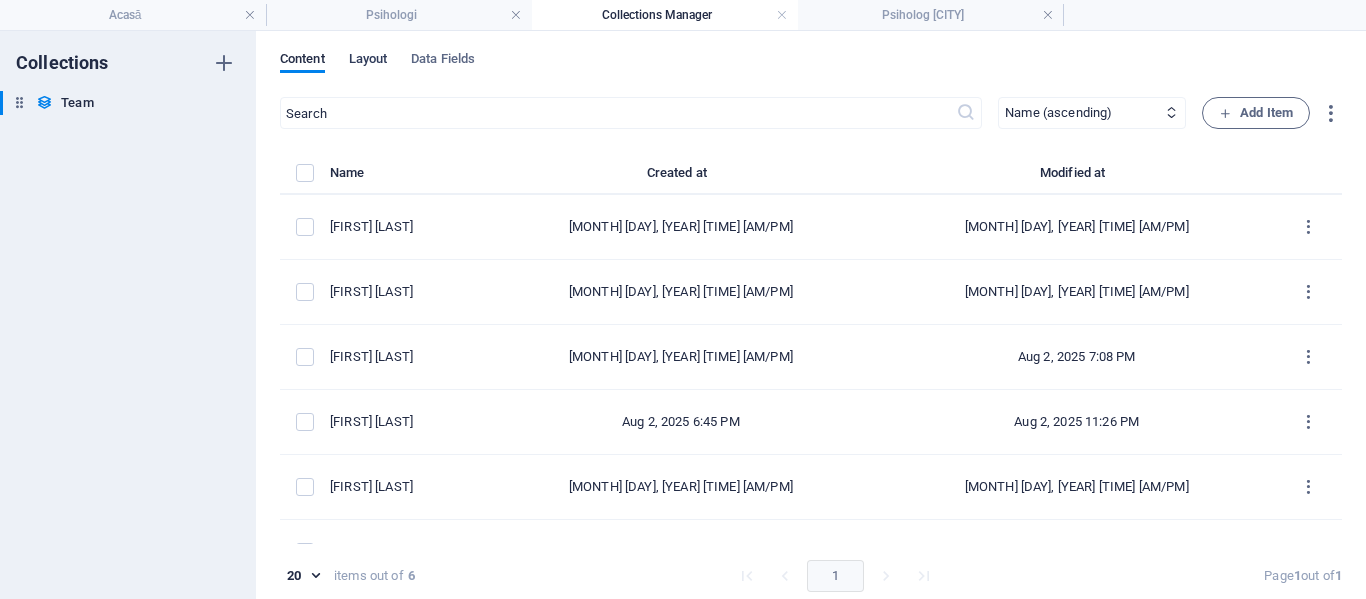 click on "Layout" at bounding box center (368, 61) 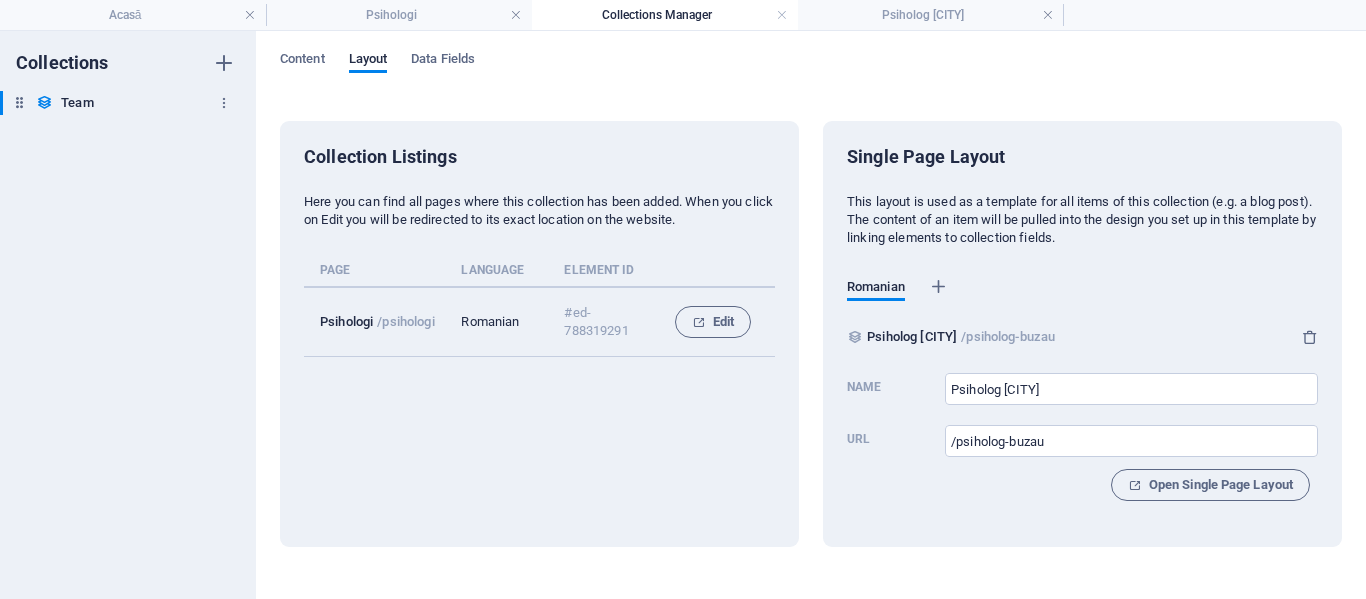 click on "Team" at bounding box center (77, 103) 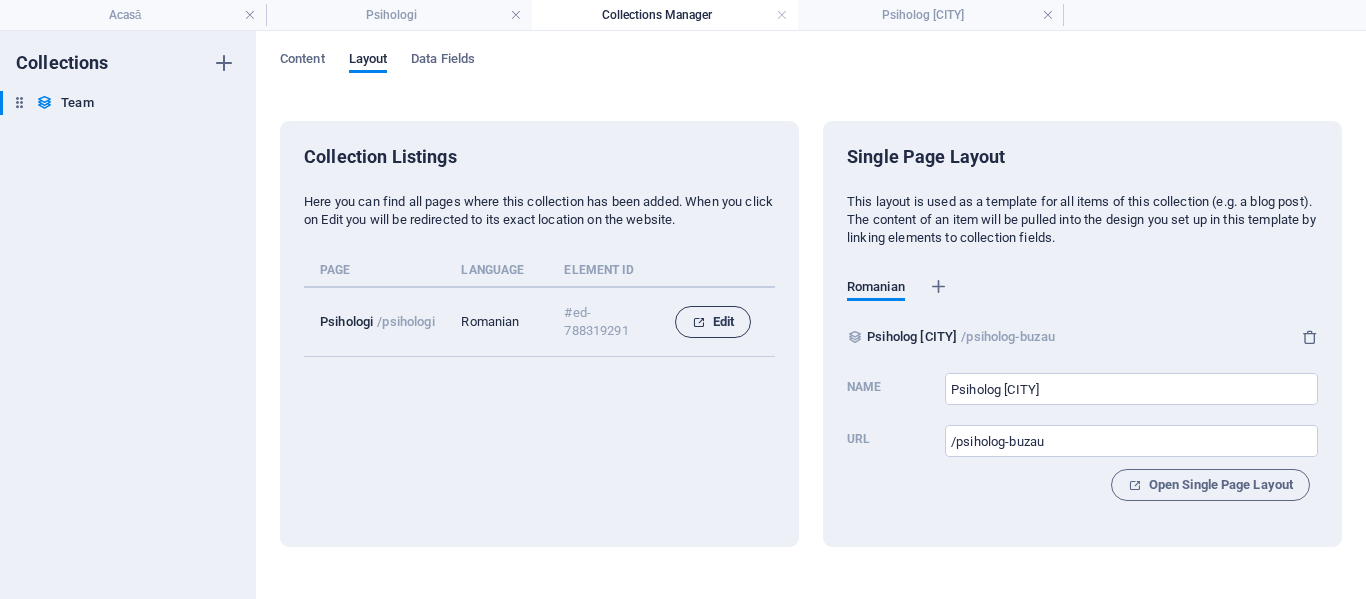 click on "Edit" at bounding box center [713, 322] 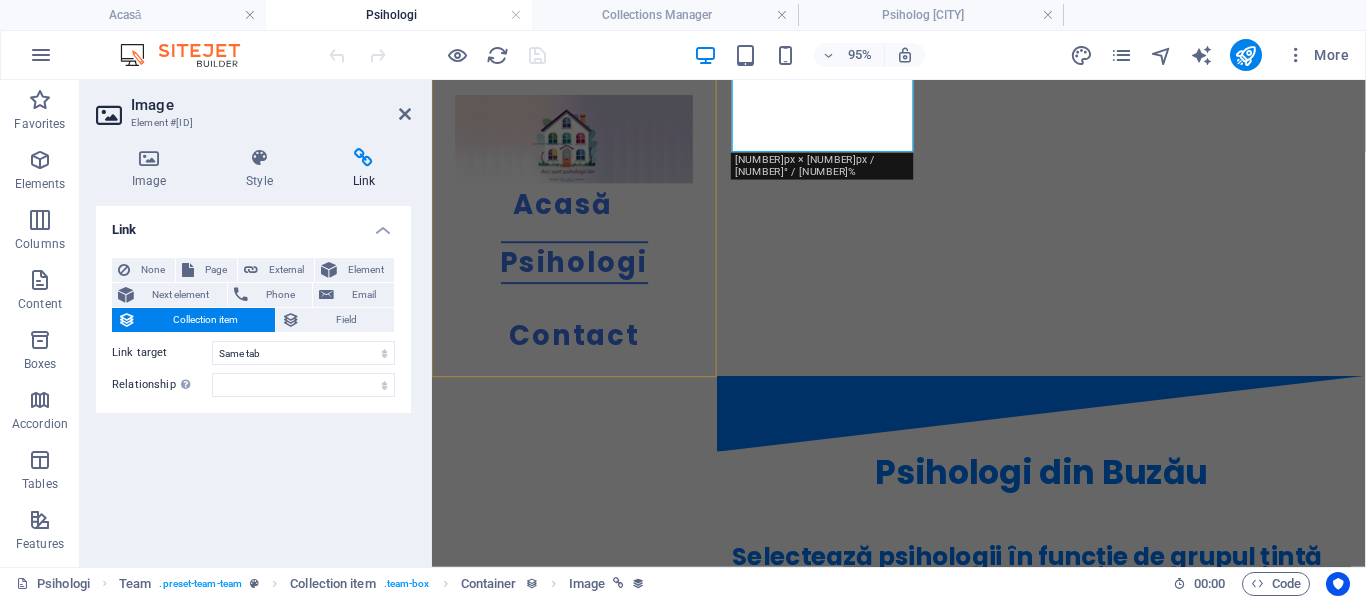 scroll, scrollTop: 1639, scrollLeft: 0, axis: vertical 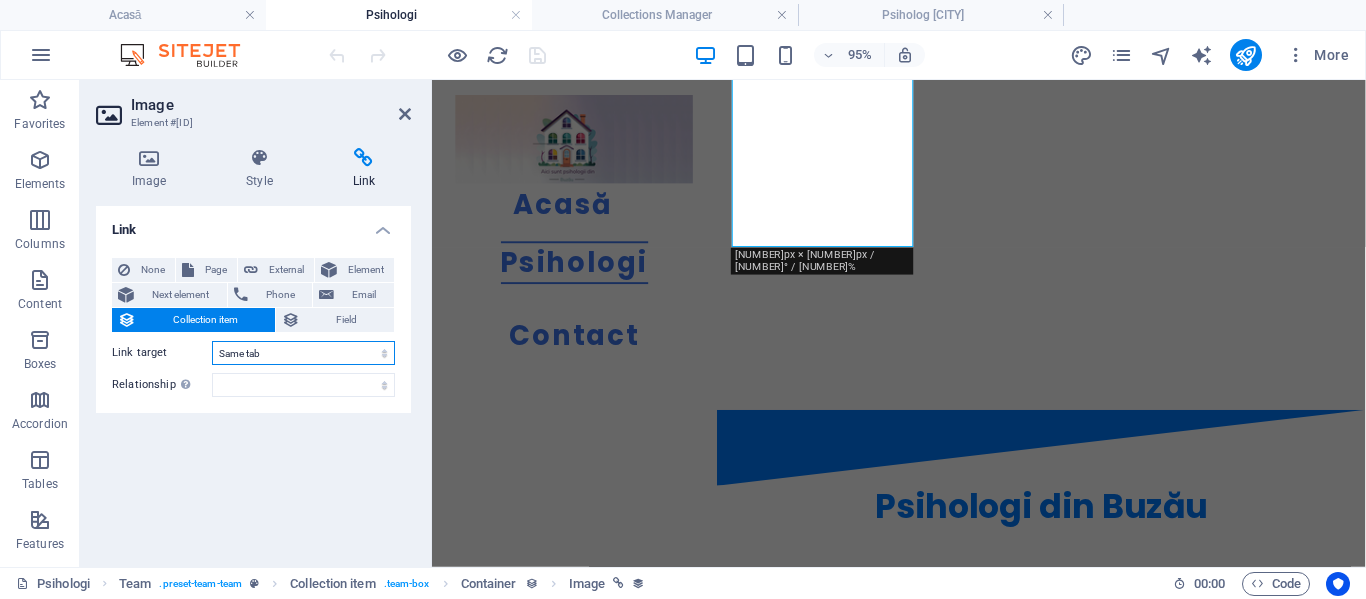 click on "New tab Same tab Overlay" at bounding box center [303, 353] 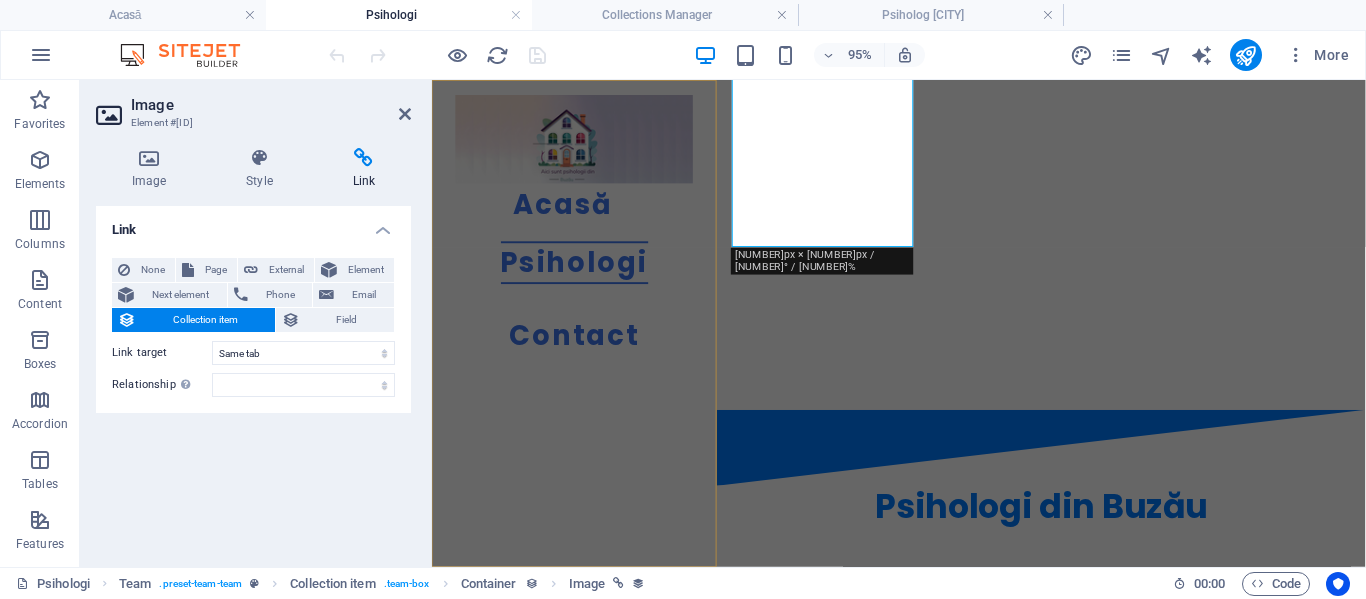 click on "Acasă Psihologi Contact" at bounding box center (582, 336) 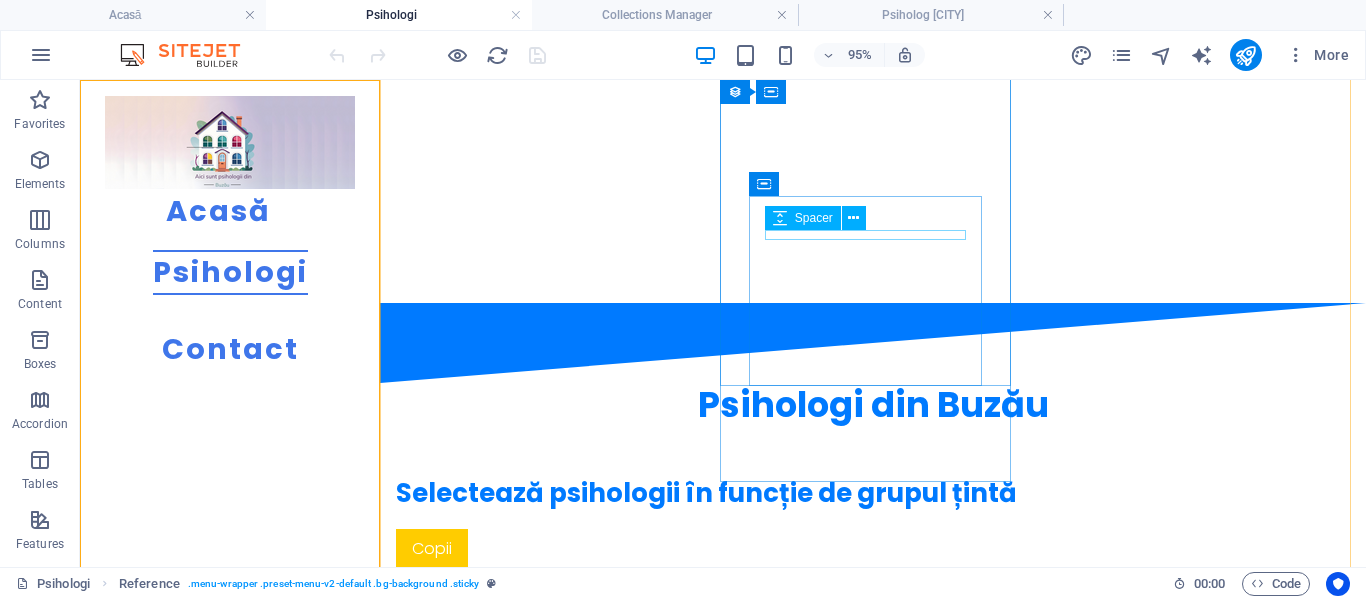 scroll, scrollTop: 1557, scrollLeft: 0, axis: vertical 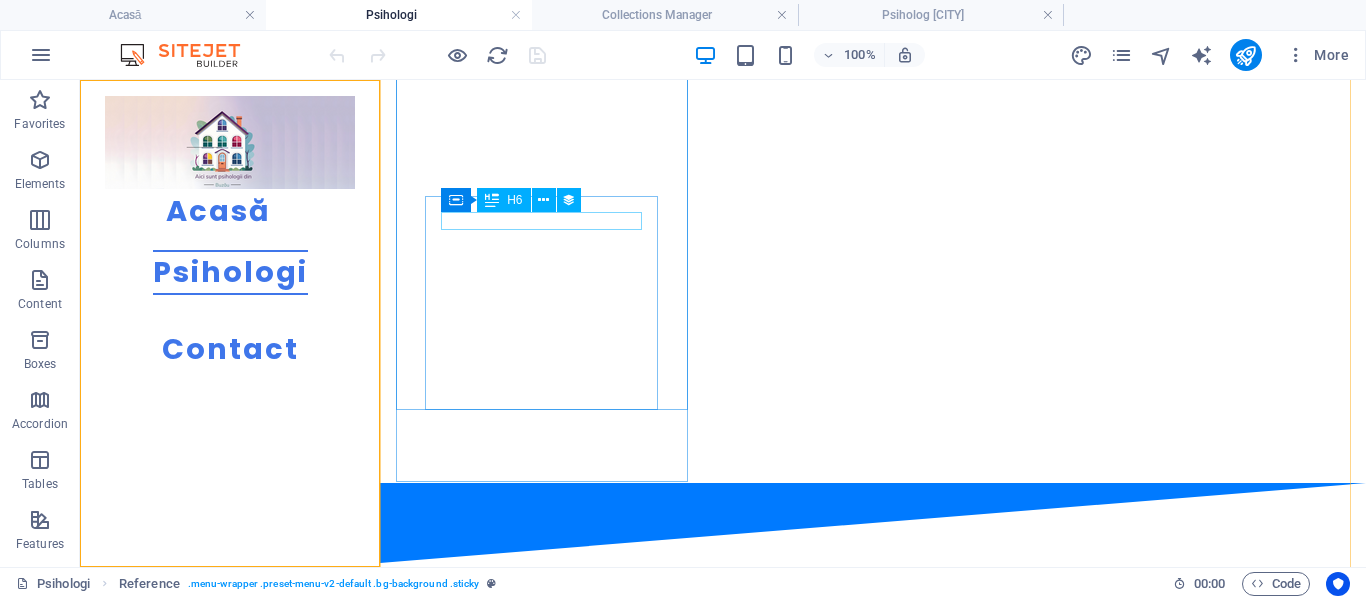 click on "[FIRST] [LAST]" at bounding box center (873, 1710) 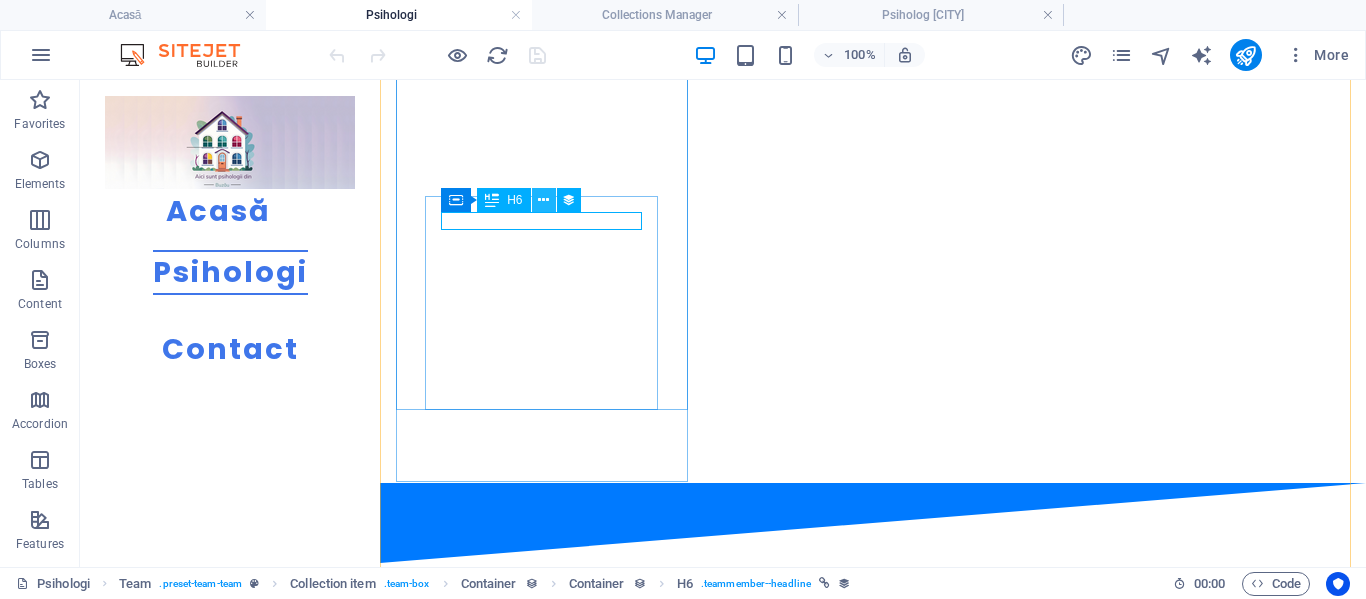 click at bounding box center [543, 200] 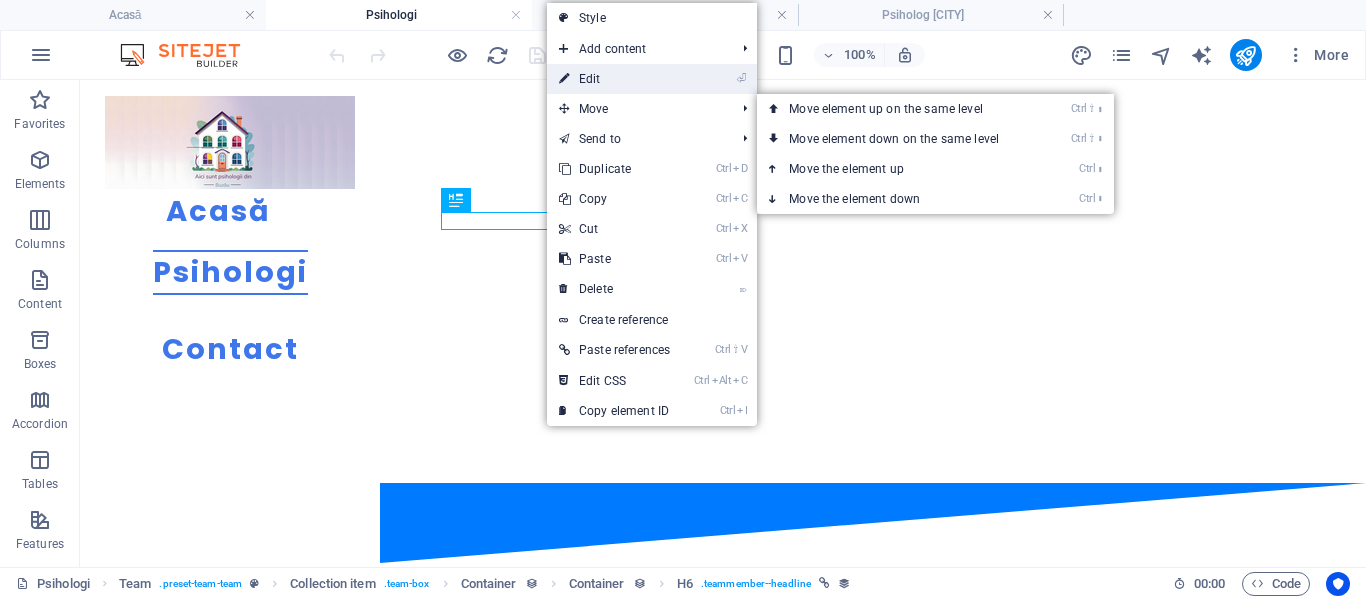 drag, startPoint x: 614, startPoint y: 76, endPoint x: 157, endPoint y: 11, distance: 461.5994 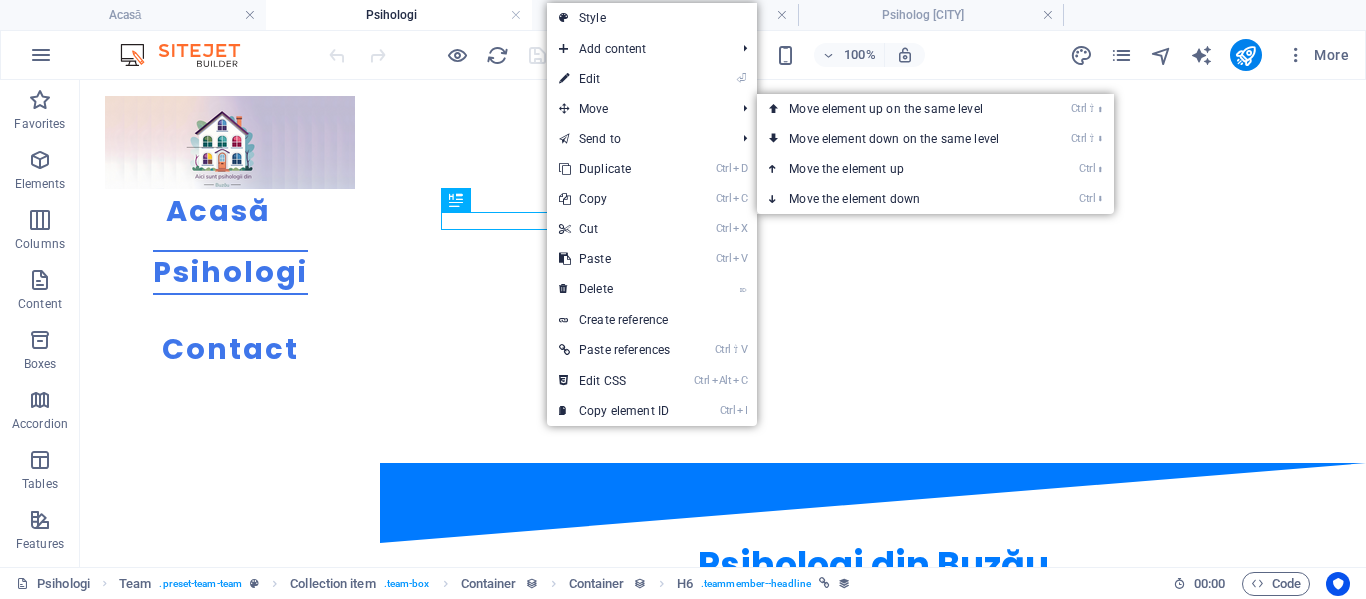 select on "name" 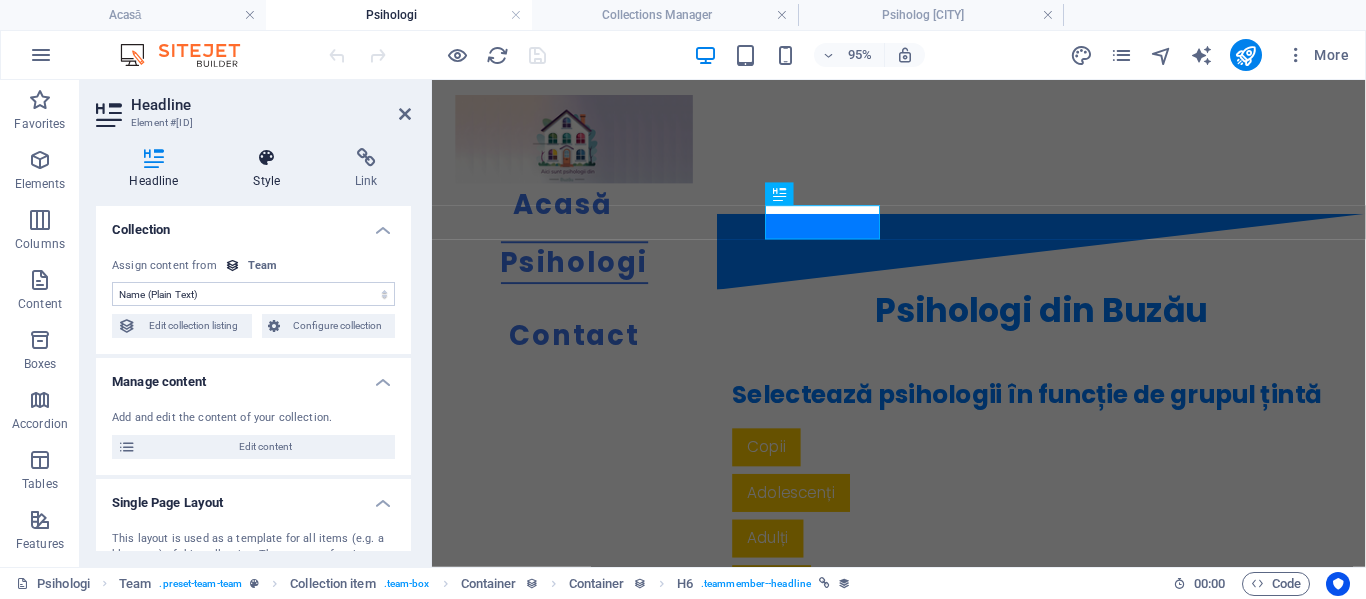 scroll, scrollTop: 1639, scrollLeft: 0, axis: vertical 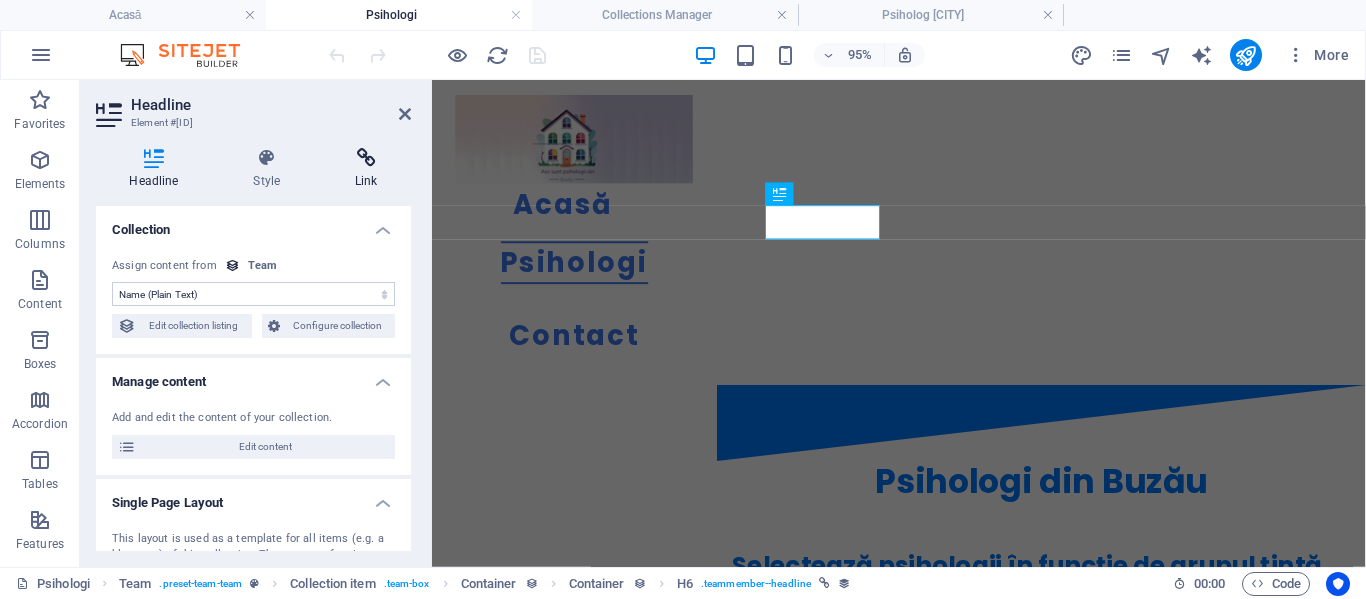 click at bounding box center (366, 158) 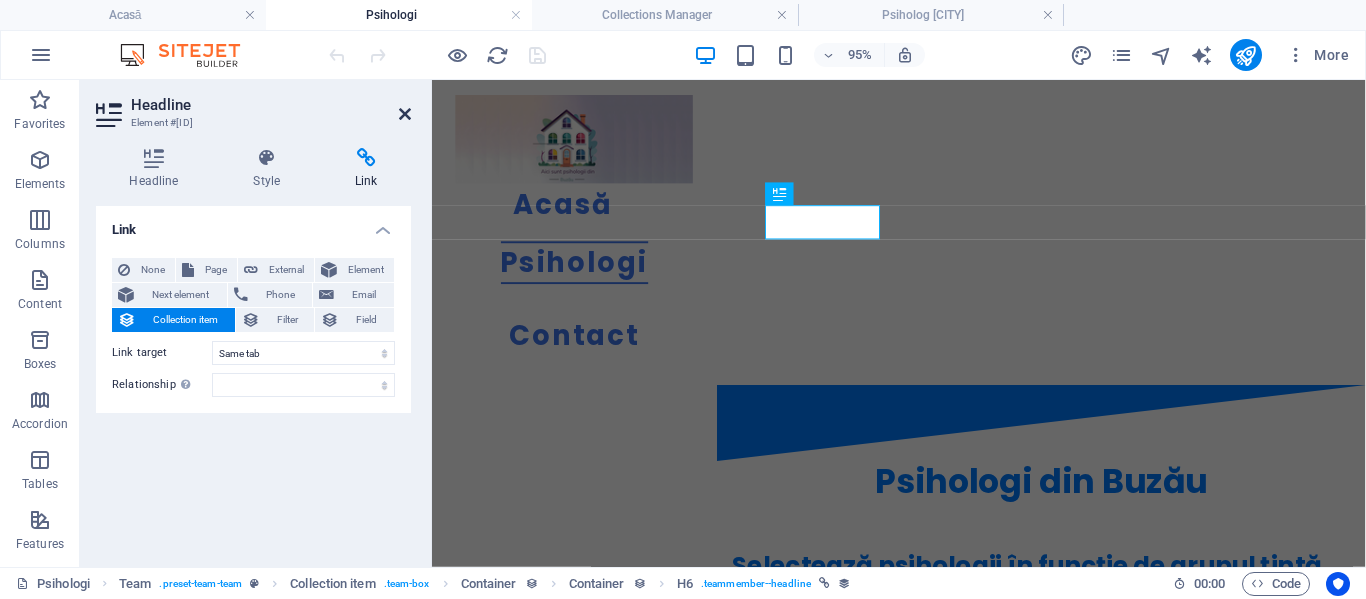 click at bounding box center (405, 114) 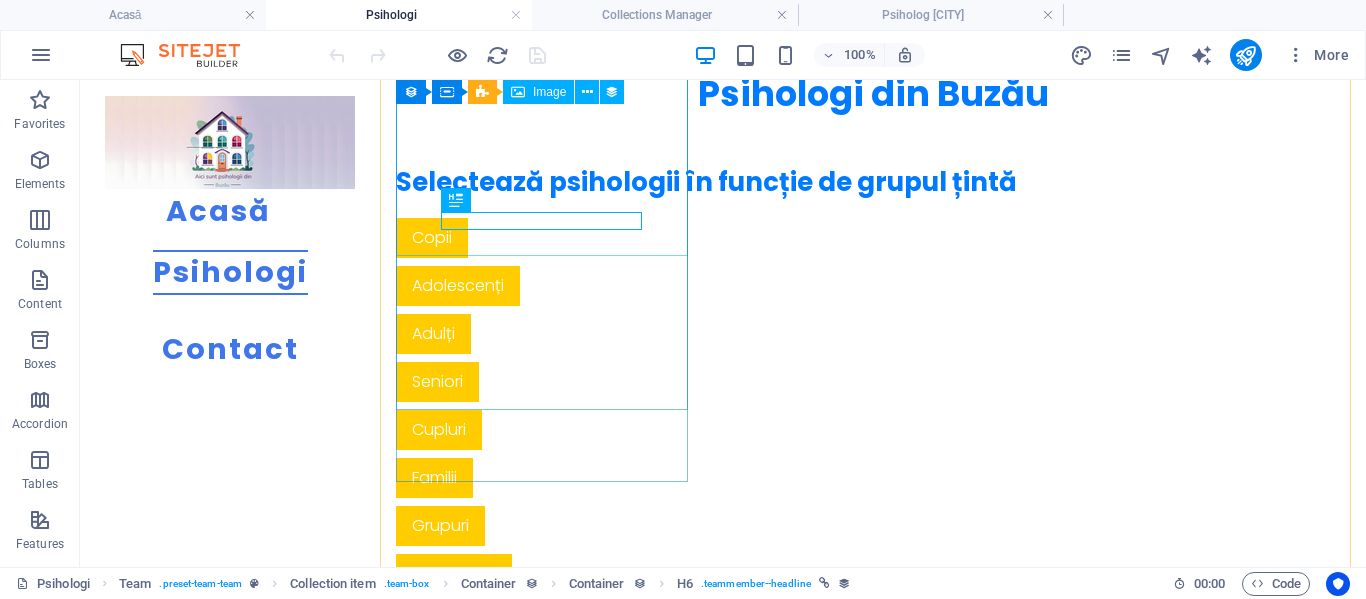 scroll, scrollTop: 1557, scrollLeft: 0, axis: vertical 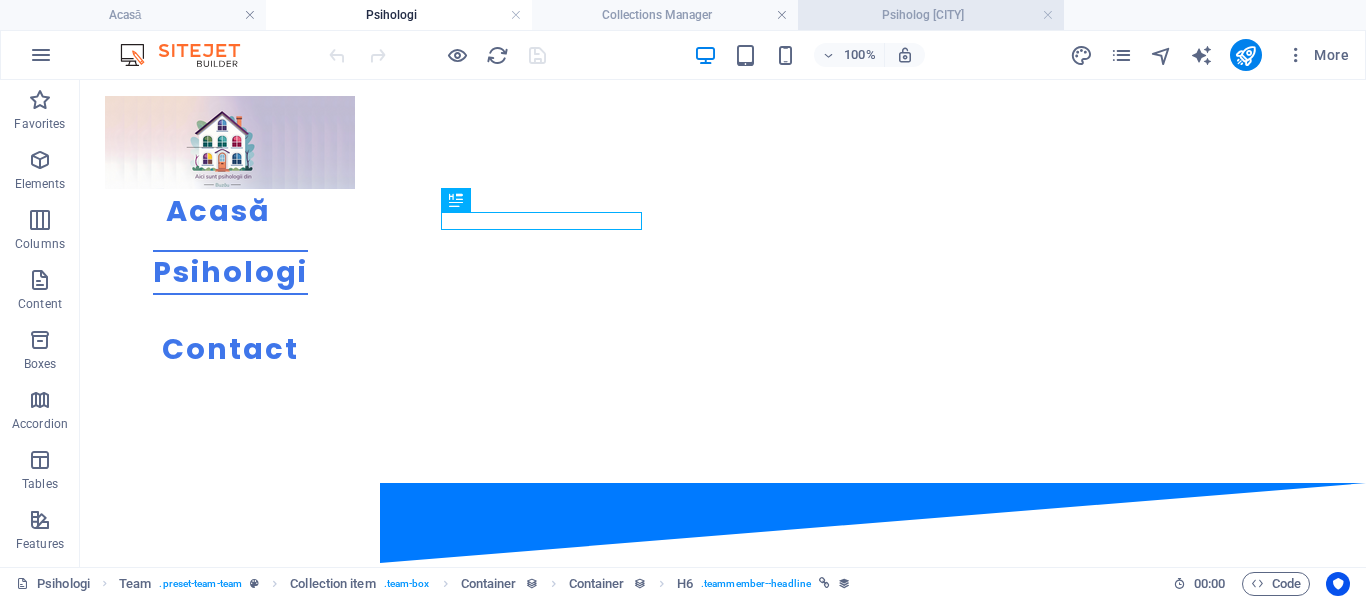 click on "Psiholog Buzău" at bounding box center [931, 15] 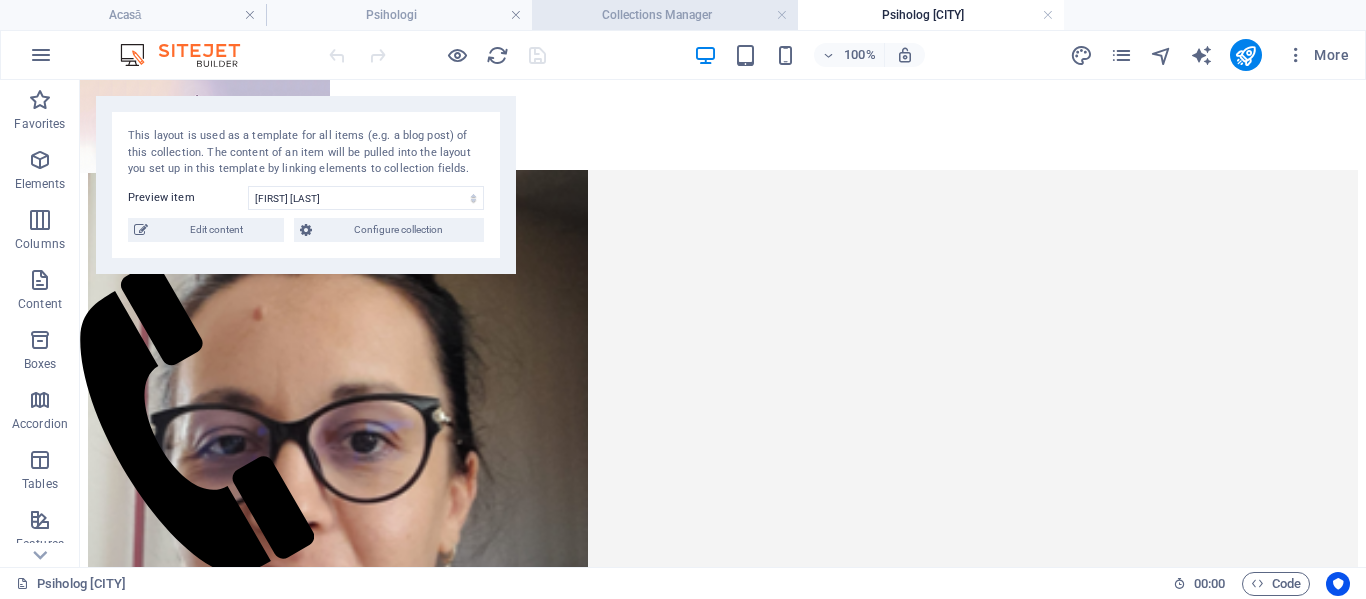 click on "Collections Manager" at bounding box center [665, 15] 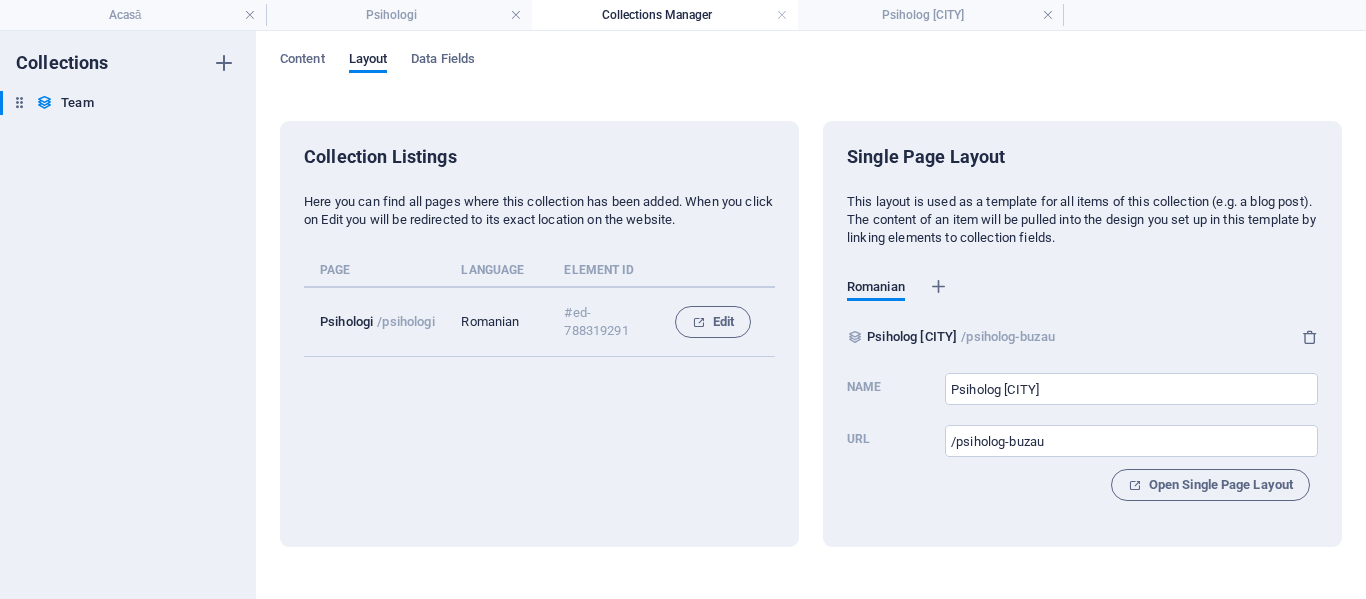 click on "Content Layout Data Fields Collection Listings Here you can find all pages where this collection has been added. When you click on Edit you will be redirected to its exact location on the website. Page Language Element ID Psihologi /psihologi Romanian #ed-788319291 Edit Single Page Layout This layout is used as a template for all items of this collection (e.g. a blog post). The content of an item will be pulled into the design you set up in this template by linking elements to collection fields. Romanian Psiholog Buzău /psiholog-buzau Name Psiholog Buzău ​ Url /psiholog-buzau ​ Open Single Page Layout" at bounding box center [811, 315] 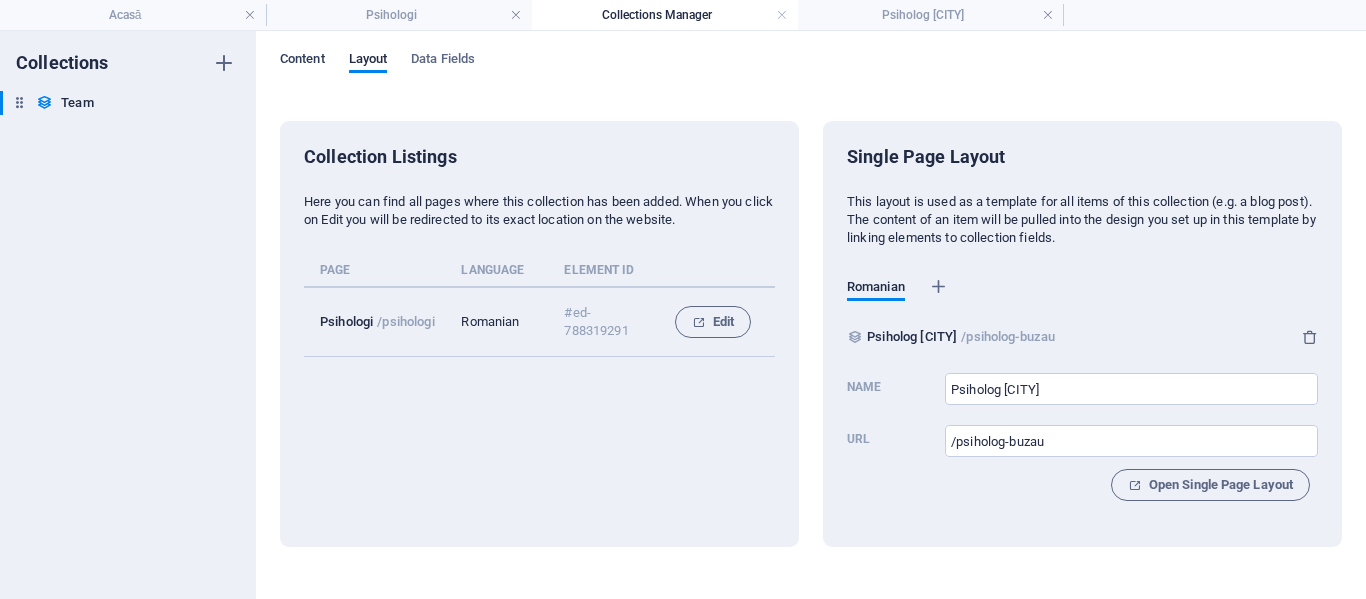 click on "Content" at bounding box center [302, 61] 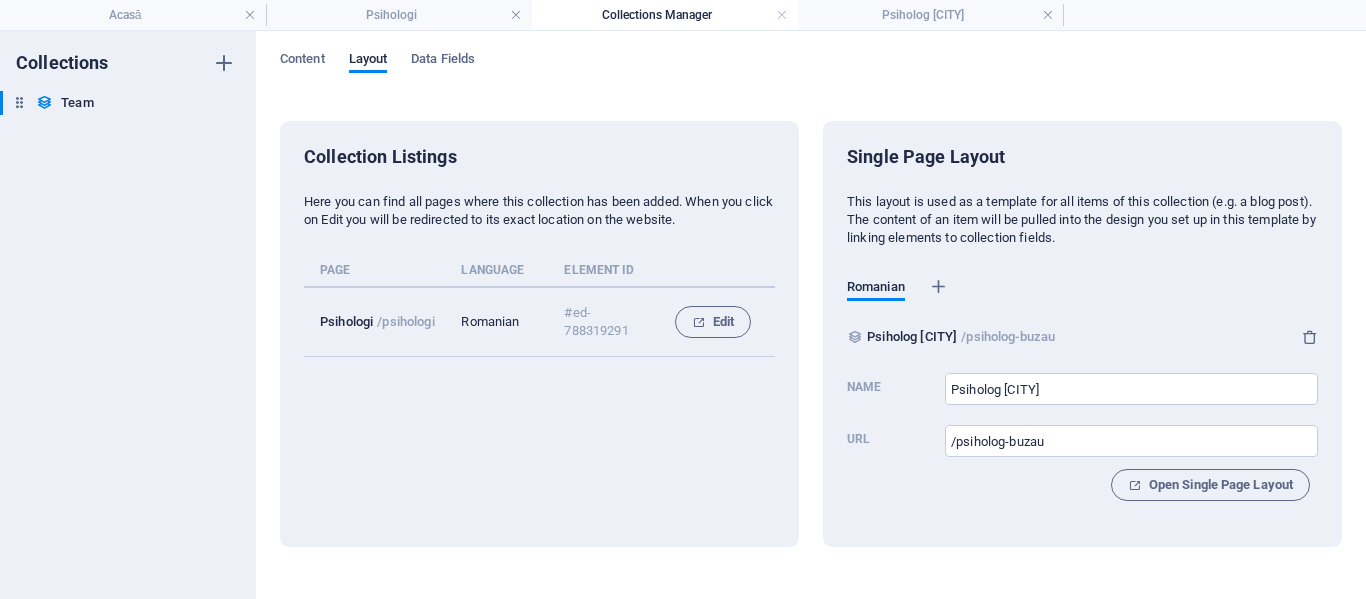 select on "columns.name_ASC" 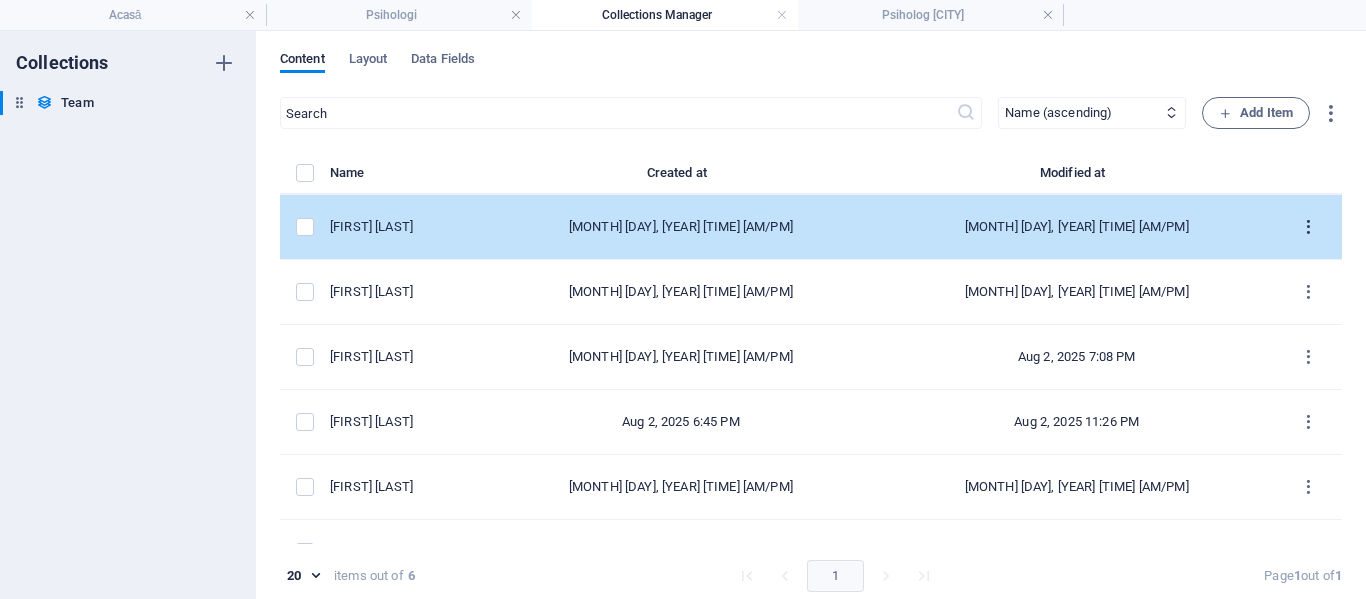 click at bounding box center (1308, 227) 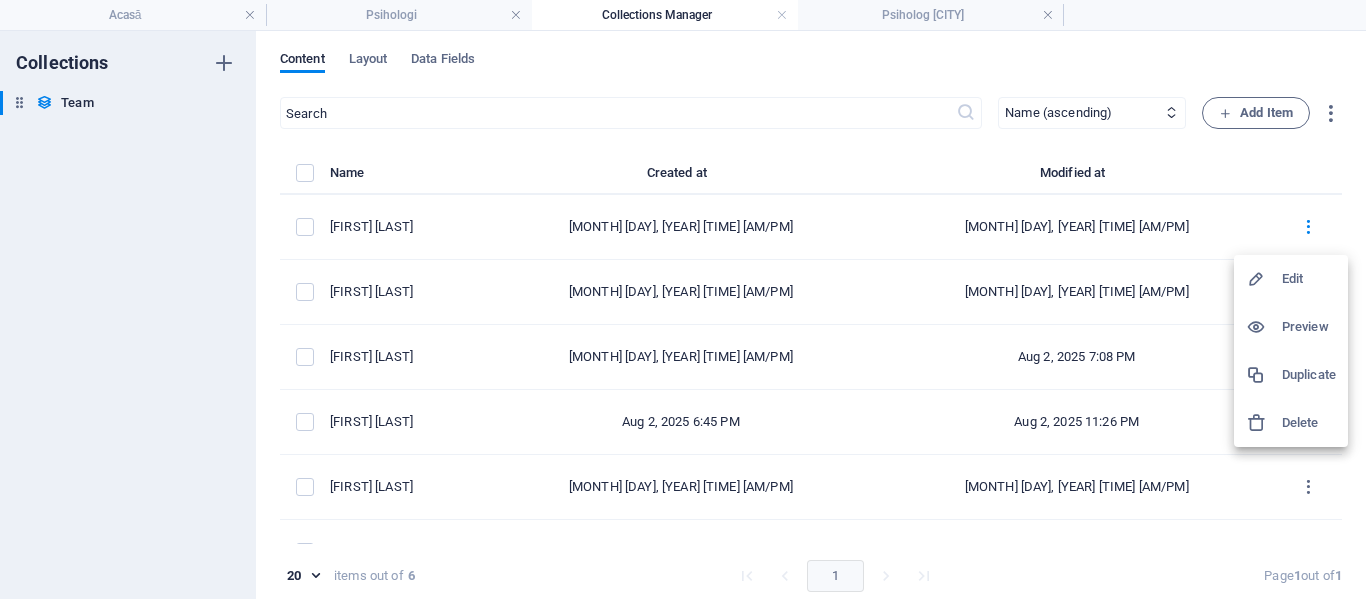 click at bounding box center [683, 299] 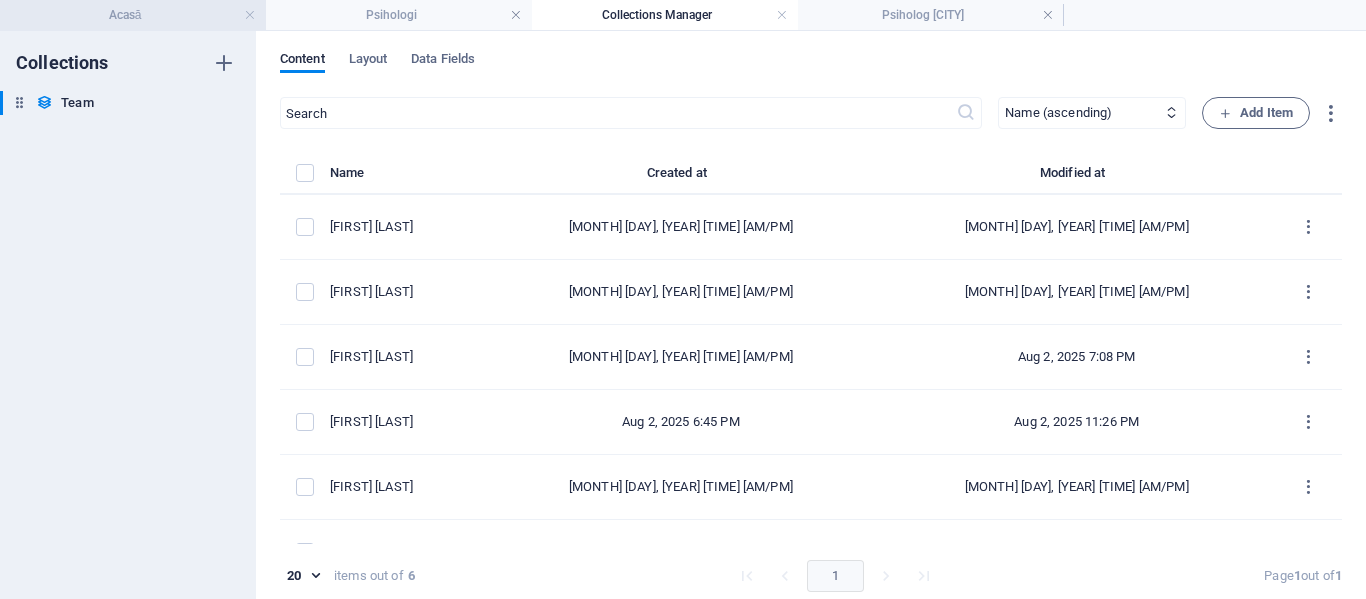 click on "Acasă" at bounding box center [133, 15] 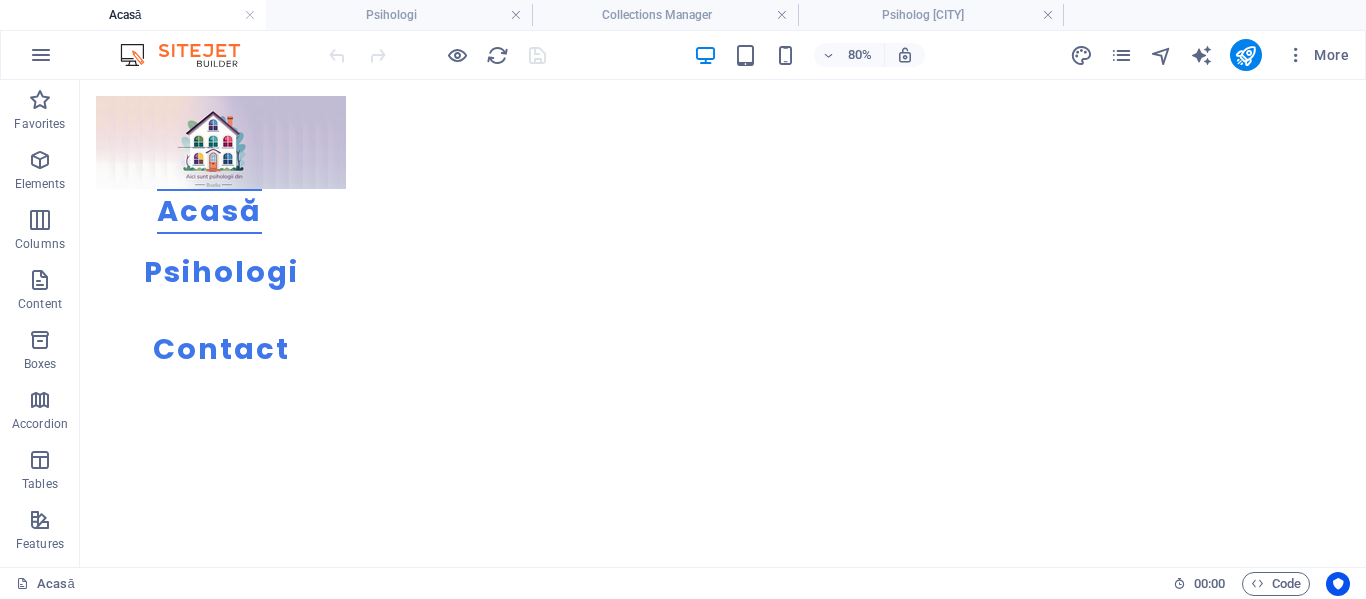 scroll, scrollTop: 289, scrollLeft: 0, axis: vertical 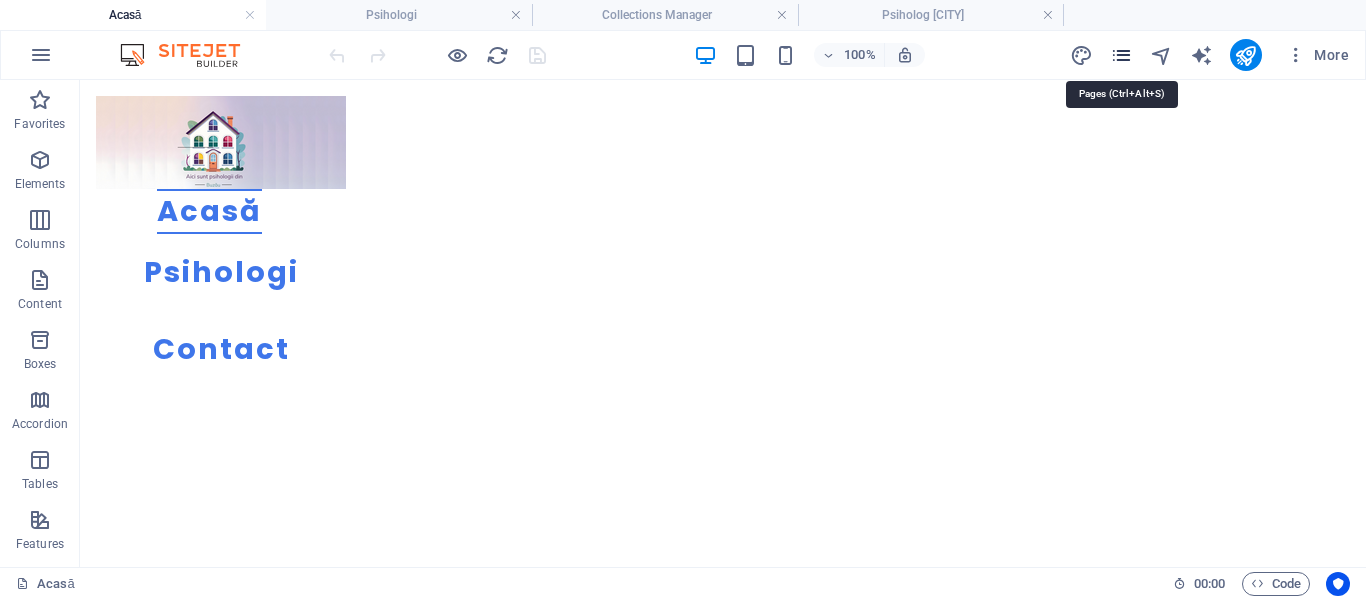 click at bounding box center (1121, 55) 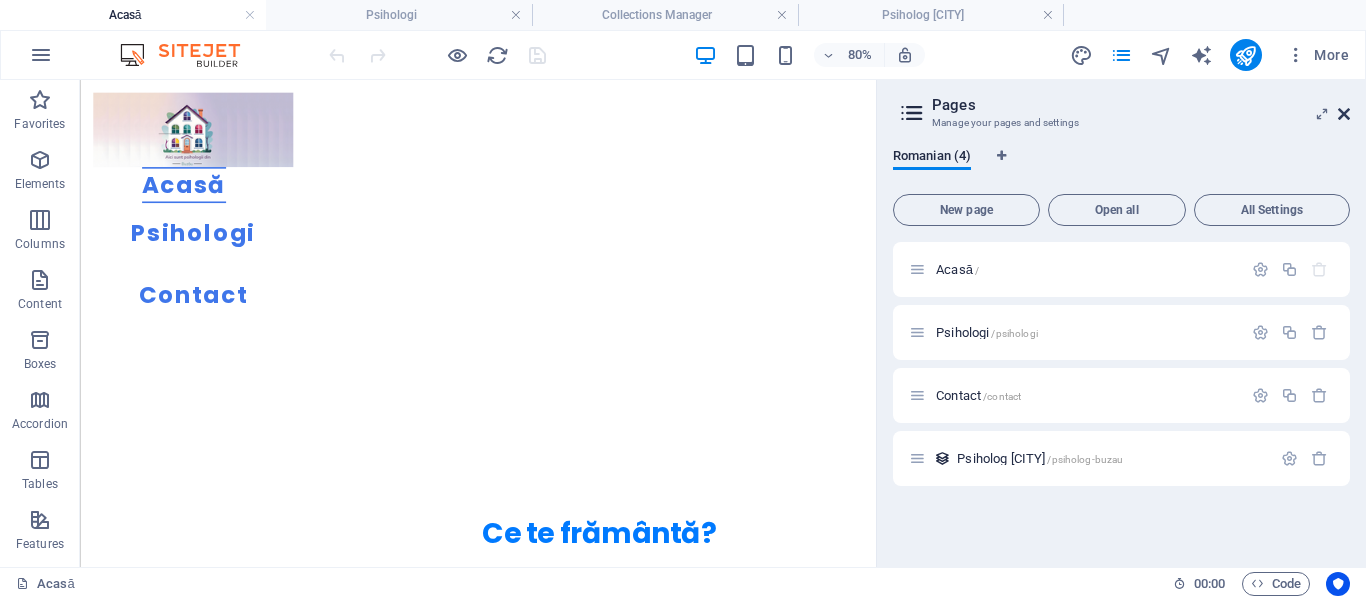 click at bounding box center [1344, 114] 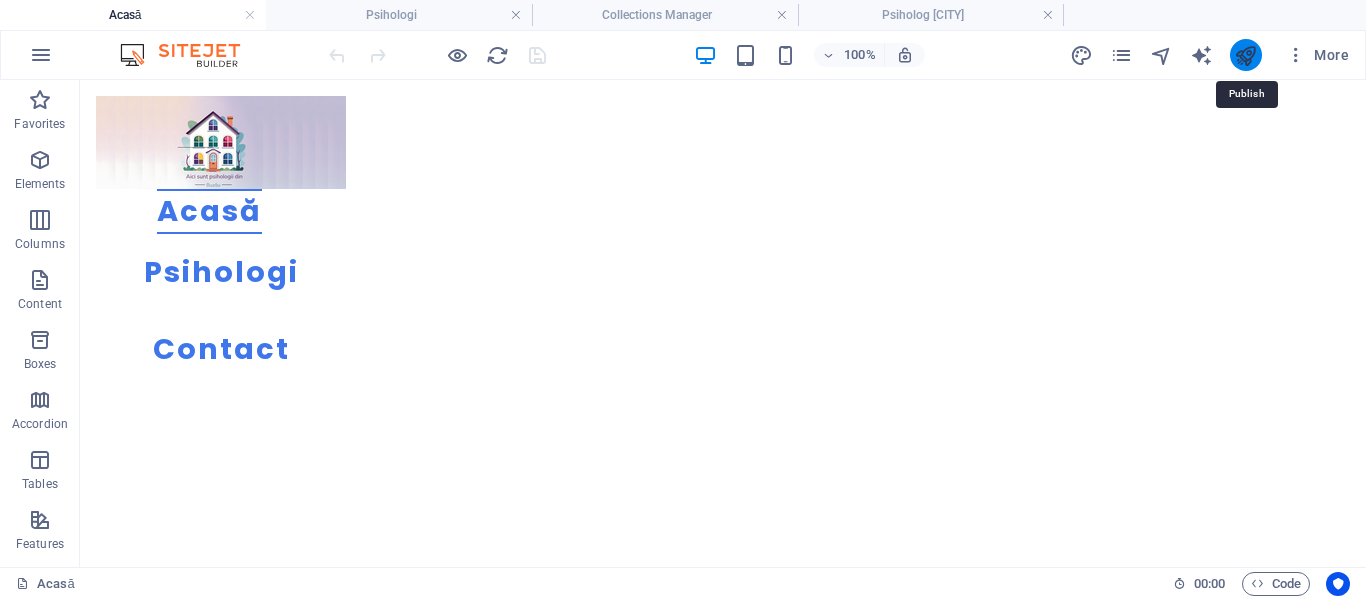 click at bounding box center (1245, 55) 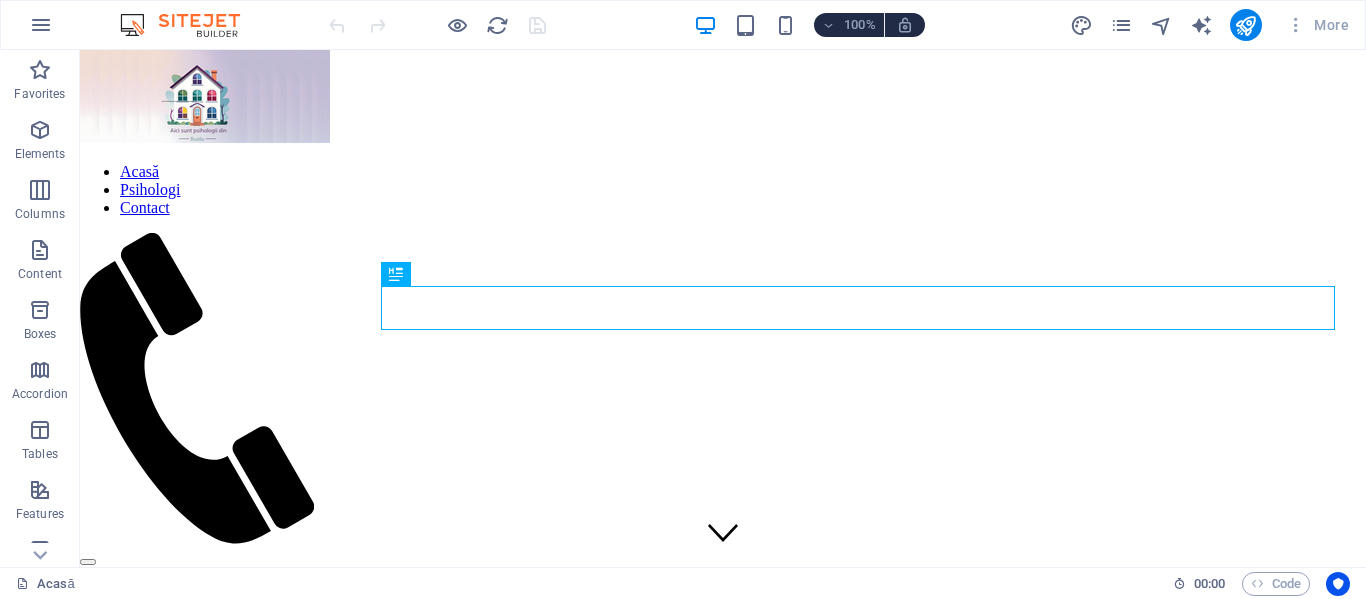 scroll, scrollTop: 289, scrollLeft: 0, axis: vertical 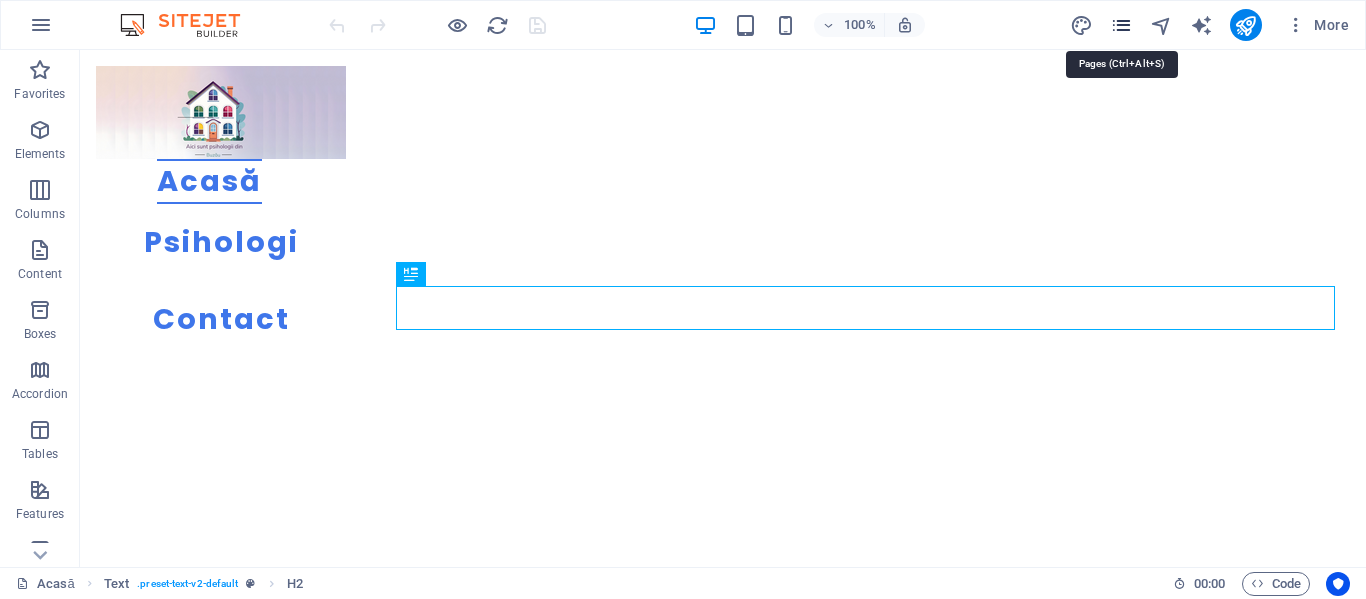 click at bounding box center (1121, 25) 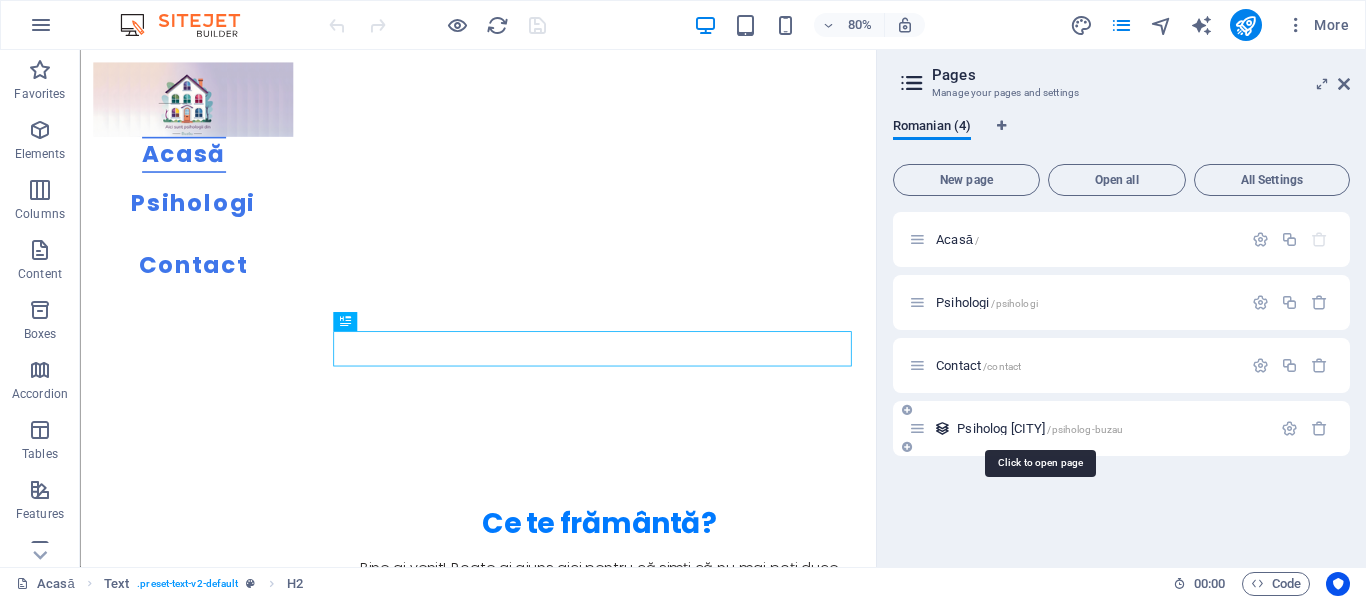 click on "Psiholog Buzău /psiholog-buzau" at bounding box center [1040, 428] 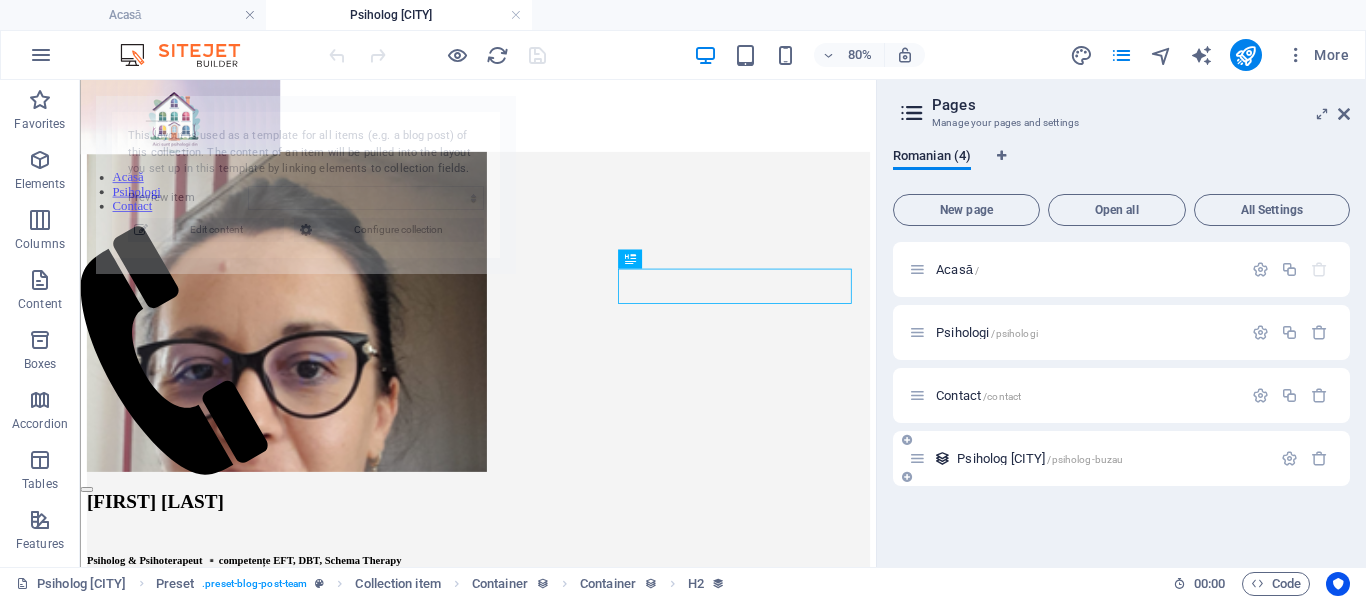 scroll, scrollTop: 0, scrollLeft: 0, axis: both 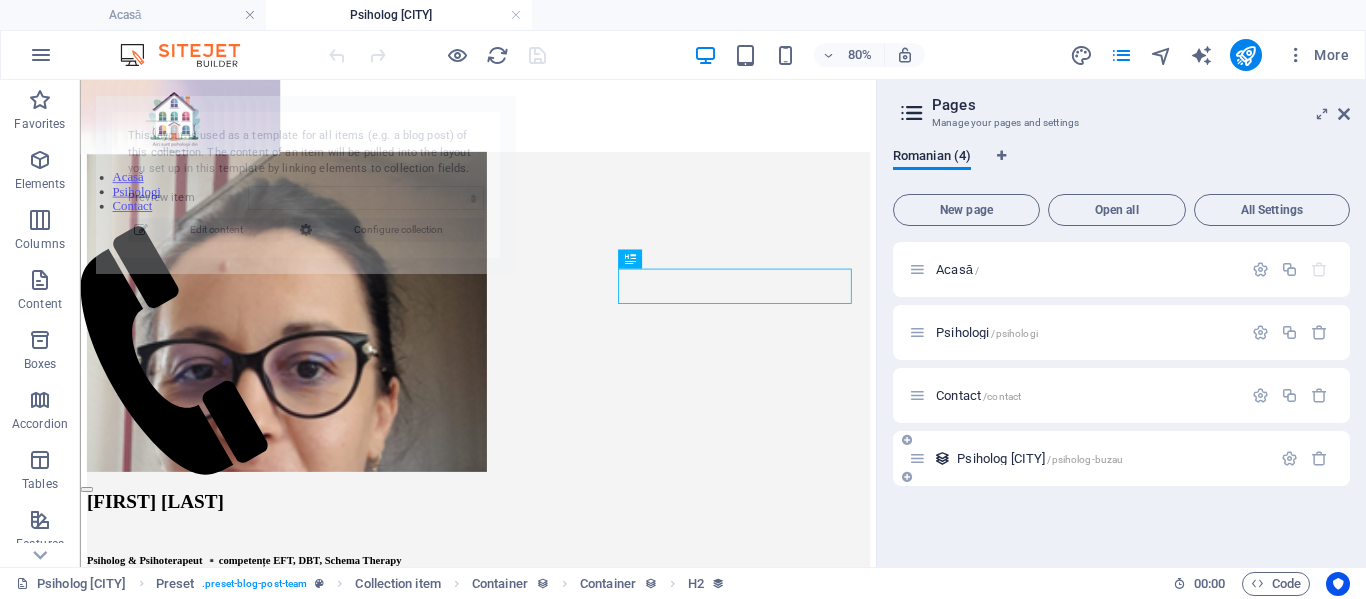select on "688e3714bbab286618011d18" 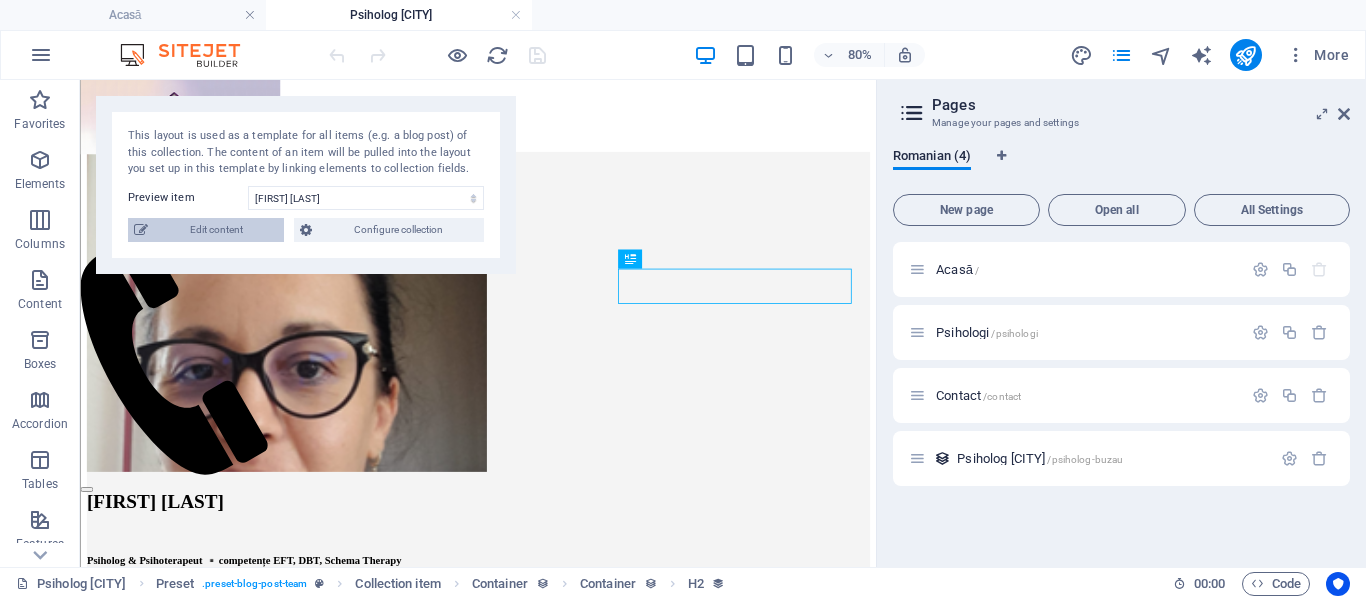 click on "Edit content" at bounding box center (216, 230) 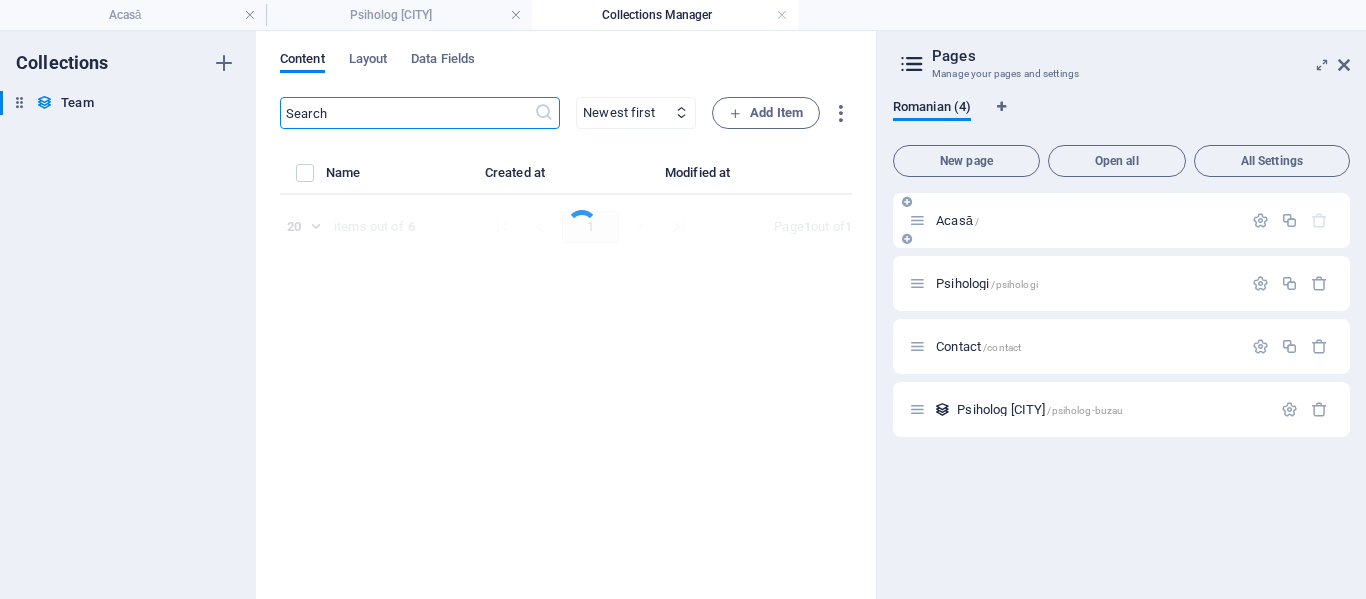 select on "columns.name_ASC" 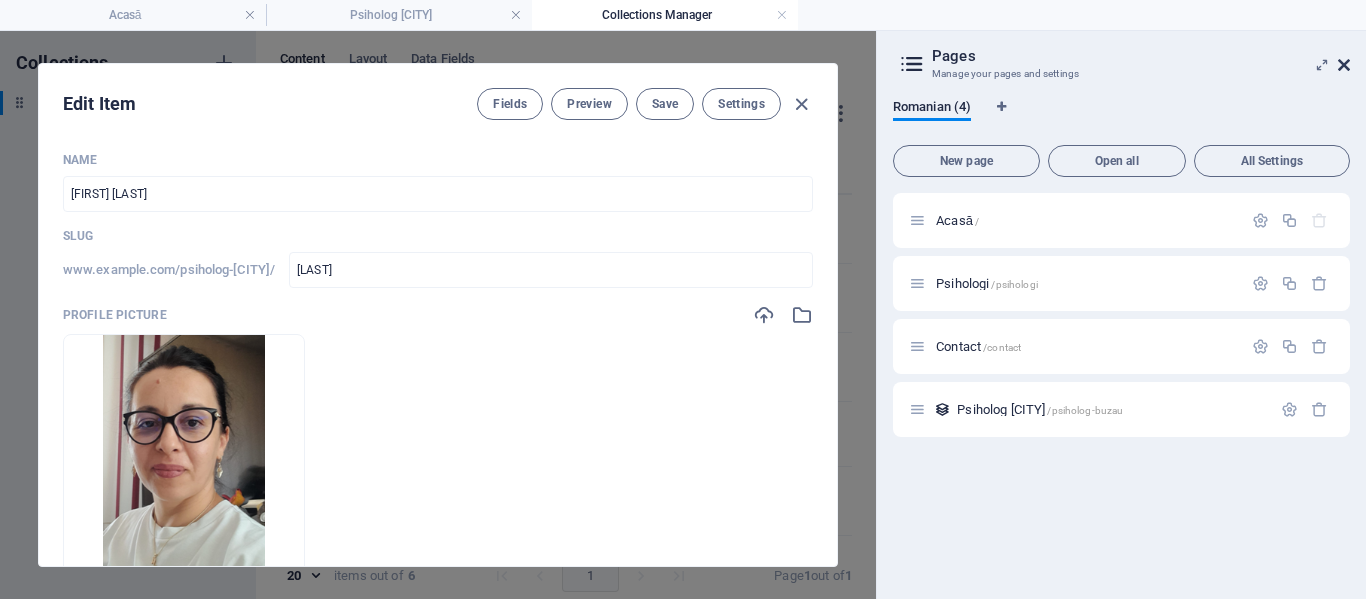 click at bounding box center (1344, 65) 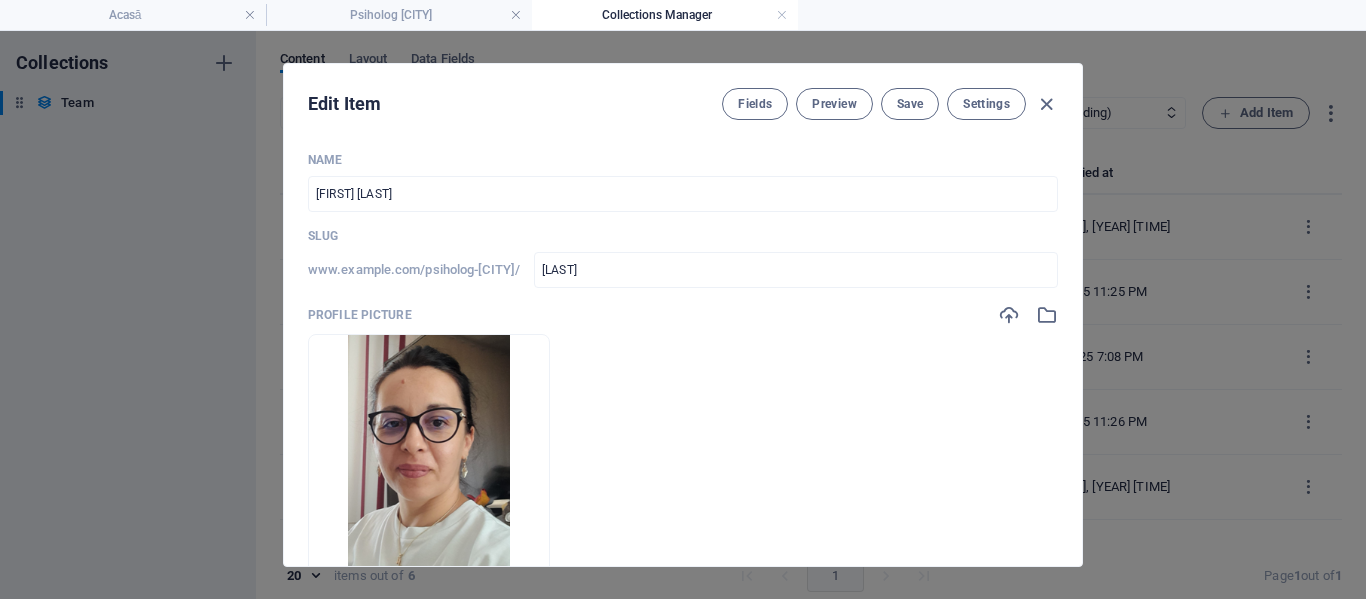 click at bounding box center (1046, 104) 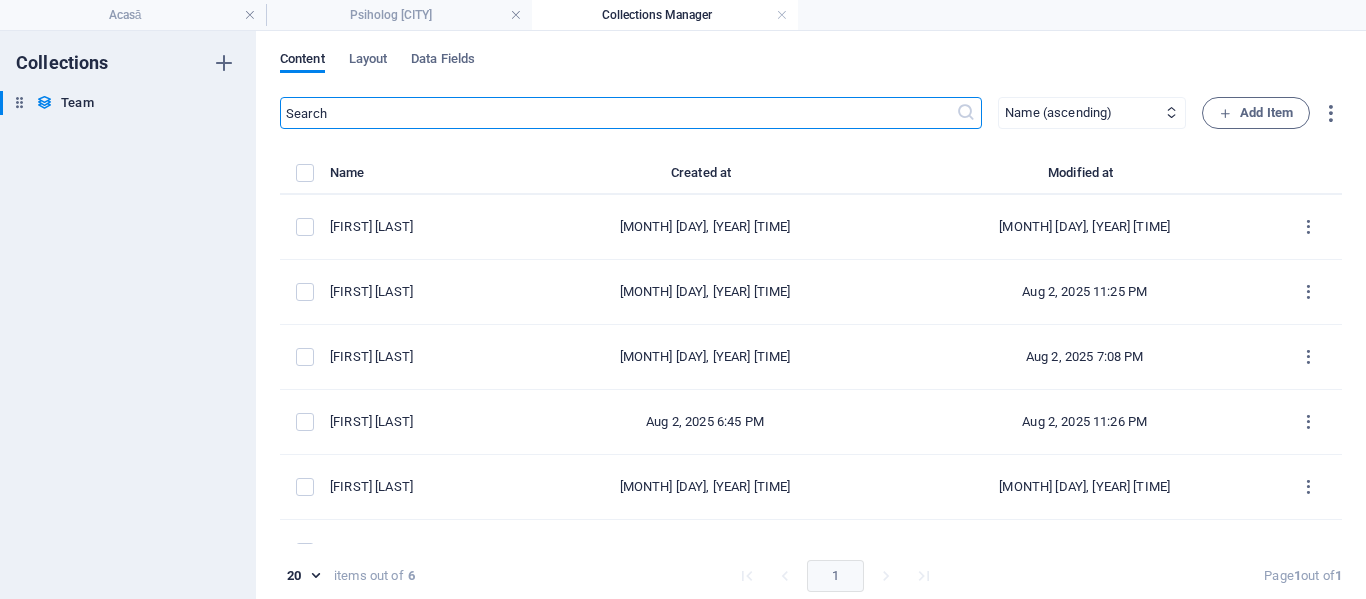 checkbox on "false" 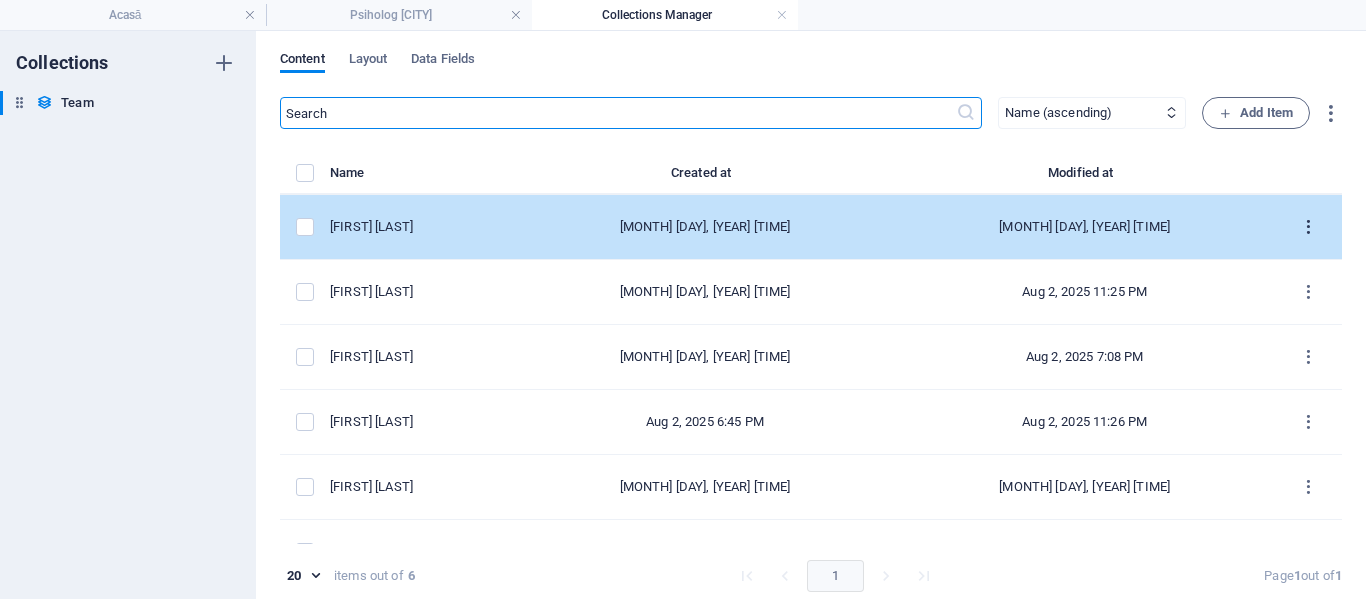 click at bounding box center [1308, 227] 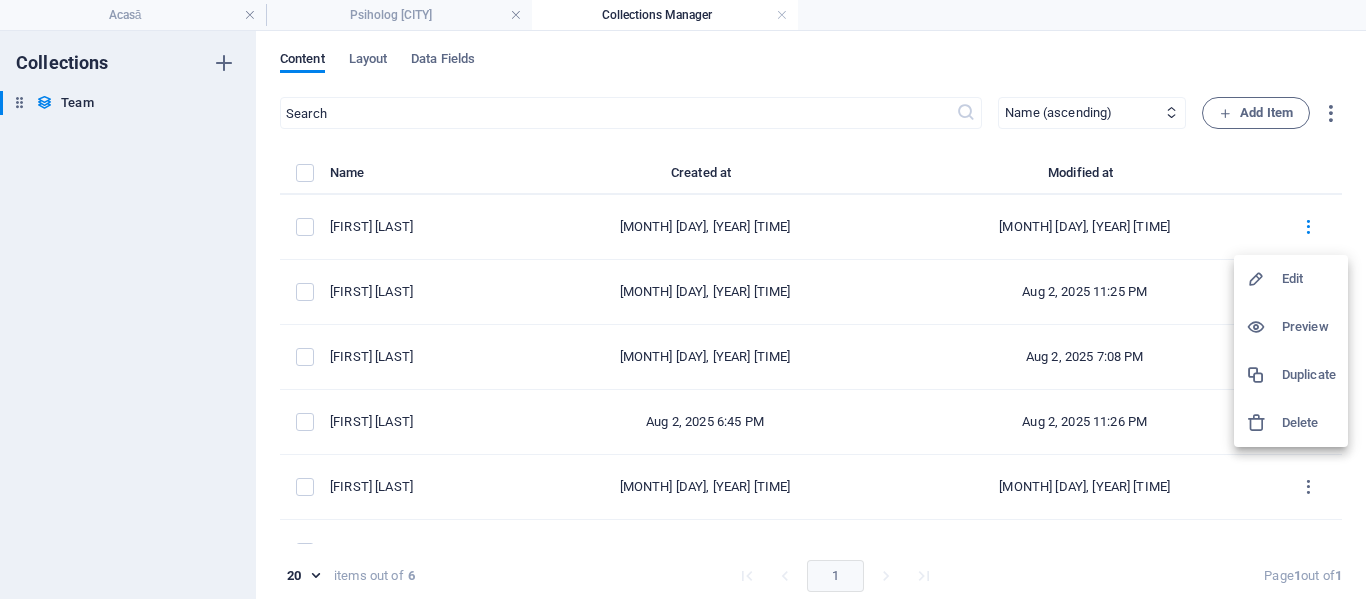drag, startPoint x: 1294, startPoint y: 280, endPoint x: 1280, endPoint y: 280, distance: 14 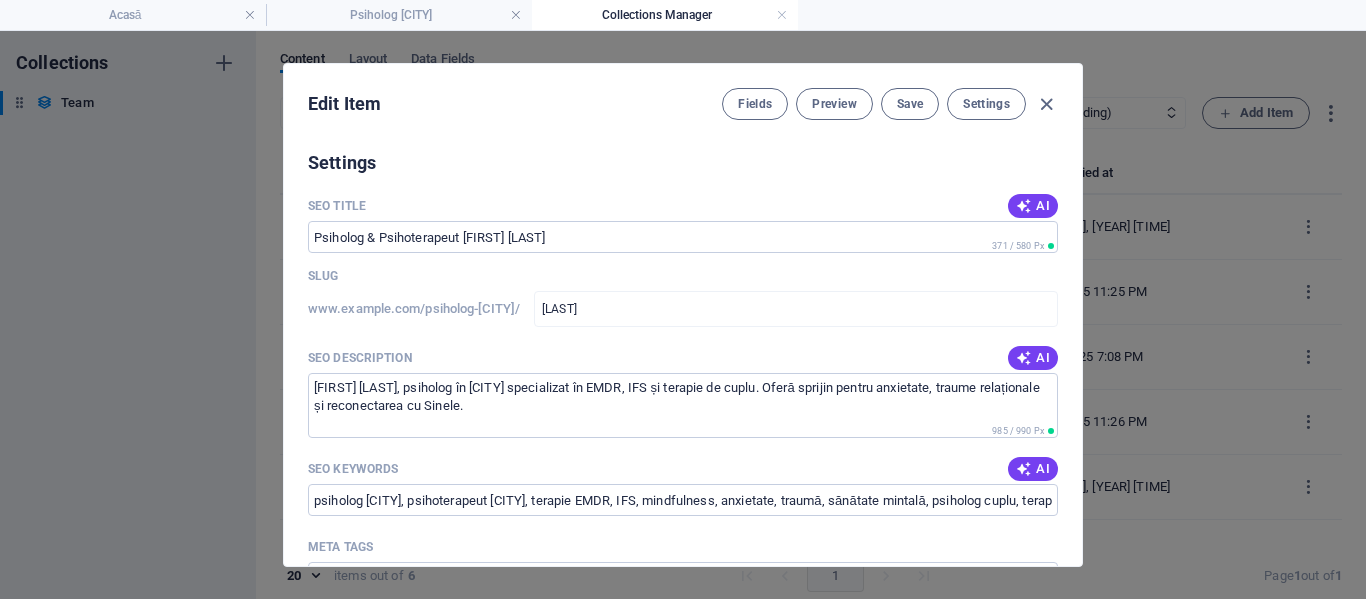 scroll, scrollTop: 1700, scrollLeft: 0, axis: vertical 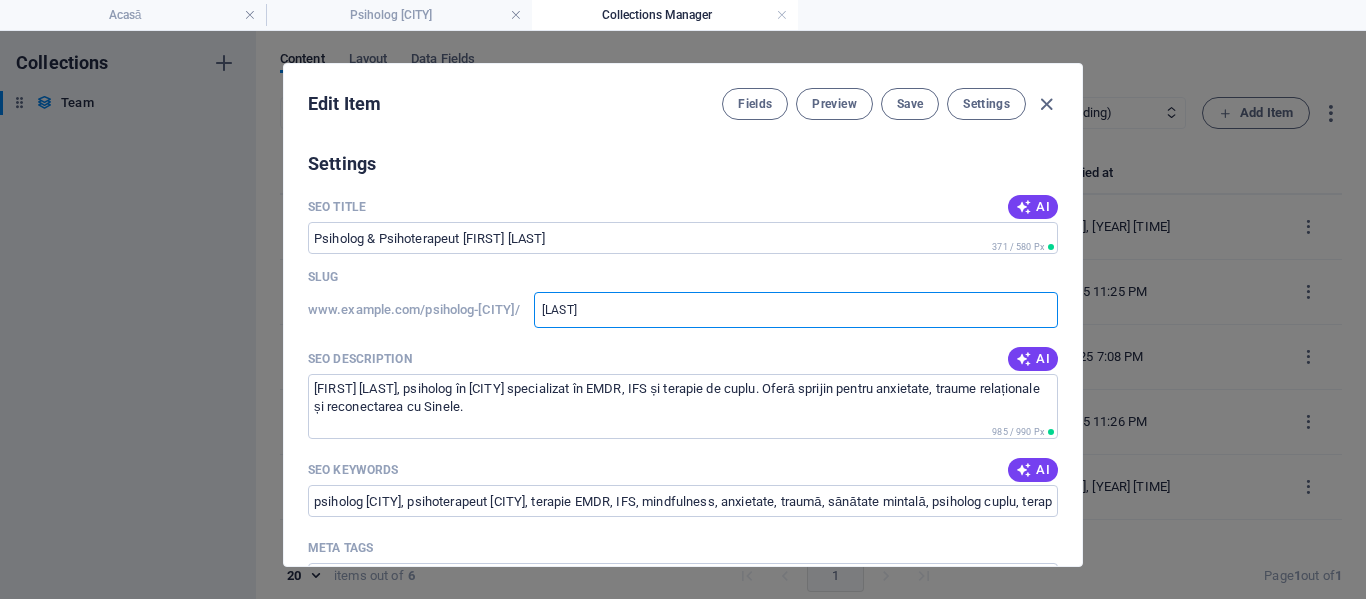 drag, startPoint x: 617, startPoint y: 315, endPoint x: 527, endPoint y: 315, distance: 90 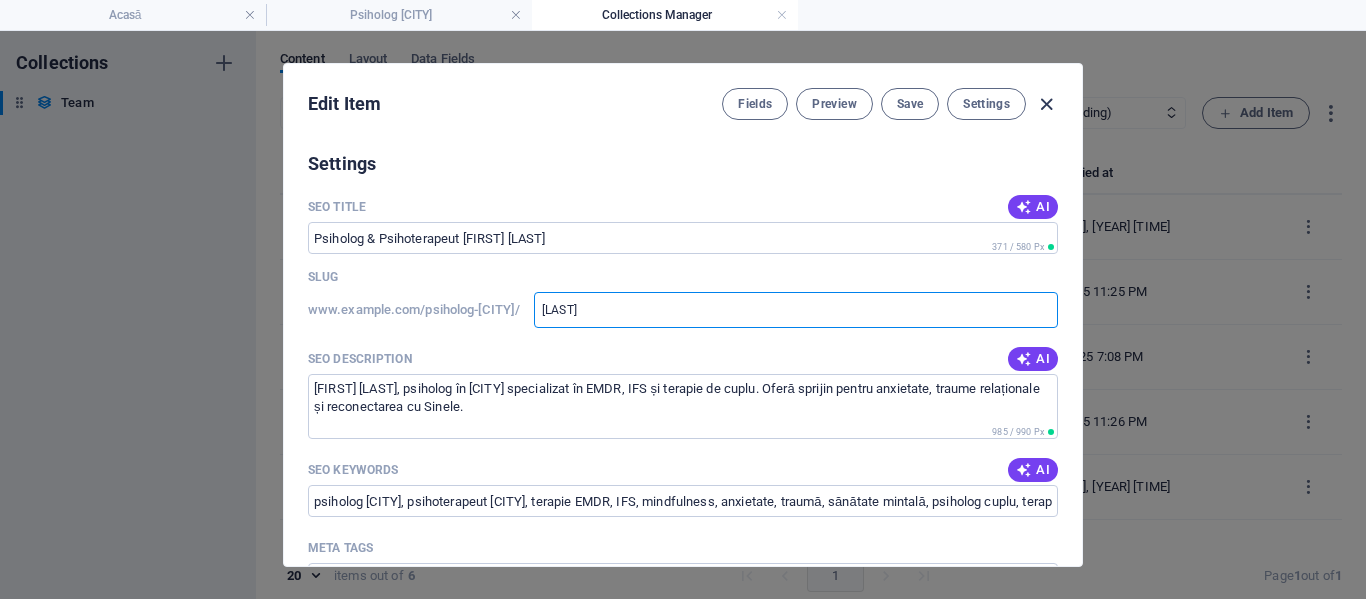 click at bounding box center [1046, 104] 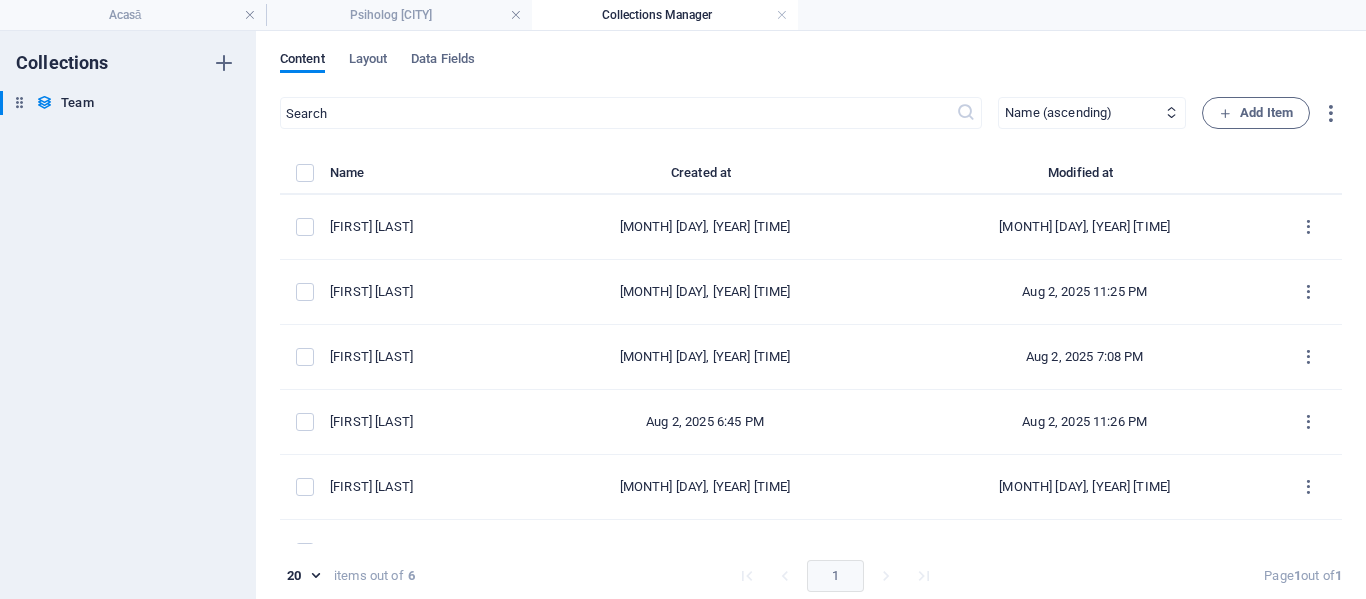 checkbox on "false" 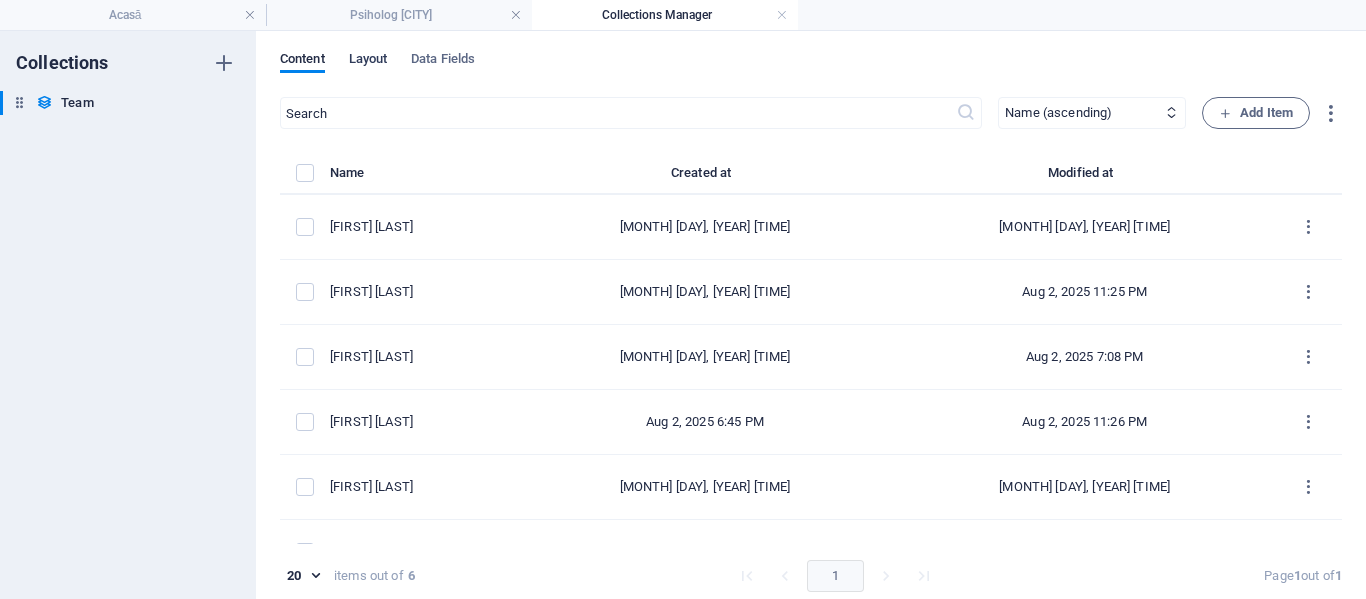click on "Layout" at bounding box center [368, 61] 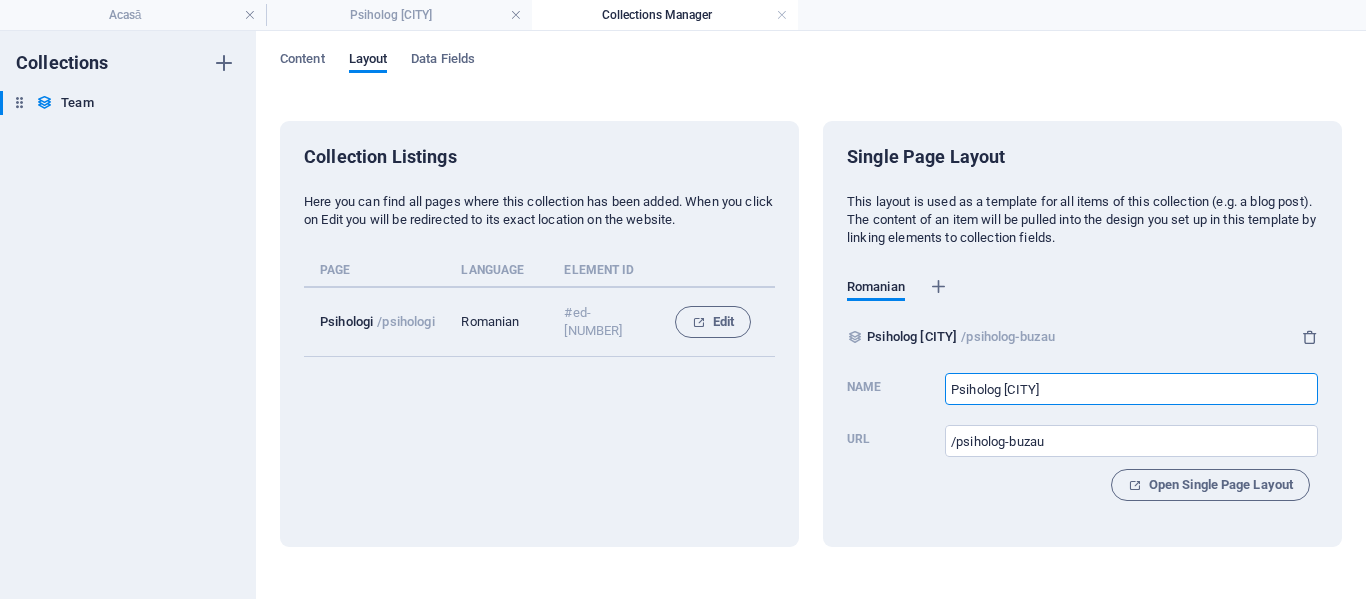 click on "Psiholog Buzău" at bounding box center (1131, 389) 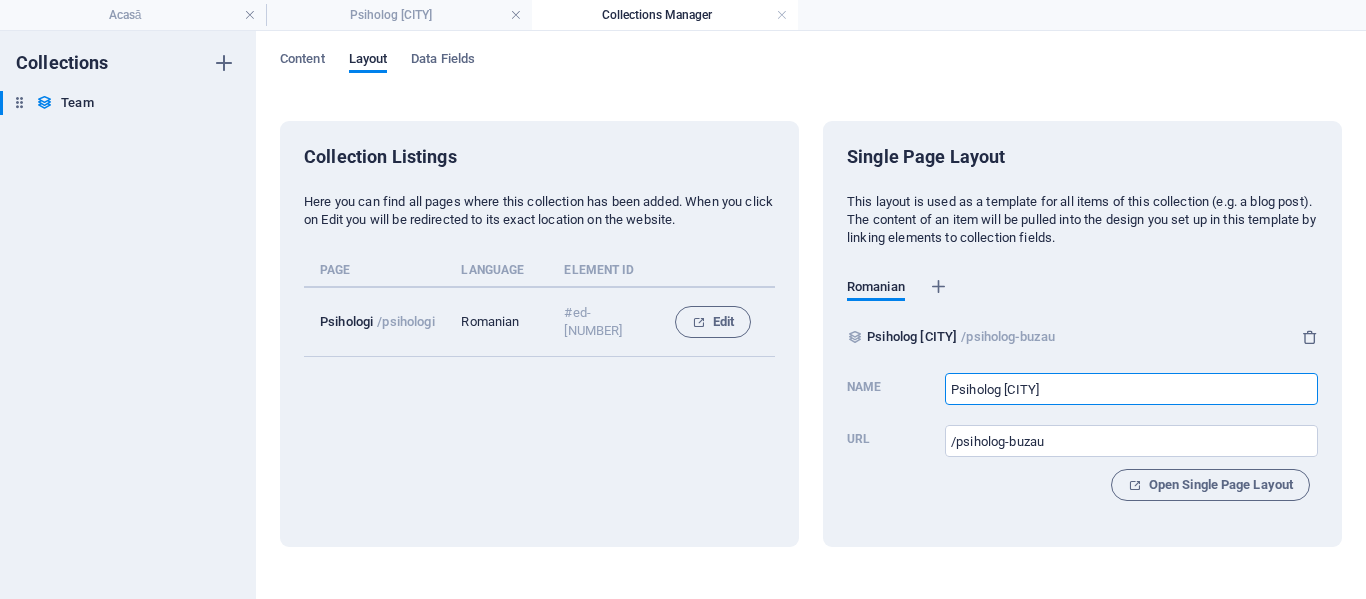 drag, startPoint x: 1055, startPoint y: 391, endPoint x: 922, endPoint y: 392, distance: 133.00375 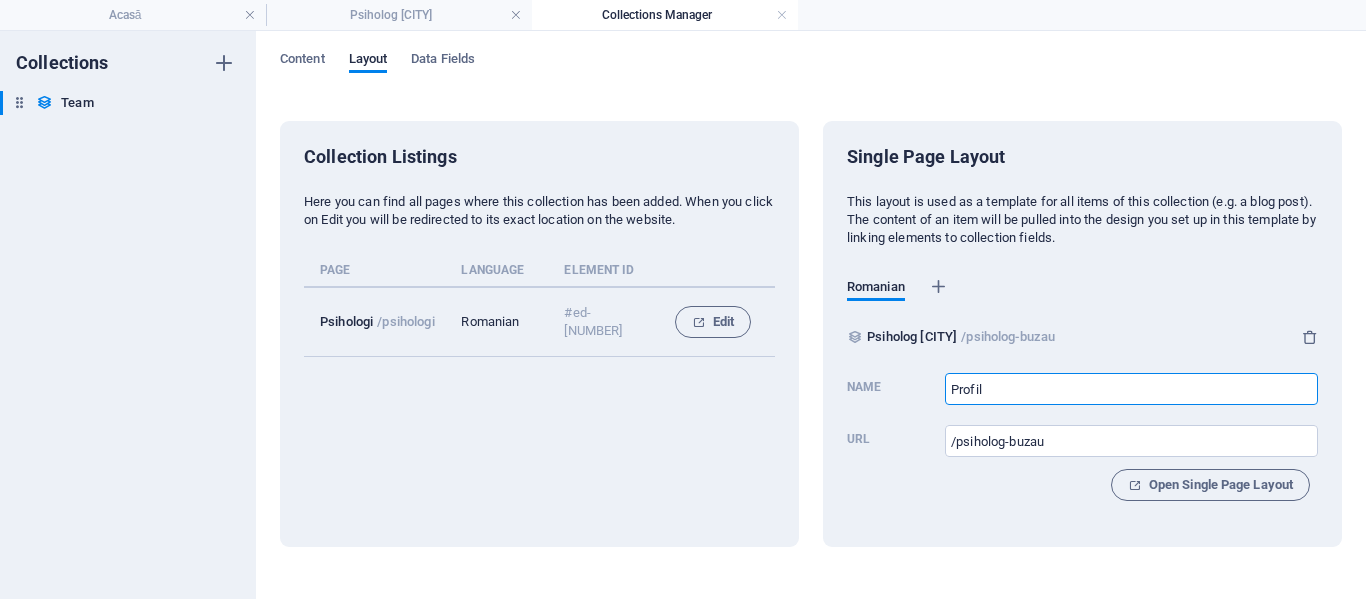 type on "Profil" 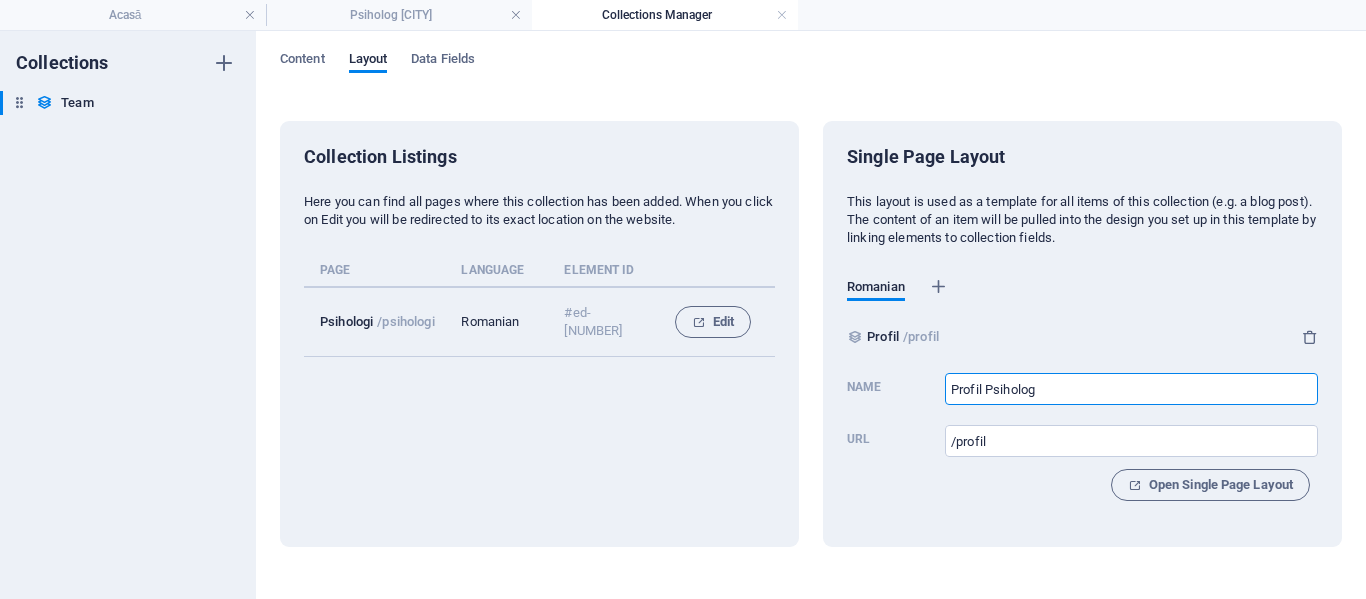type on "Profil Psiholog" 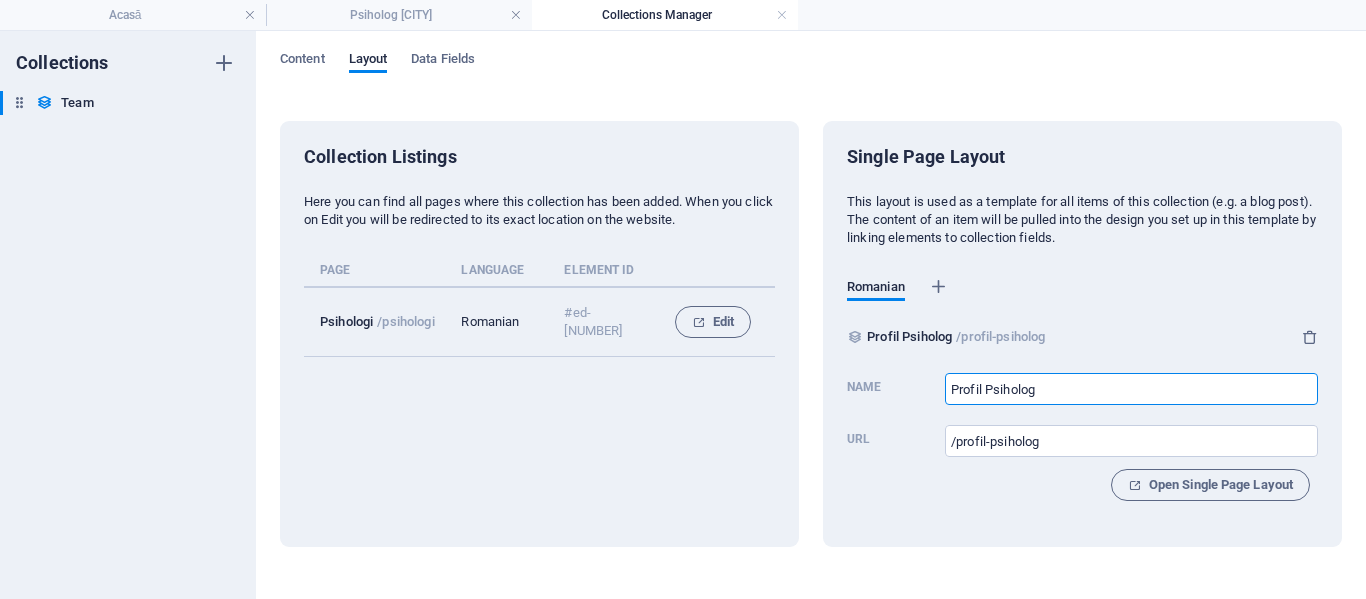 type on "Profil Psiholog" 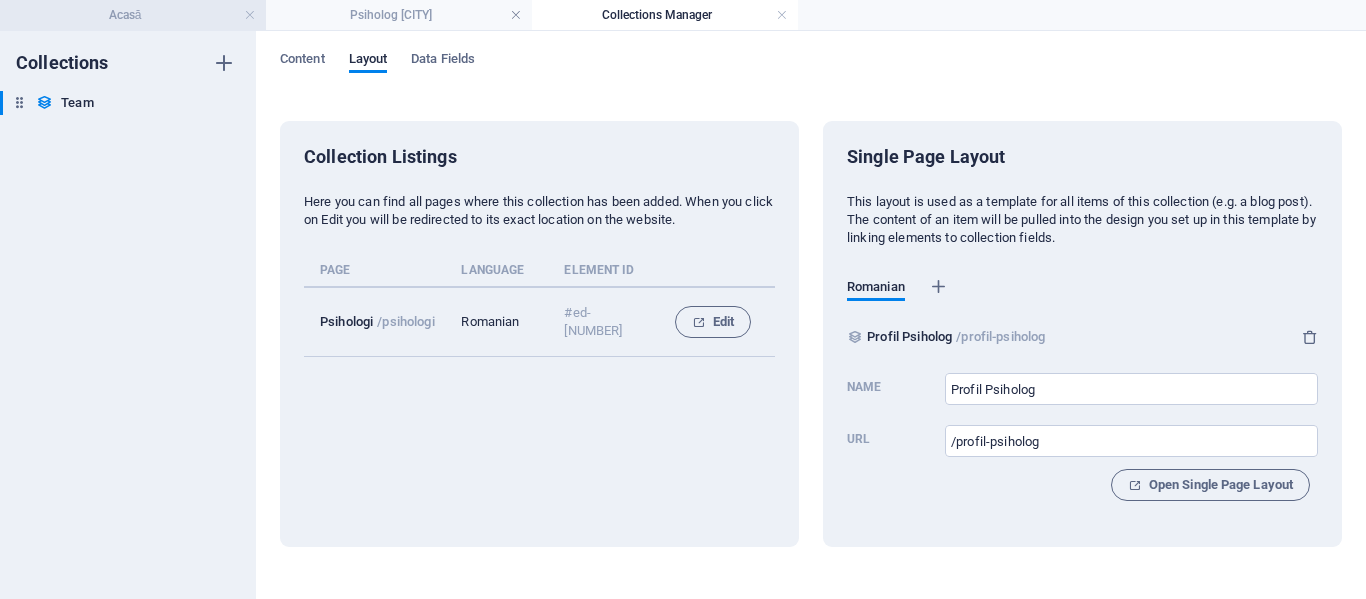 click on "Acasă" at bounding box center (133, 15) 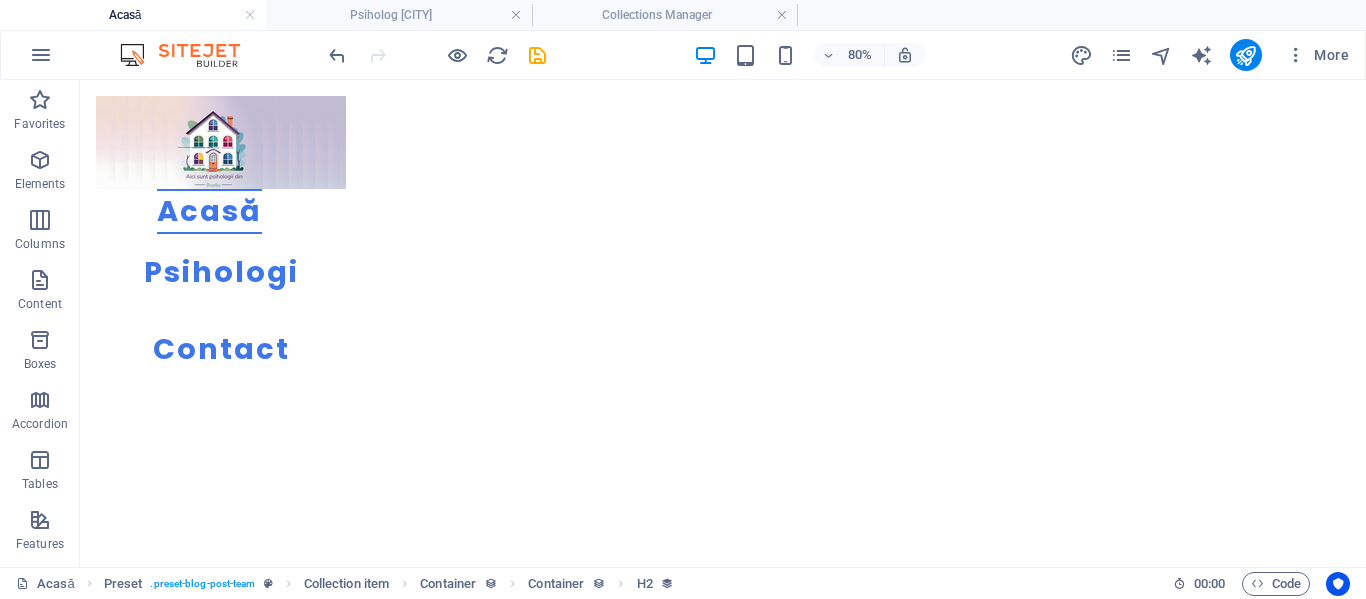 scroll, scrollTop: 289, scrollLeft: 0, axis: vertical 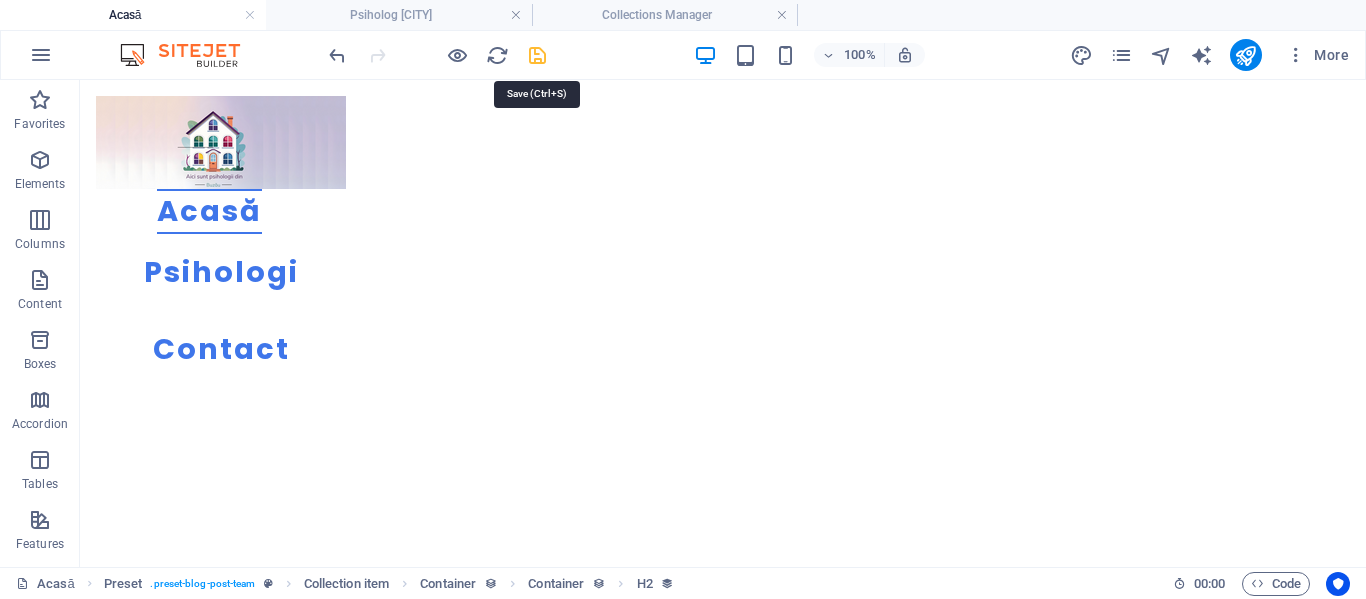 click at bounding box center (537, 55) 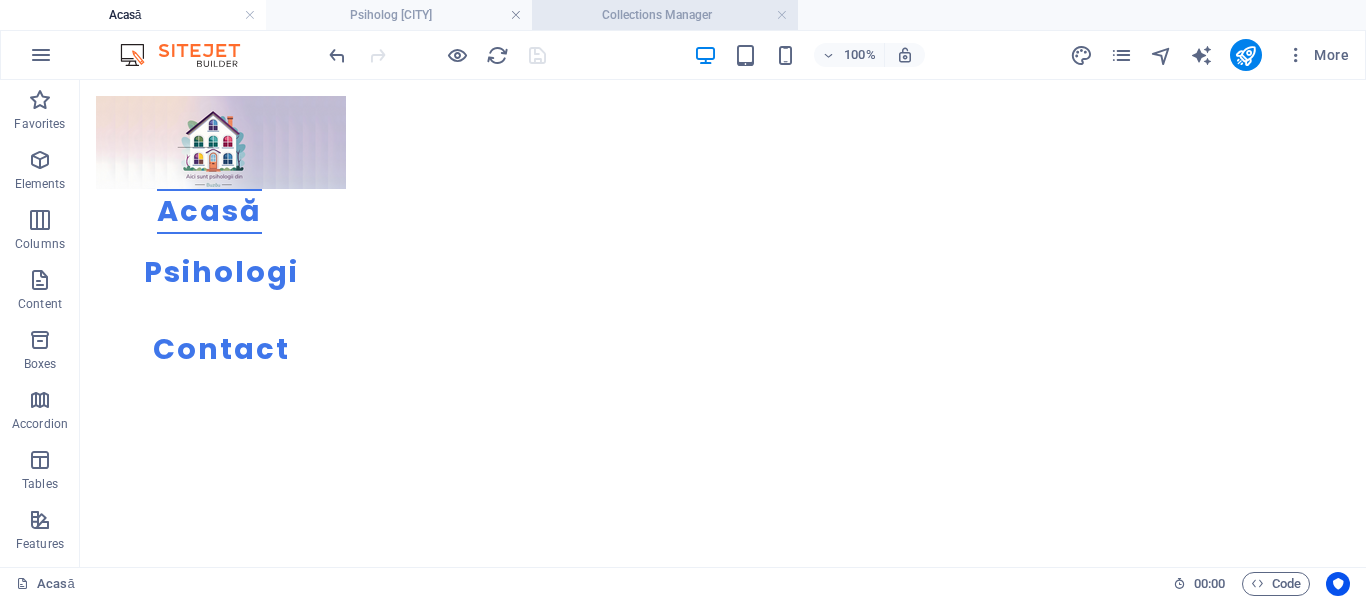 click on "Collections Manager" at bounding box center (665, 15) 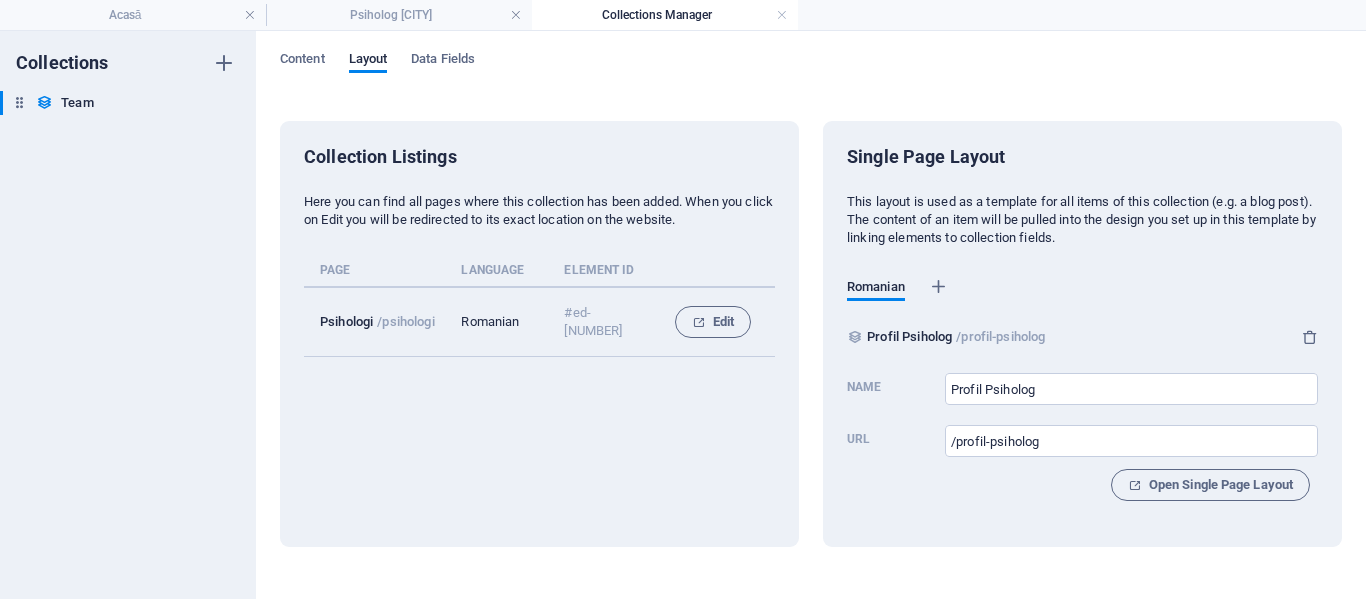 scroll, scrollTop: 0, scrollLeft: 0, axis: both 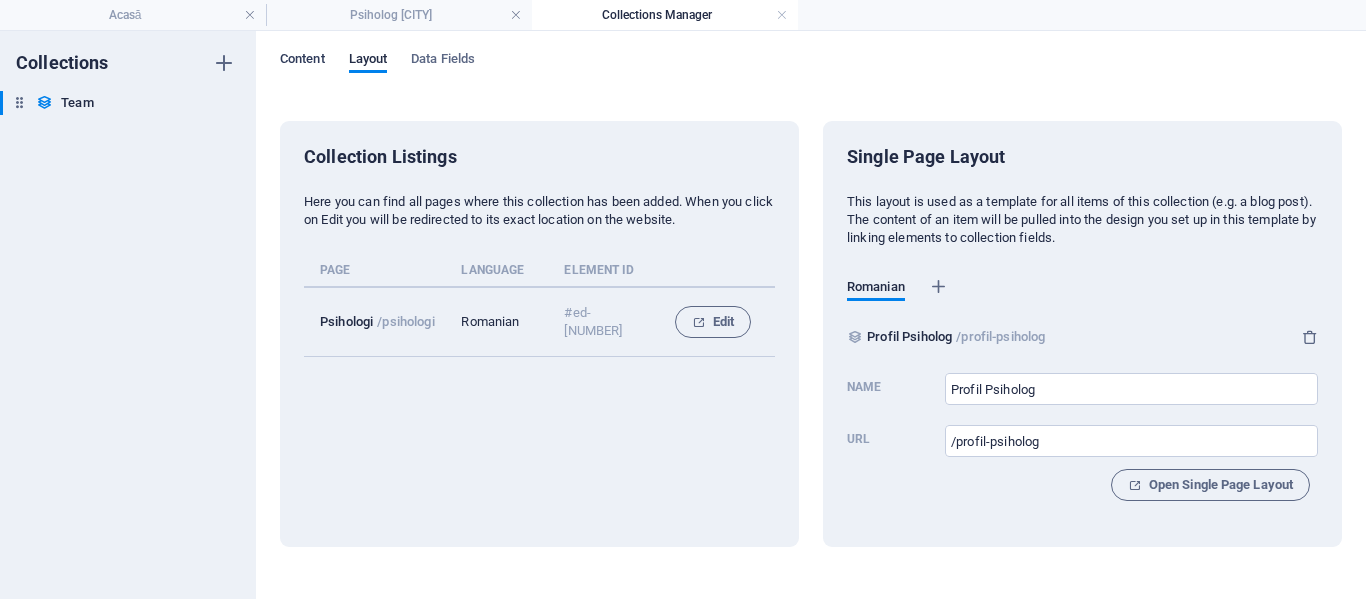 click on "Content" at bounding box center [302, 61] 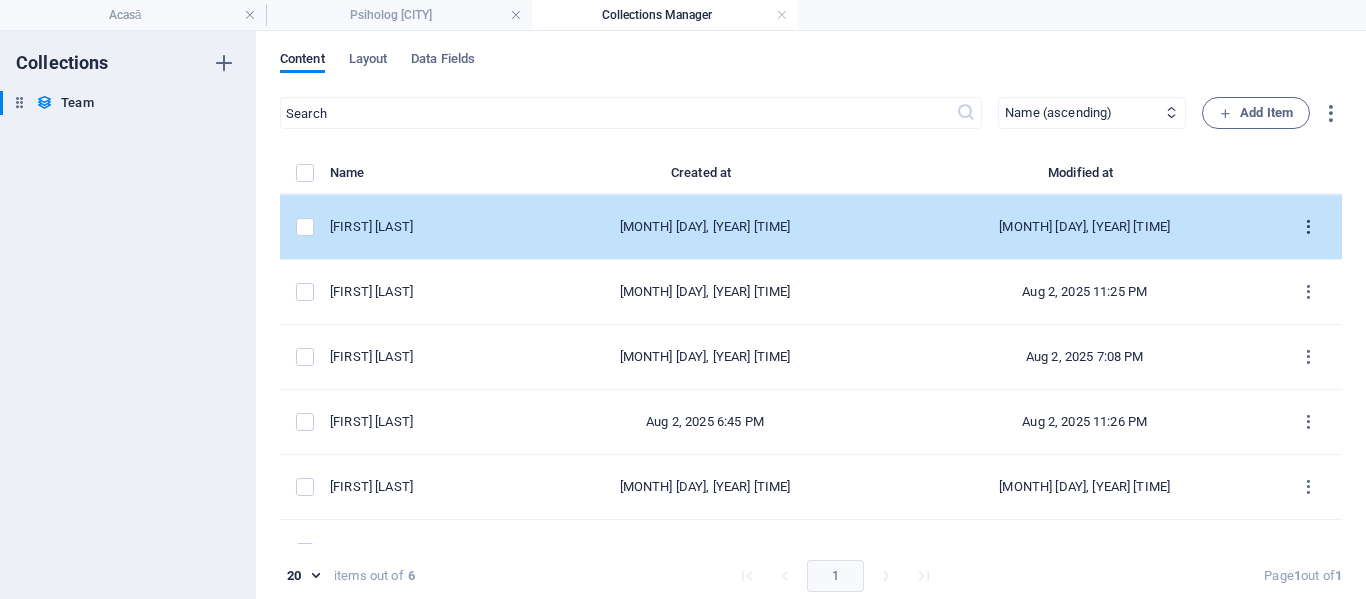 click at bounding box center (1308, 227) 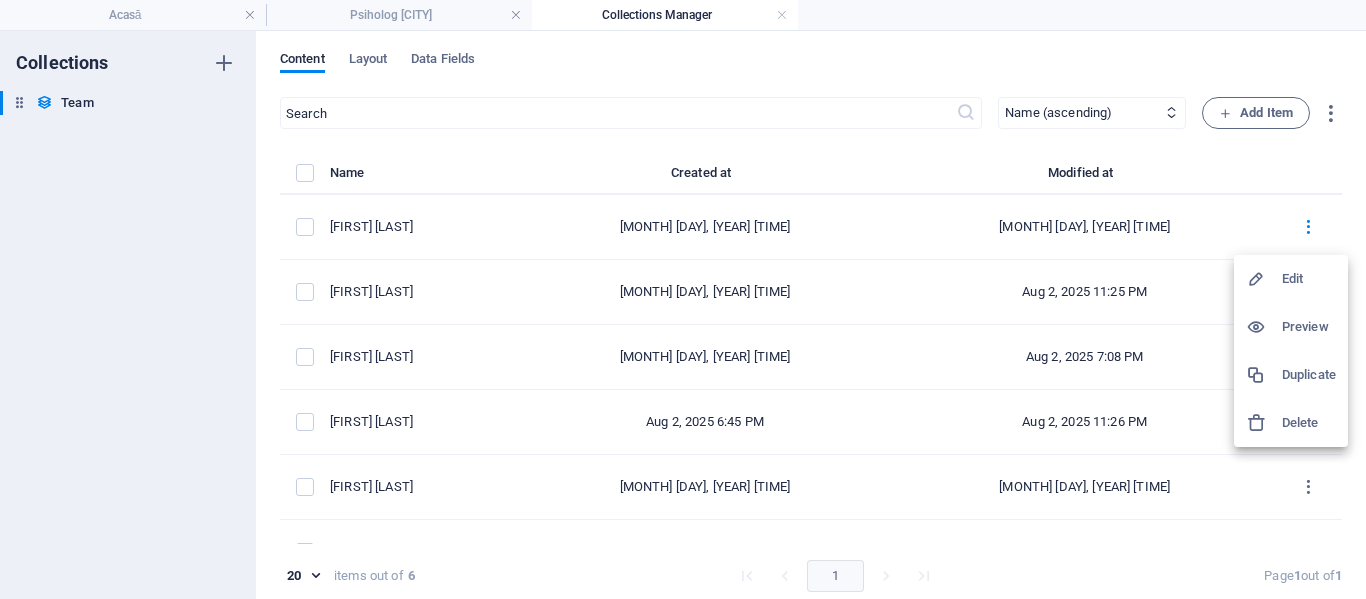 click on "Edit" at bounding box center [1309, 279] 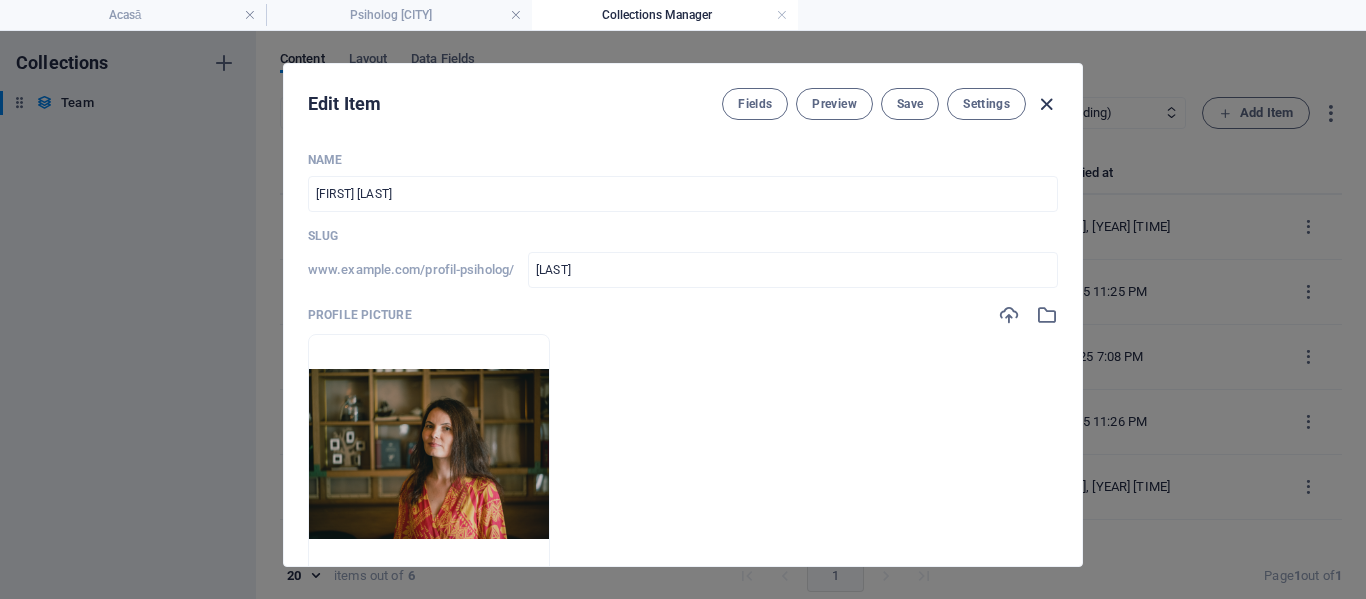 click at bounding box center (1046, 104) 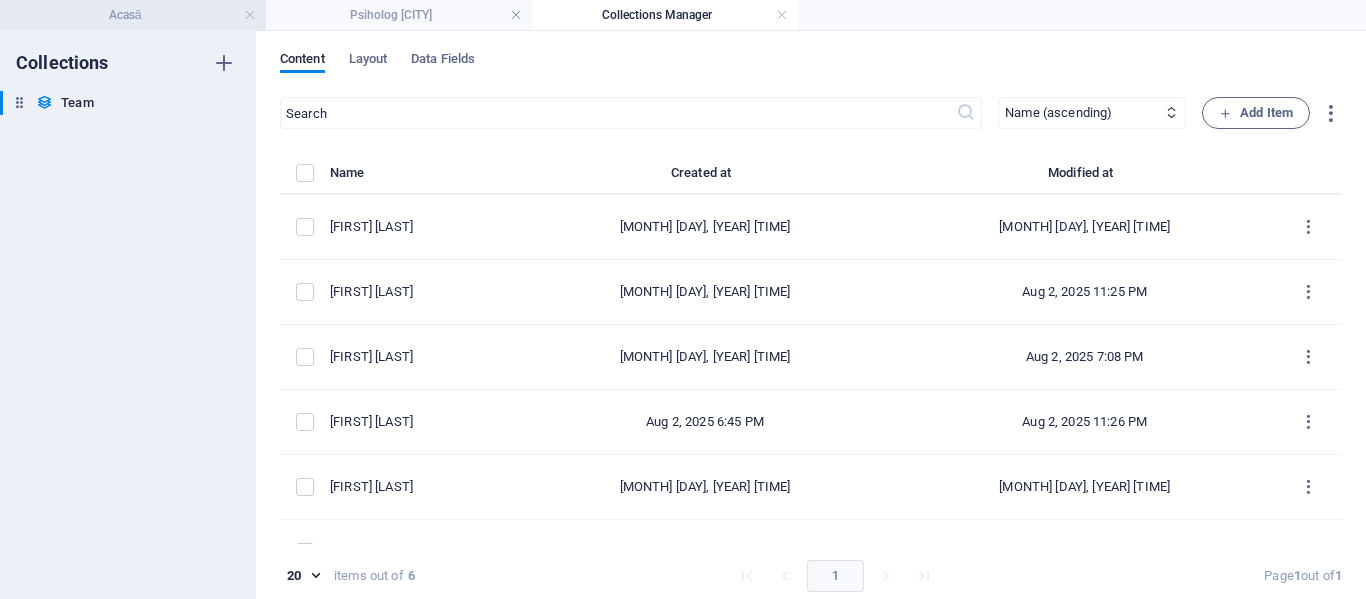 click on "Acasă" at bounding box center (133, 15) 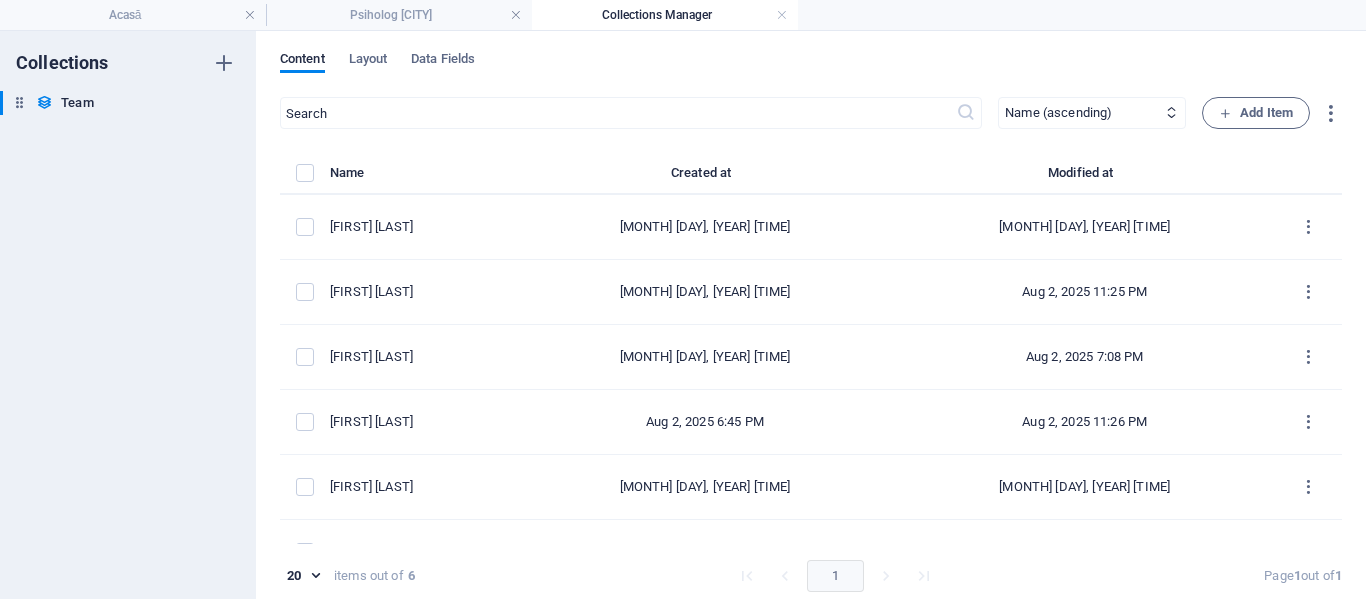 scroll, scrollTop: 289, scrollLeft: 0, axis: vertical 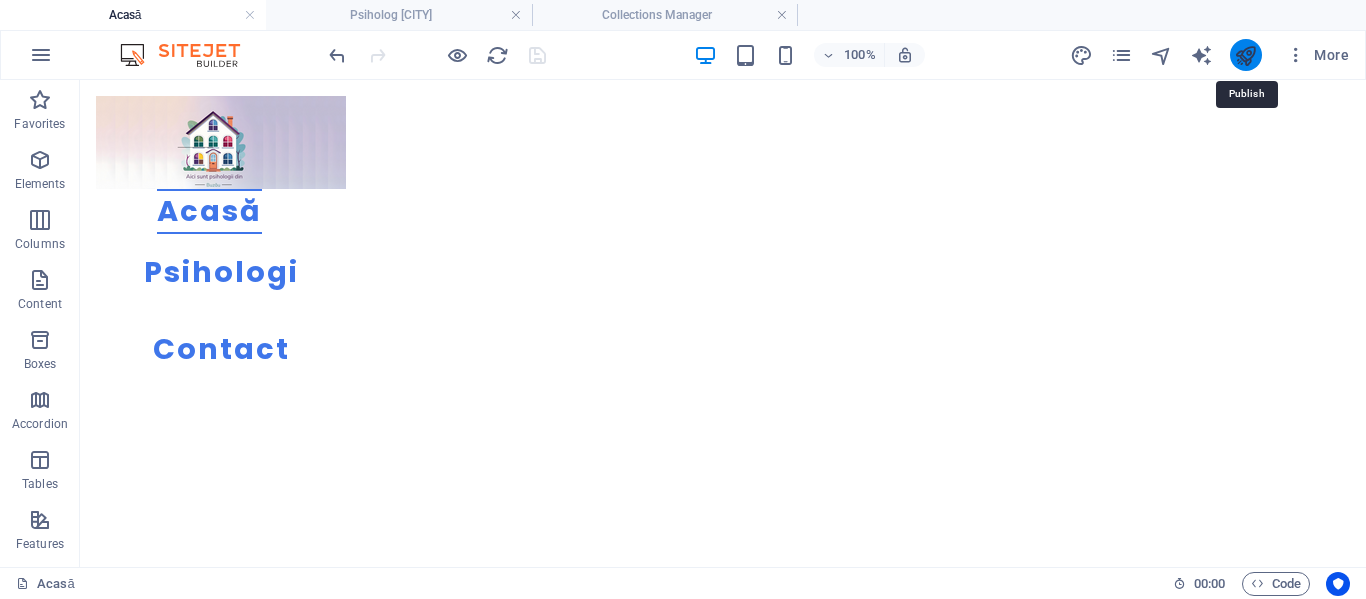 click at bounding box center [1245, 55] 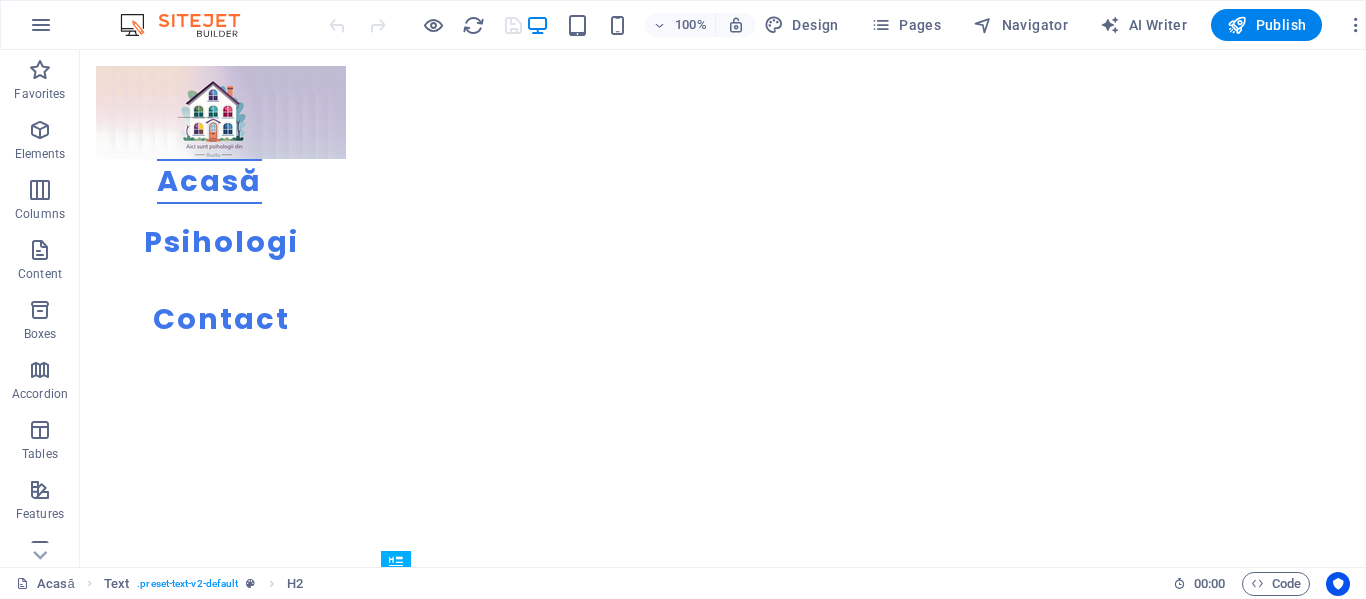 scroll, scrollTop: 289, scrollLeft: 0, axis: vertical 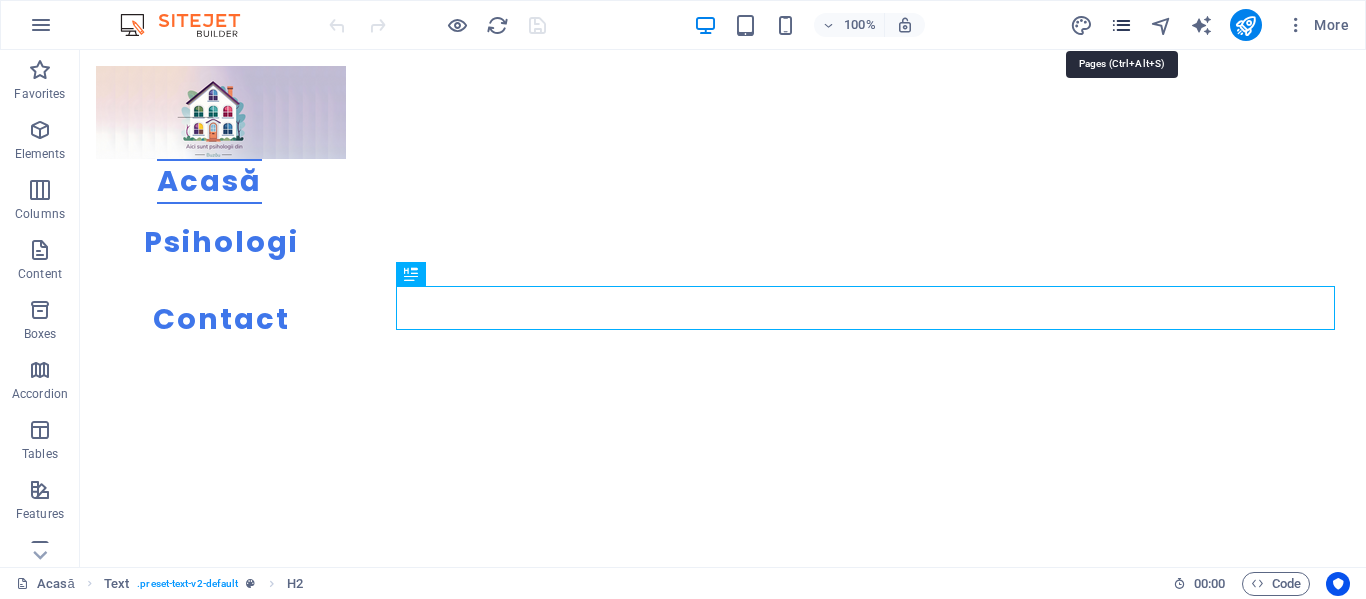 click at bounding box center [1121, 25] 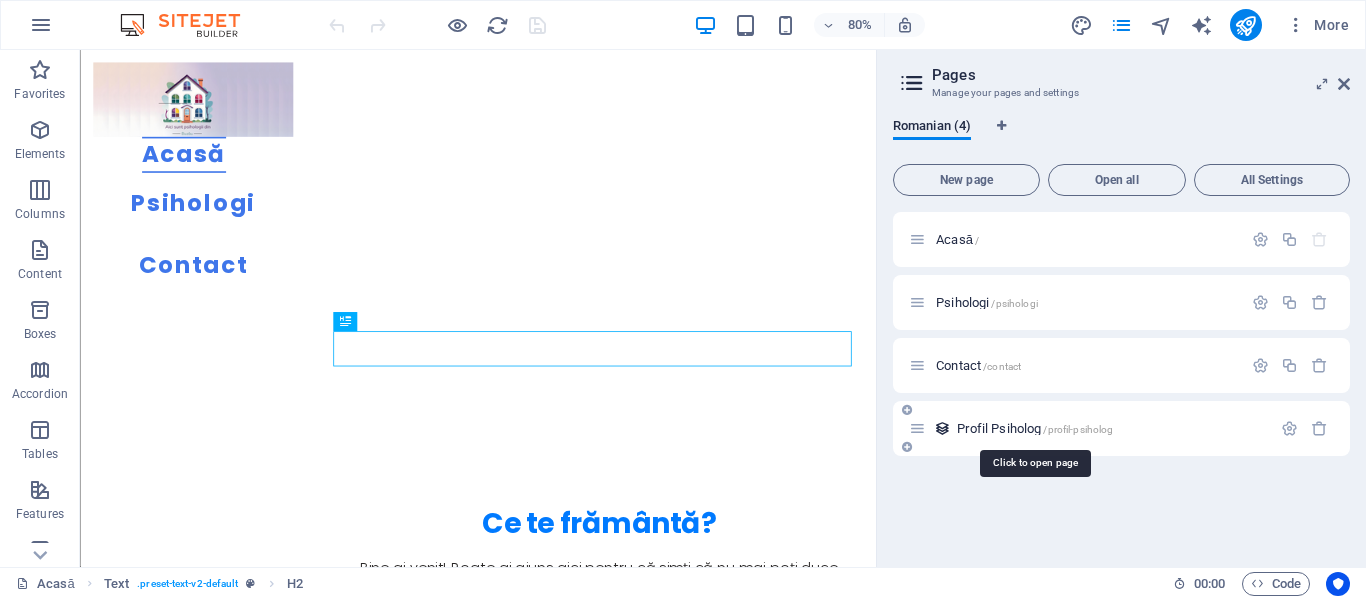 click on "Profil Psiholog /profil-psiholog" at bounding box center (1035, 428) 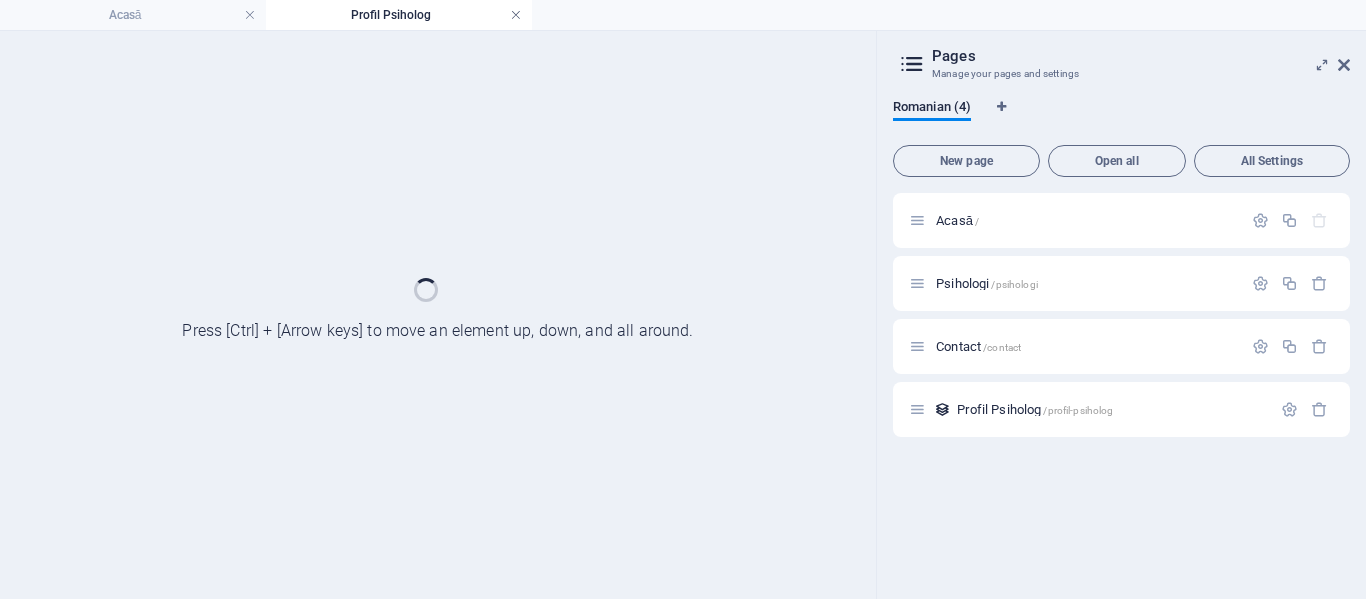 click at bounding box center [516, 15] 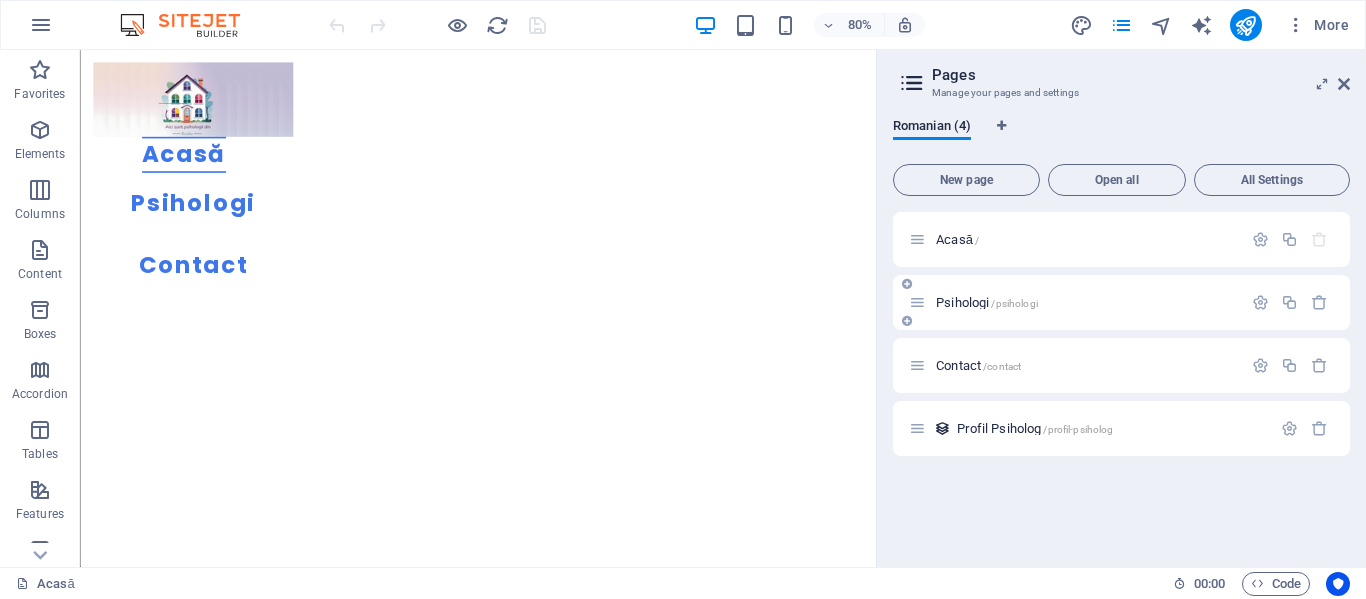 click on "Psihologi /psihologi" at bounding box center (987, 302) 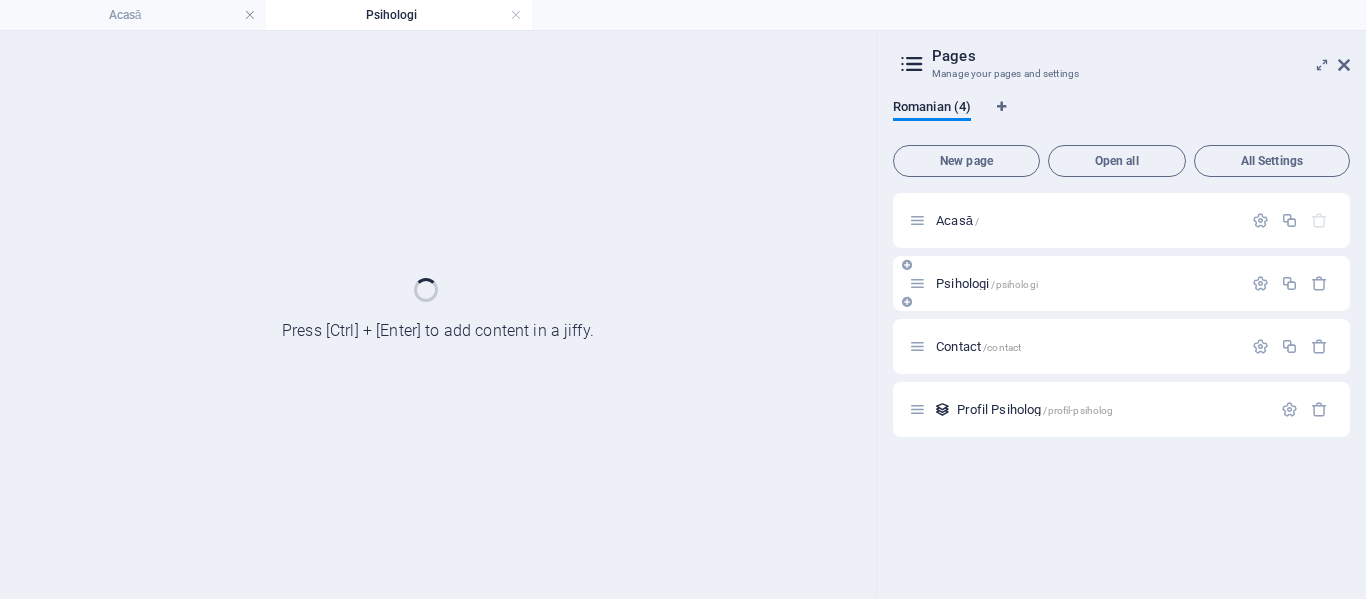 click on "Psihologi /psihologi" at bounding box center [987, 283] 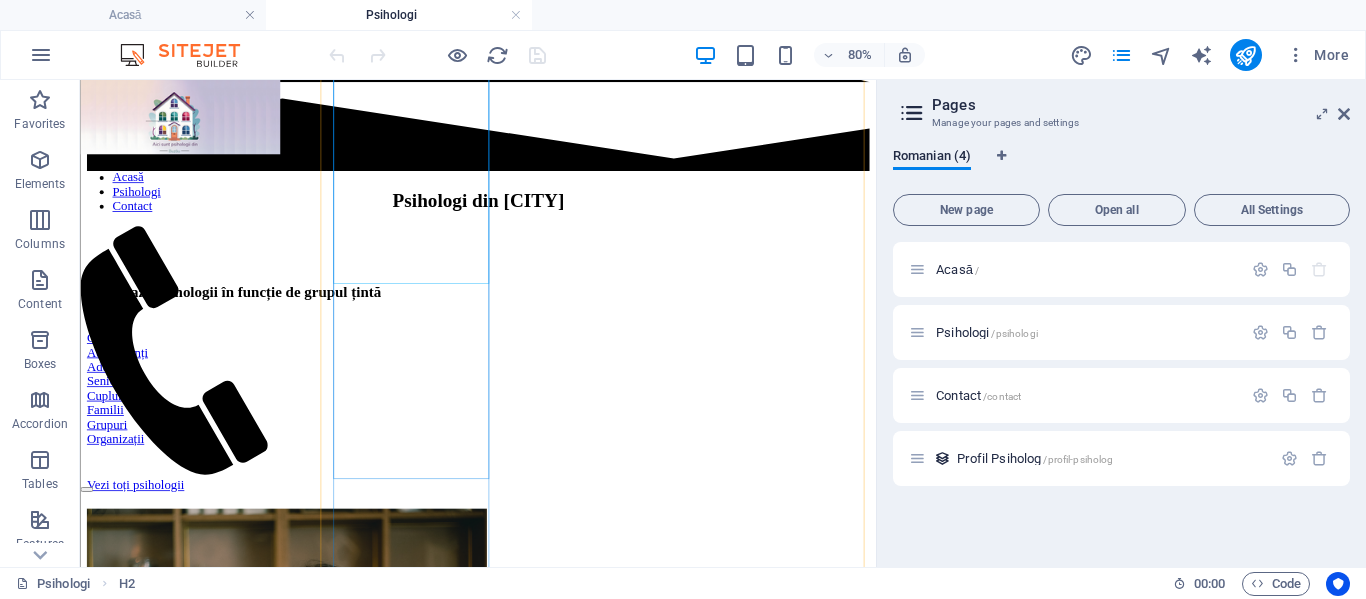 scroll, scrollTop: 1229, scrollLeft: 0, axis: vertical 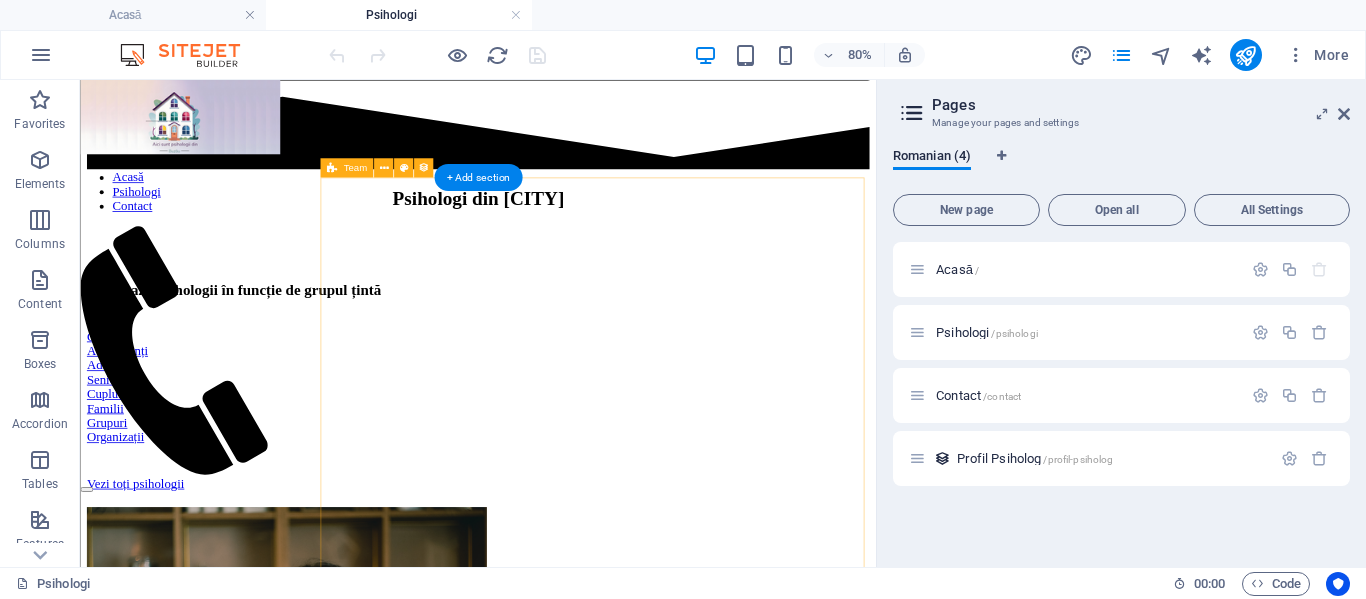 click on "Carmen Neagu Psiholog & Psihoterapeut ▪️competențe Cuplul Conștient, EMDR, MBSR, IFS 🍵 Reîngrijește ce este viu în Tine! Gabriel Pascu Psiholog & Psihoterapeut ▪️competențe metoda Feuerstein 🕯️Este mai bine să previi decât să vindeci. Georgiana Lica Psihoterapeut ▪️competențe hipnoterapie, Schema Therapy, Somatic Experiencing 🪆Dacă tu crezi că te pot însoți în călătoria cunoașterii sinelui tău, sunt aici pentru tine. Marilena Trifan Psiholog & Psihoterapeut ▪️competențe CBT, IFS, lucrul cu visele, sandtray , mindfulness ✨Dacă ai ajuns aici, e posibil să simți că a venit timpul să îți acorzi mai multă atenție propriei stări interioare. Mihaela Frățilă Psiholog 🎉Dacă simți că este momentul pentru o schimbare sau pentru o mai bună înțelegere a ta, te invit să parcurgem împreună această călătorie. Mihaela Pascu Psiholog & Psihoterapeut ▪️competențe EFT, DBT, Schema Therapy  Previous Next" at bounding box center (577, 2119) 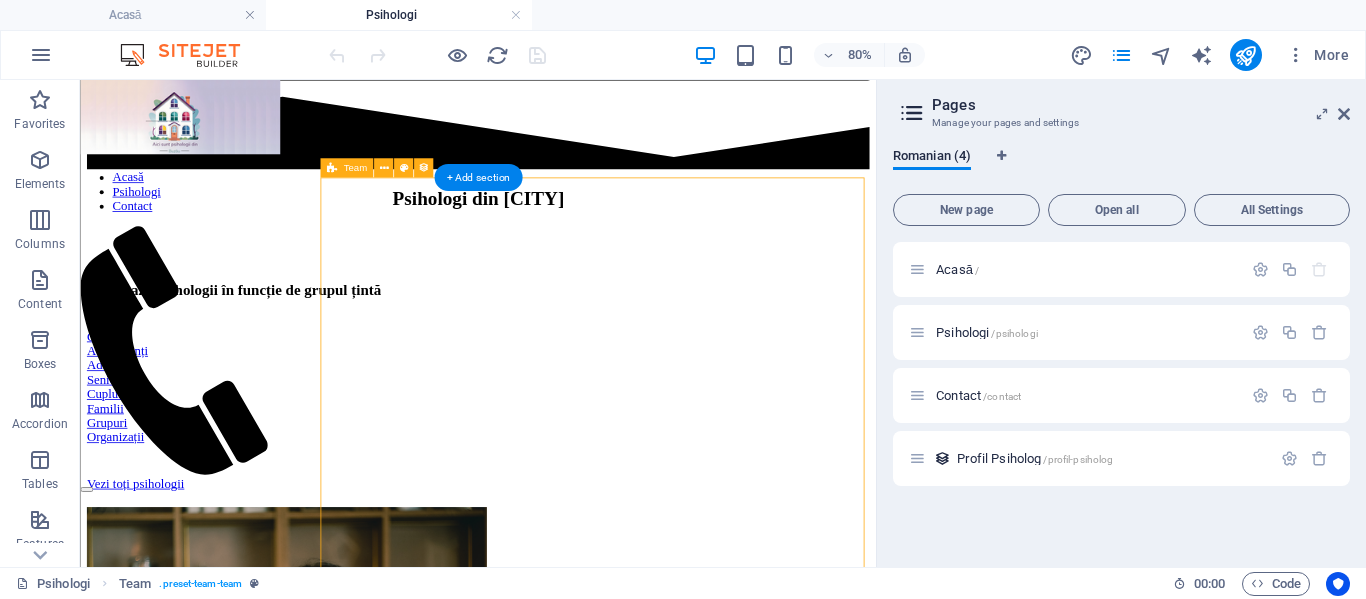 click on "Carmen Neagu Psiholog & Psihoterapeut ▪️competențe Cuplul Conștient, EMDR, MBSR, IFS 🍵 Reîngrijește ce este viu în Tine! Gabriel Pascu Psiholog & Psihoterapeut ▪️competențe metoda Feuerstein 🕯️Este mai bine să previi decât să vindeci. Georgiana Lica Psihoterapeut ▪️competențe hipnoterapie, Schema Therapy, Somatic Experiencing 🪆Dacă tu crezi că te pot însoți în călătoria cunoașterii sinelui tău, sunt aici pentru tine. Marilena Trifan Psiholog & Psihoterapeut ▪️competențe CBT, IFS, lucrul cu visele, sandtray , mindfulness ✨Dacă ai ajuns aici, e posibil să simți că a venit timpul să îți acorzi mai multă atenție propriei stări interioare. Mihaela Frățilă Psiholog 🎉Dacă simți că este momentul pentru o schimbare sau pentru o mai bună înțelegere a ta, te invit să parcurgem împreună această călătorie. Mihaela Pascu Psiholog & Psihoterapeut ▪️competențe EFT, DBT, Schema Therapy  Previous Next" at bounding box center [577, 2119] 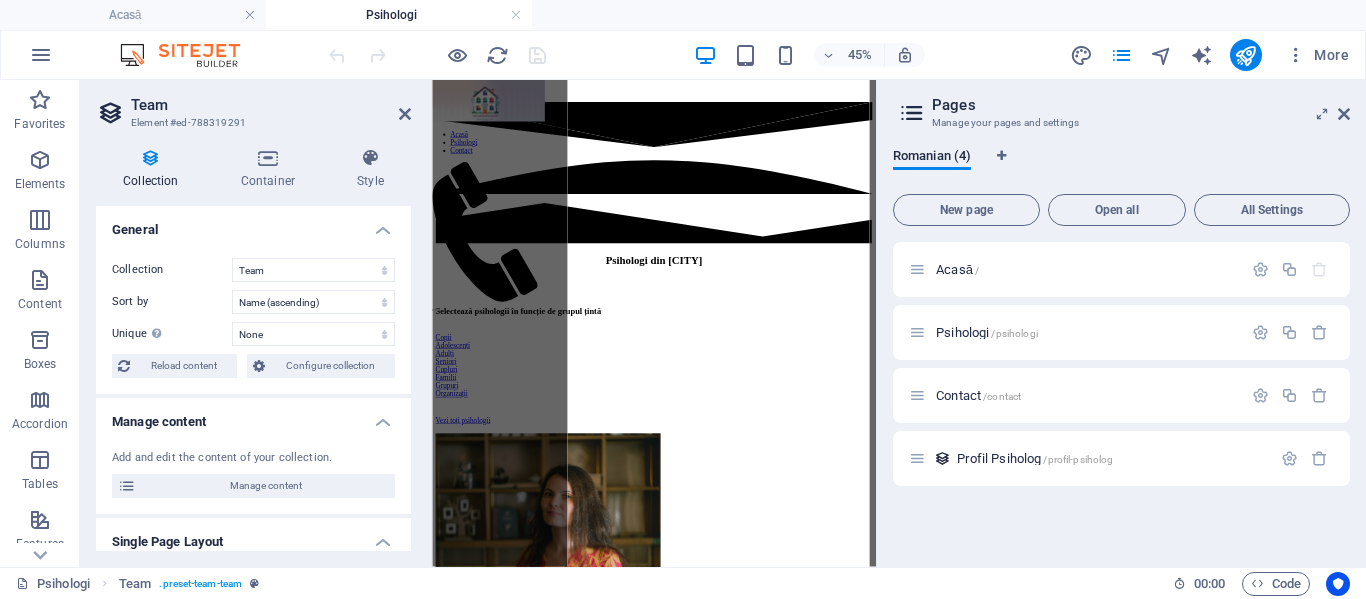 scroll, scrollTop: 800, scrollLeft: 0, axis: vertical 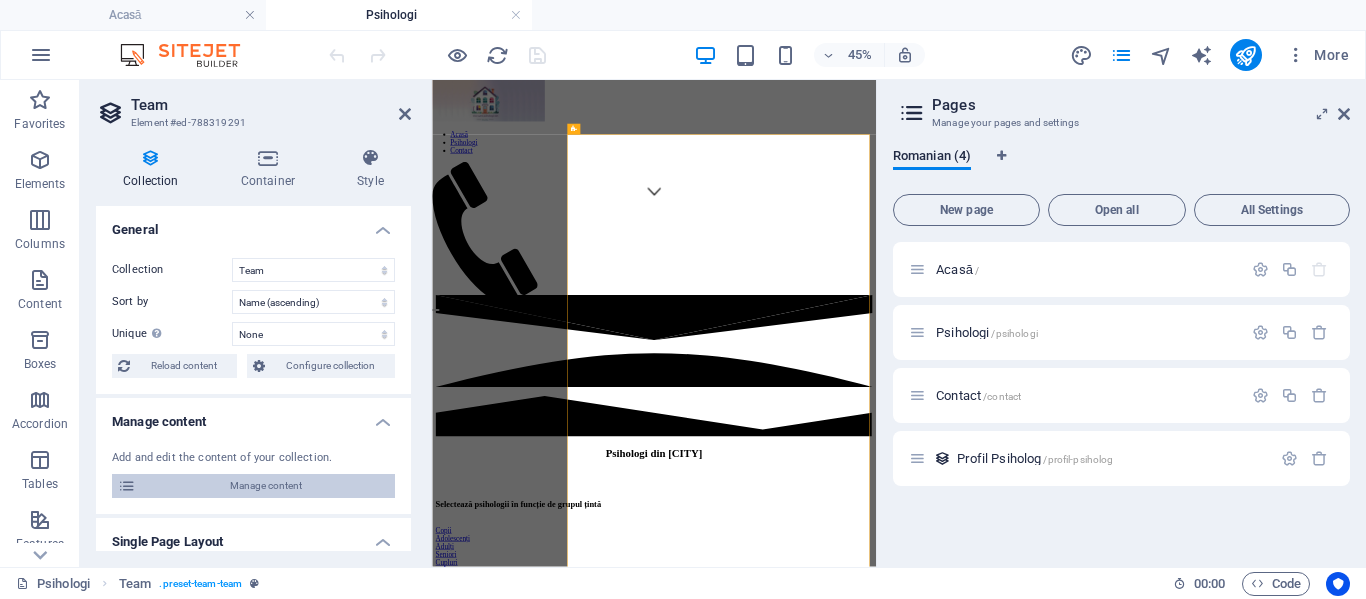 click on "Manage content" at bounding box center [265, 486] 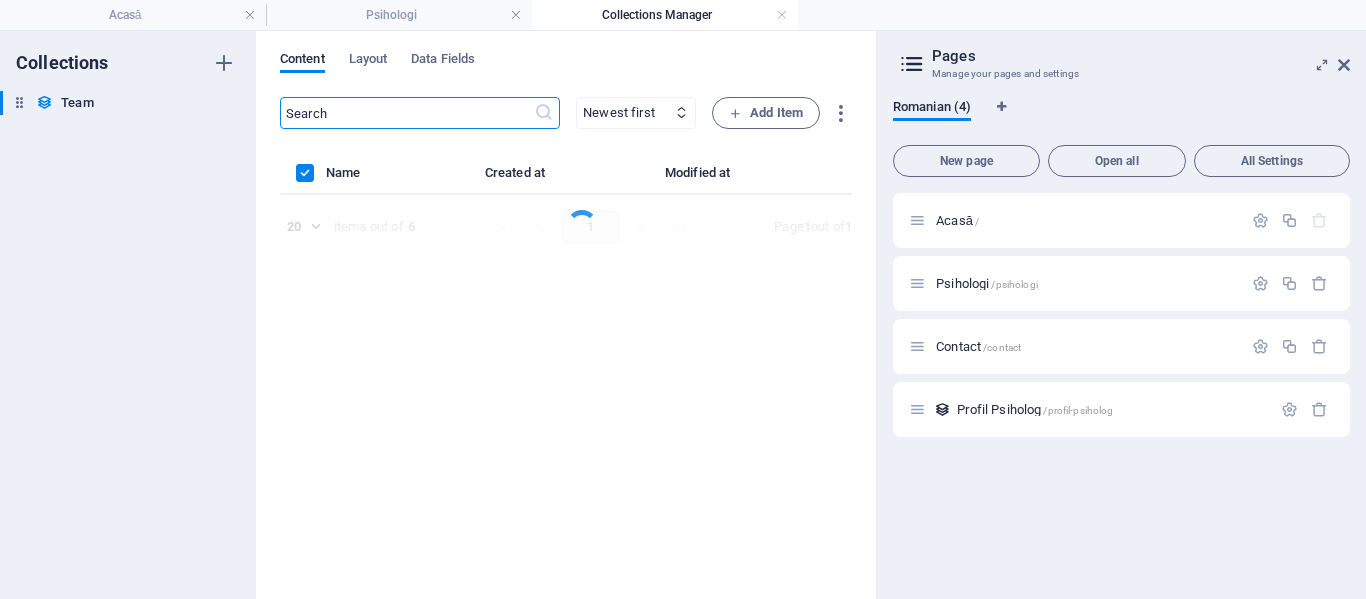 select on "columns.name_ASC" 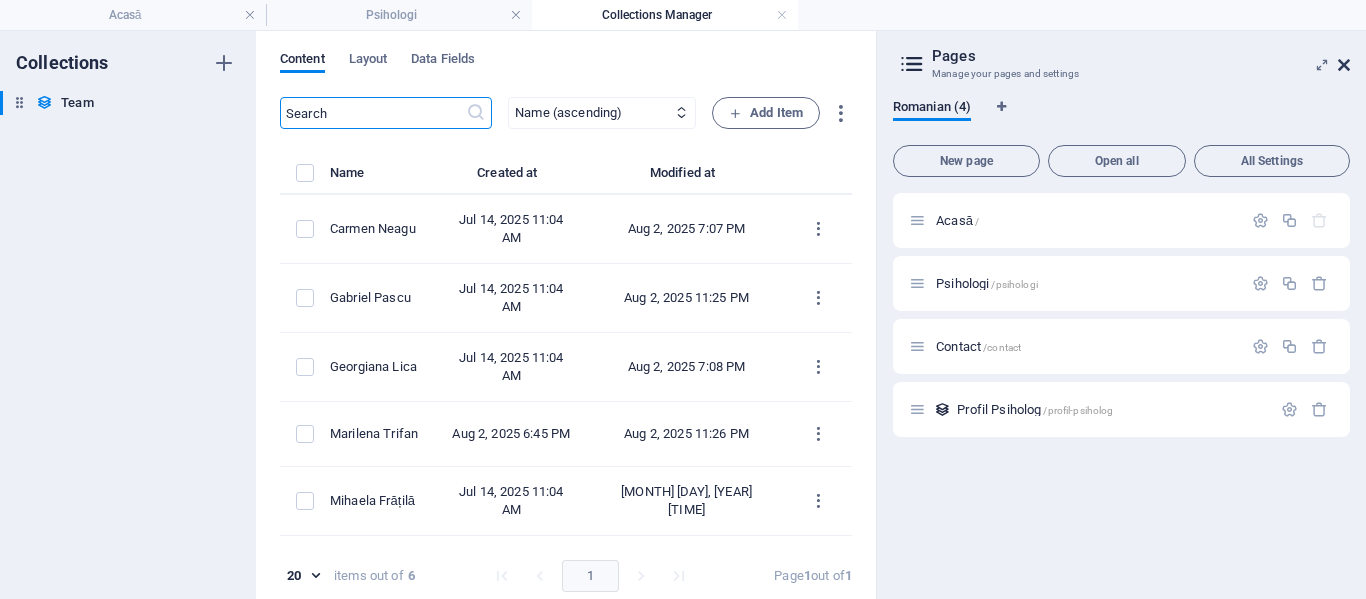 click at bounding box center [1344, 65] 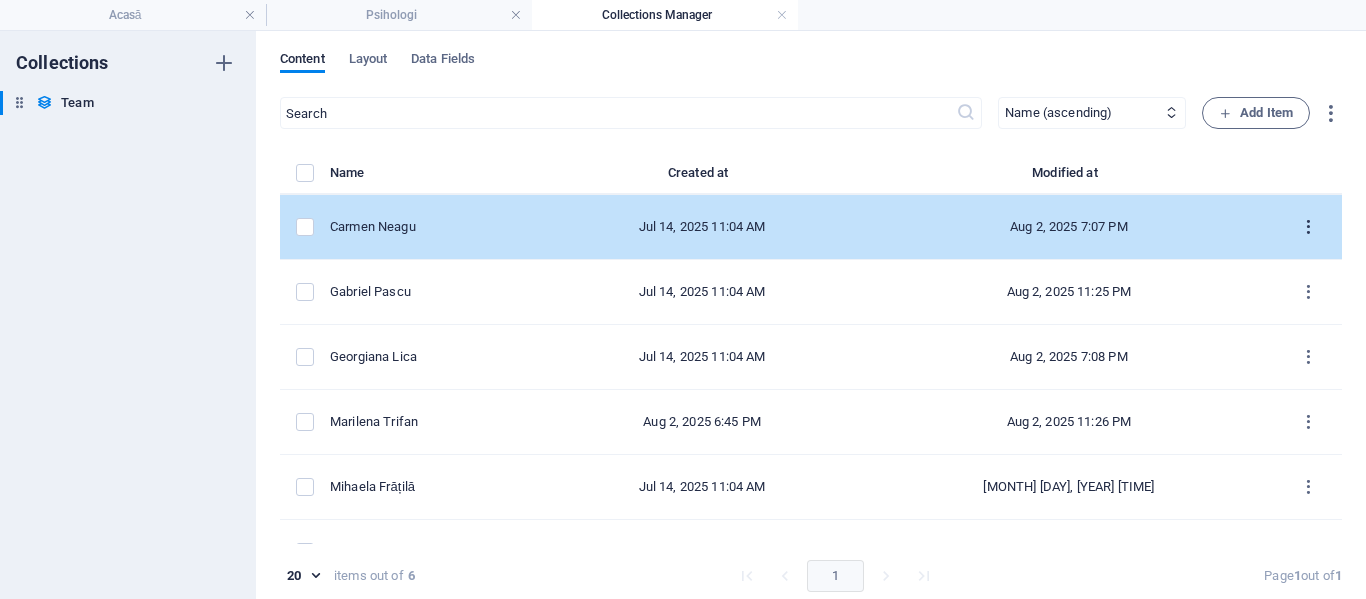 click at bounding box center (1308, 227) 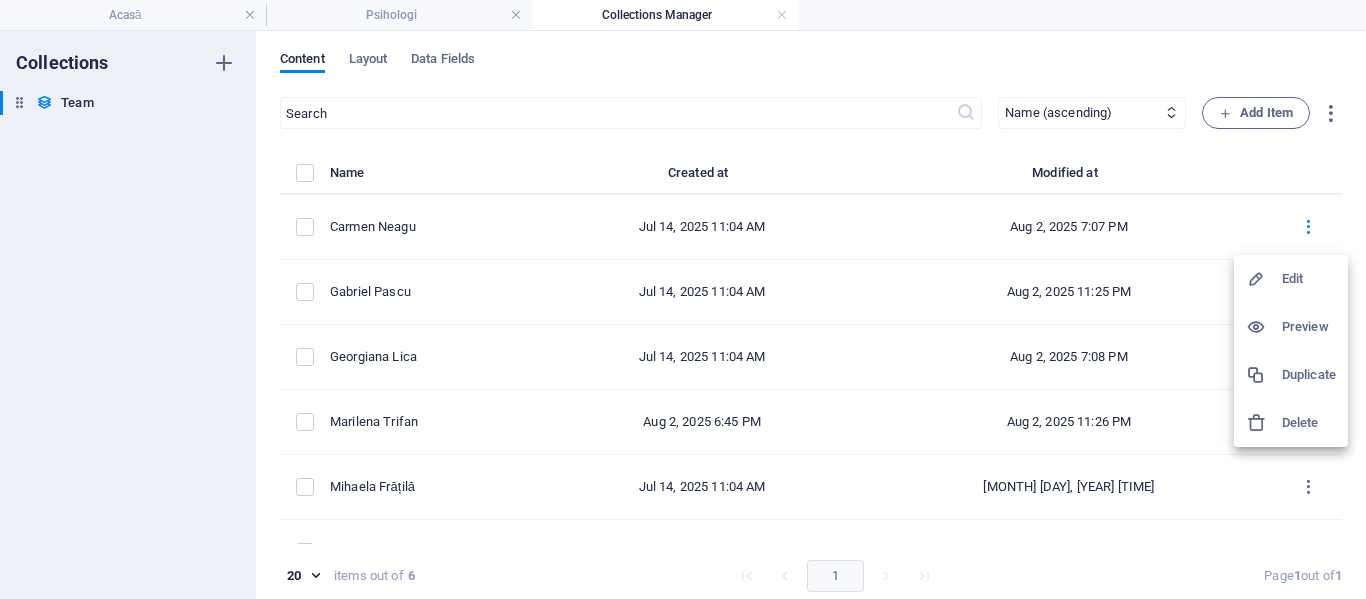 click at bounding box center (1264, 279) 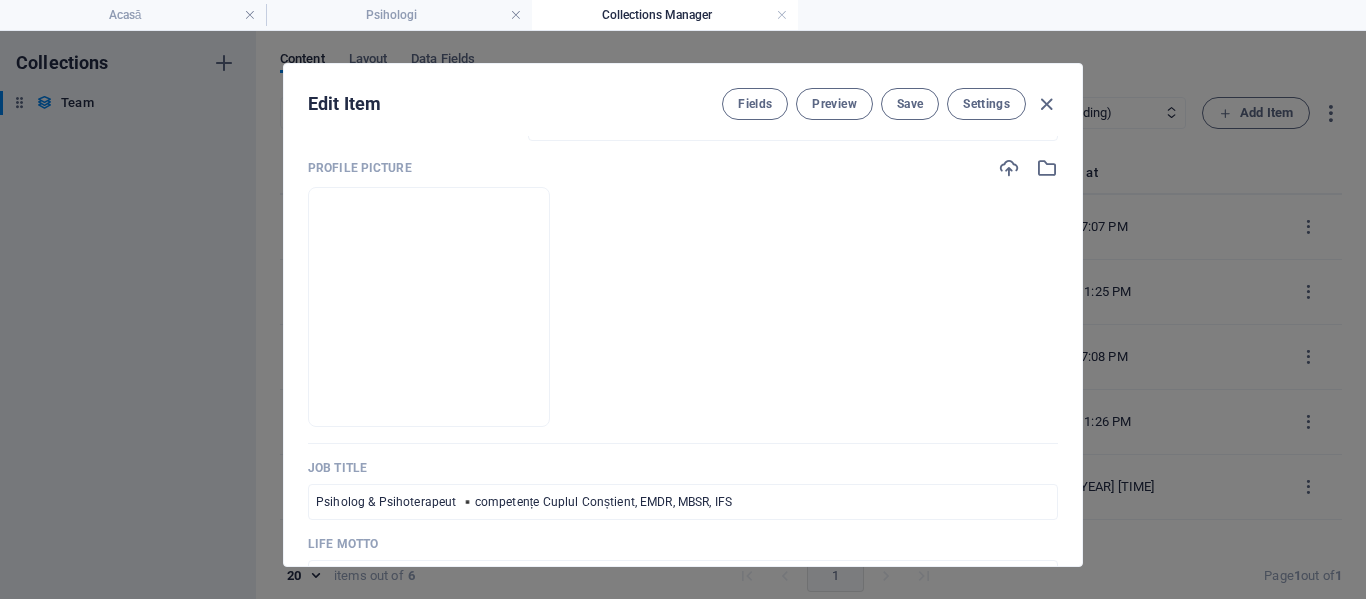 scroll, scrollTop: 500, scrollLeft: 0, axis: vertical 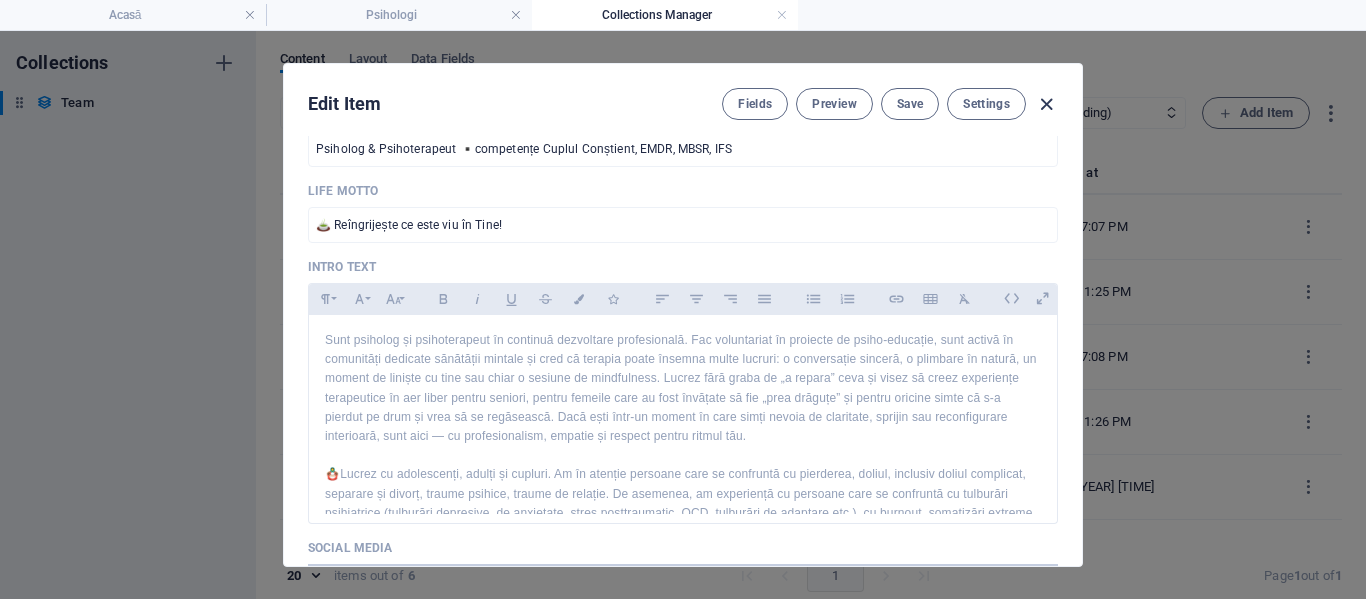click at bounding box center (1046, 104) 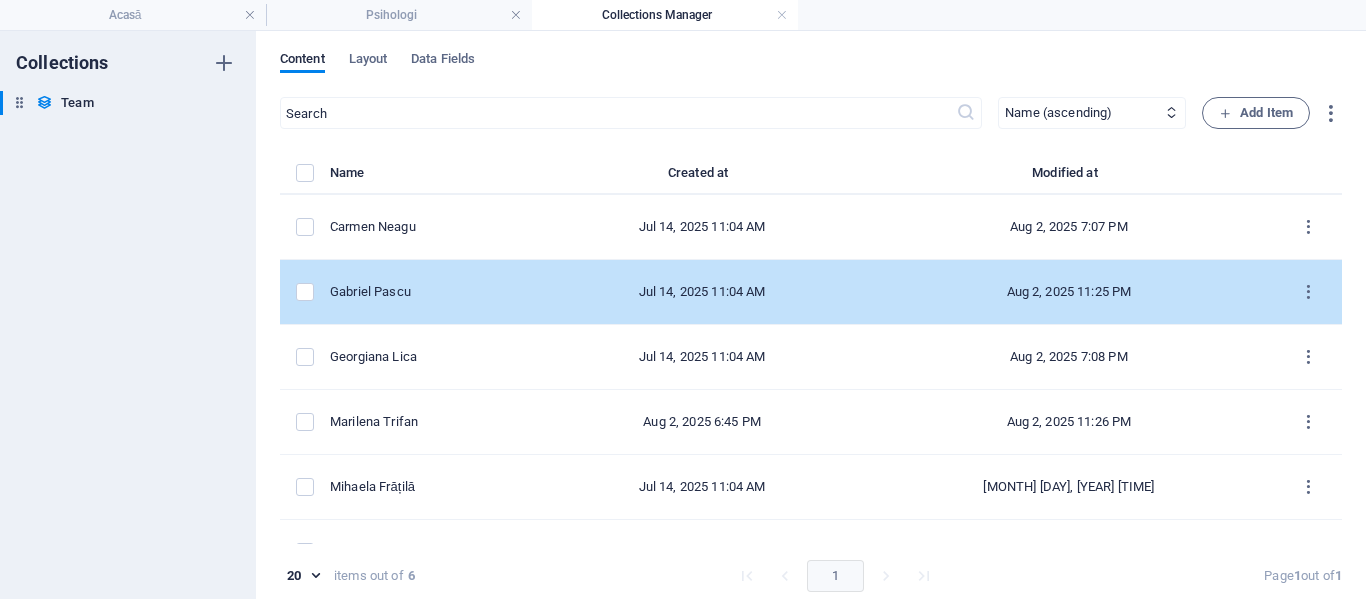 scroll, scrollTop: 421, scrollLeft: 0, axis: vertical 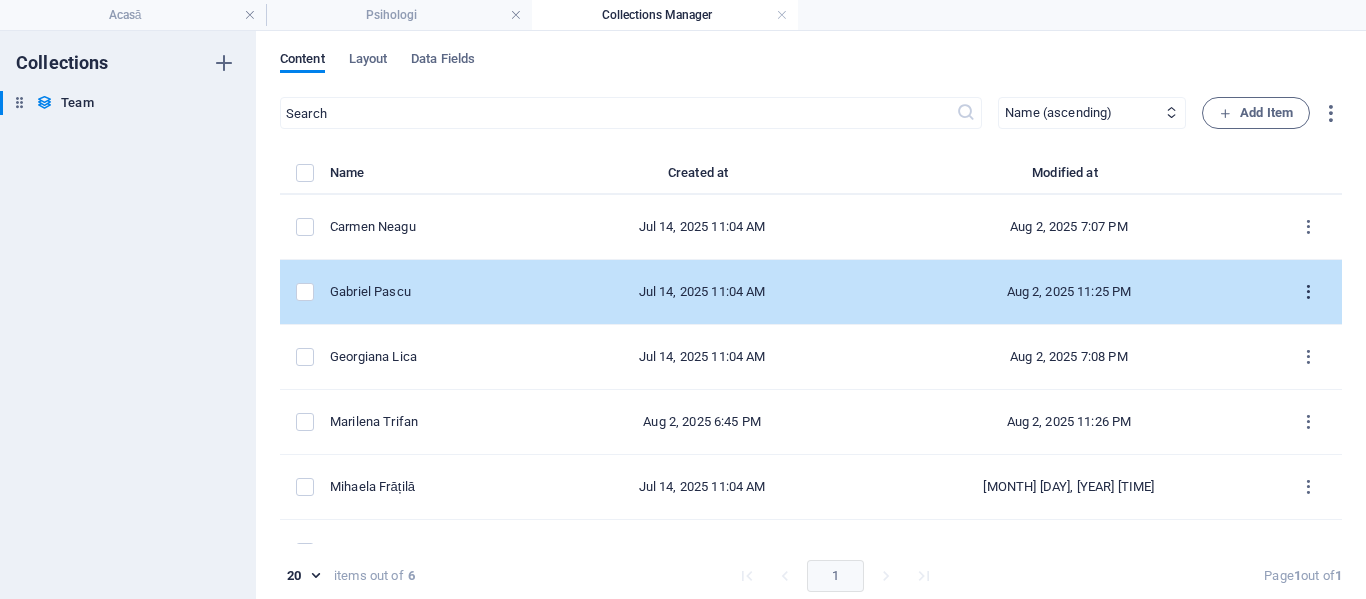 click at bounding box center [1308, 292] 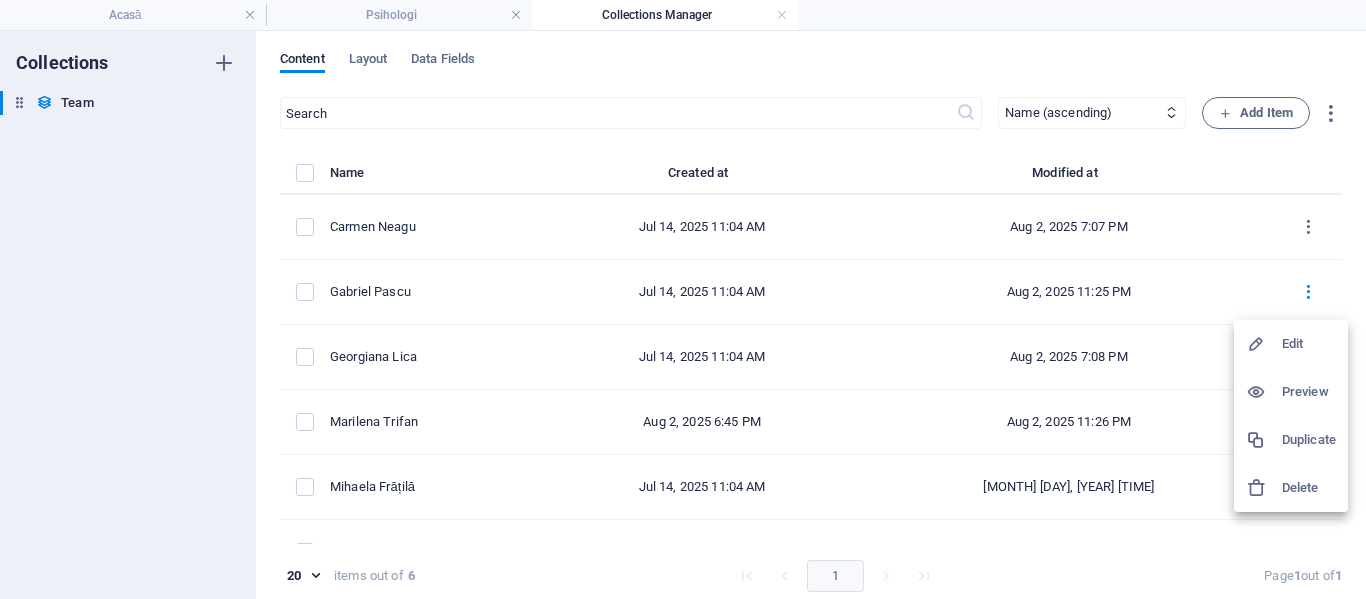 click on "Edit" at bounding box center (1309, 344) 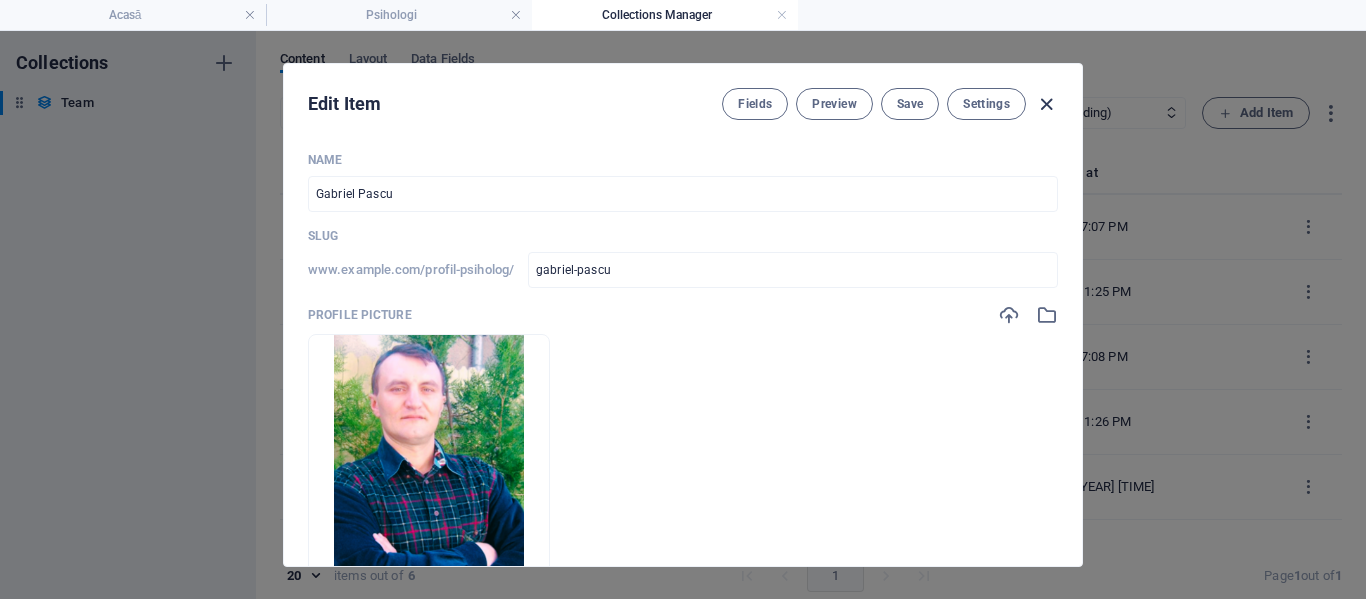 click at bounding box center (1046, 104) 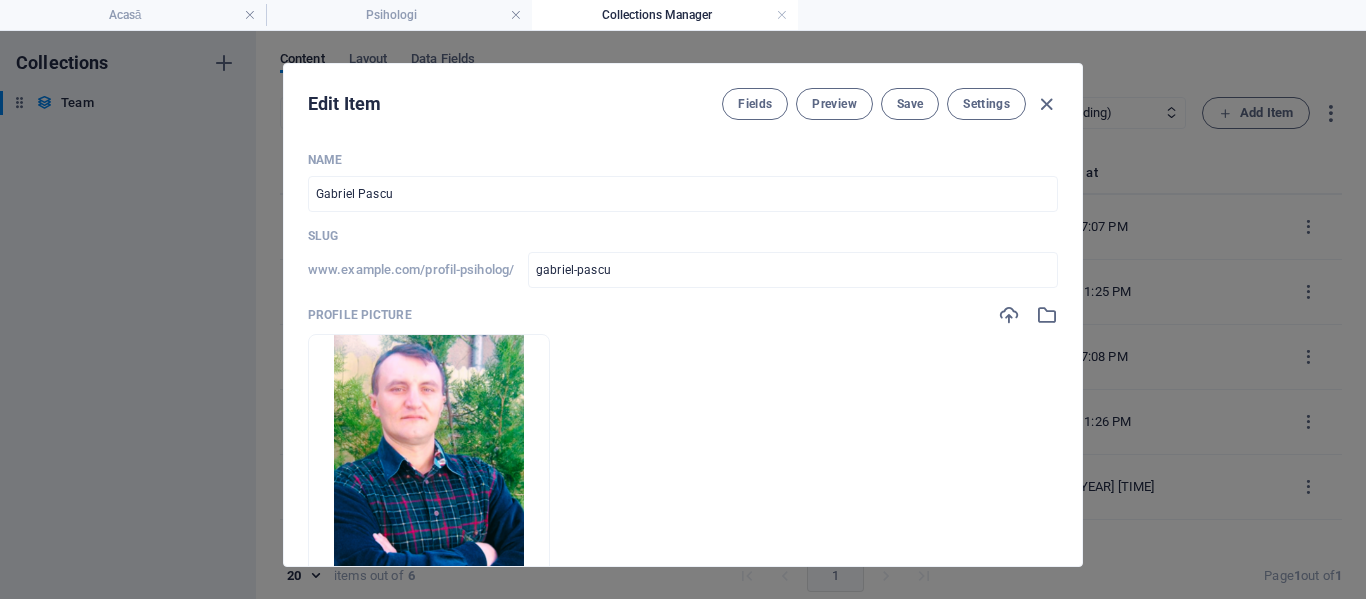 checkbox on "false" 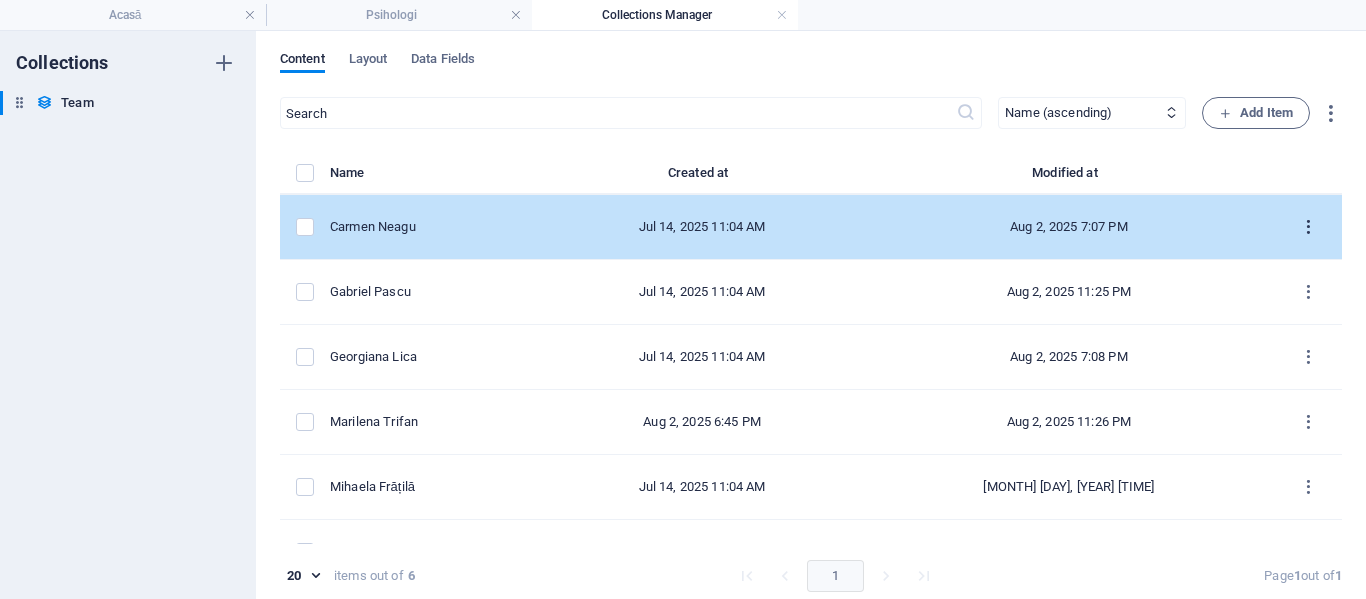 click at bounding box center [1308, 227] 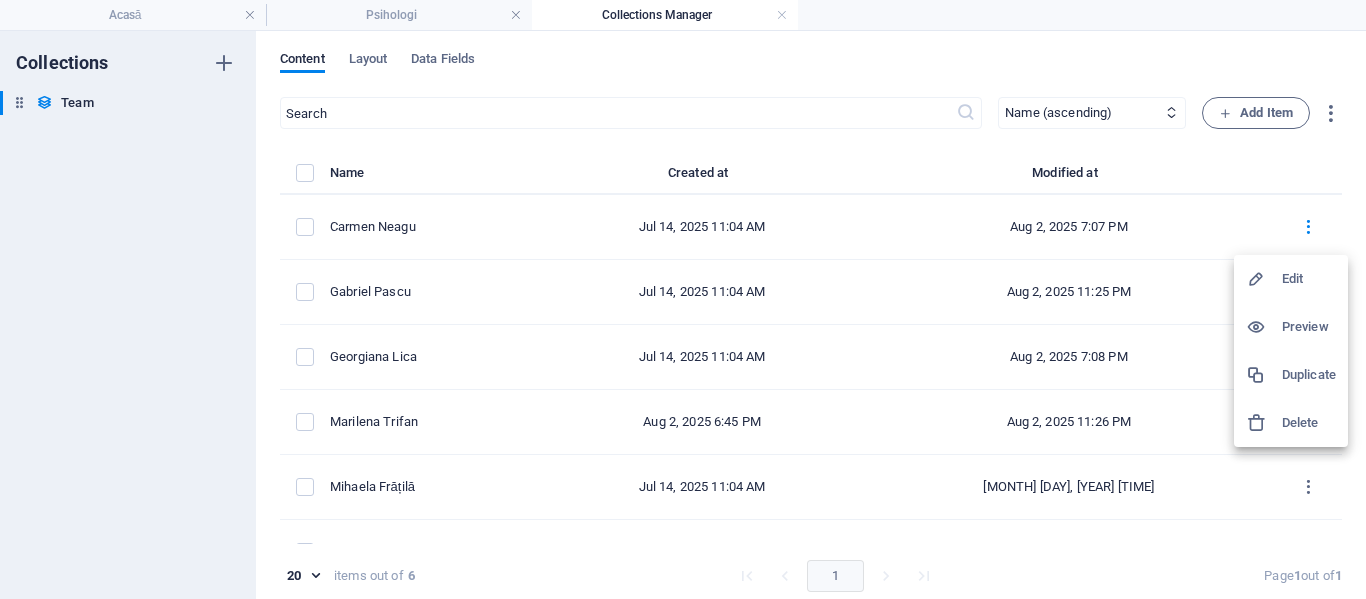click at bounding box center [1264, 279] 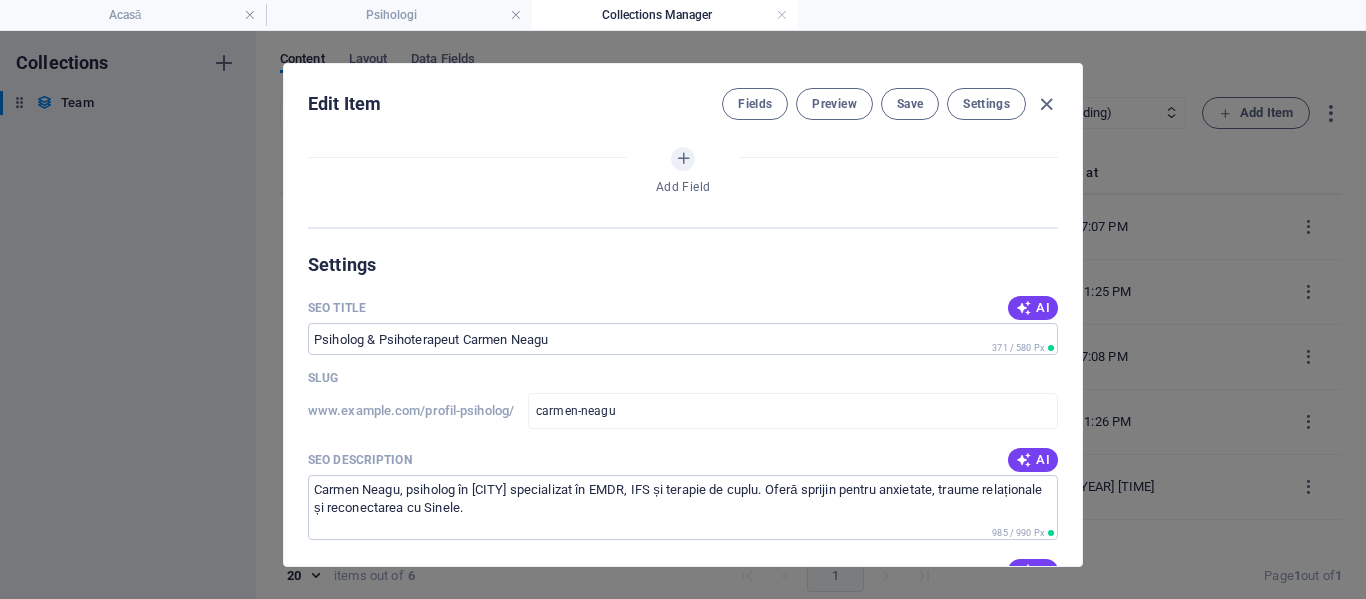scroll, scrollTop: 1600, scrollLeft: 0, axis: vertical 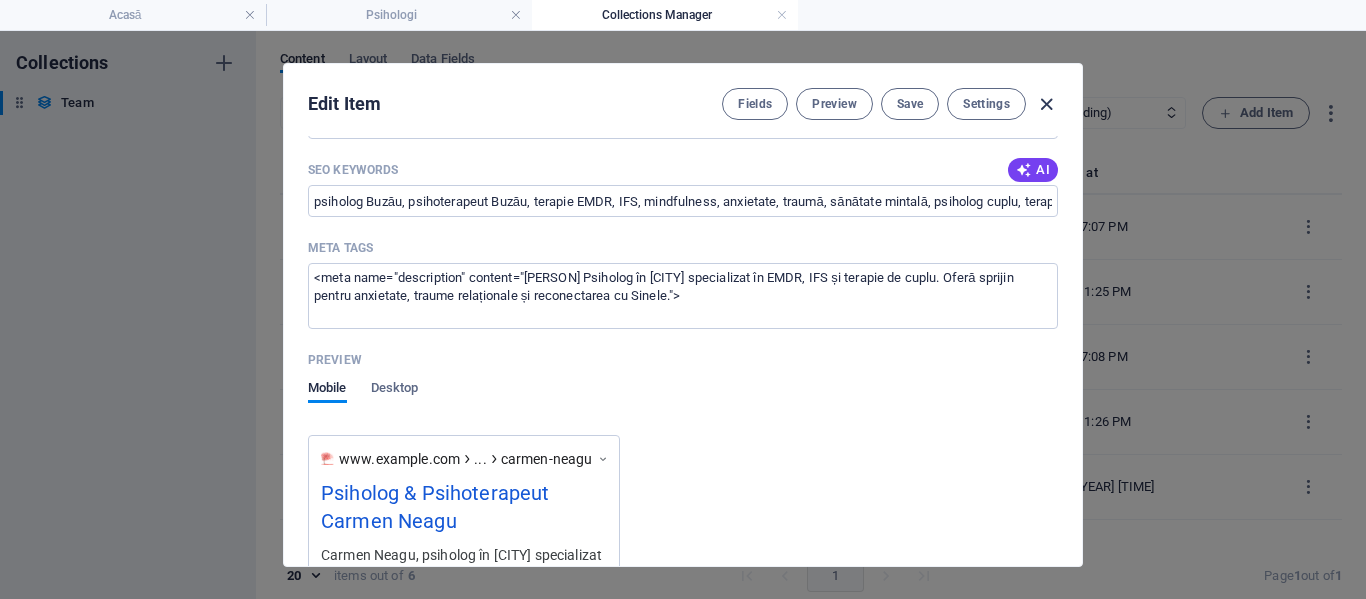click at bounding box center [1046, 104] 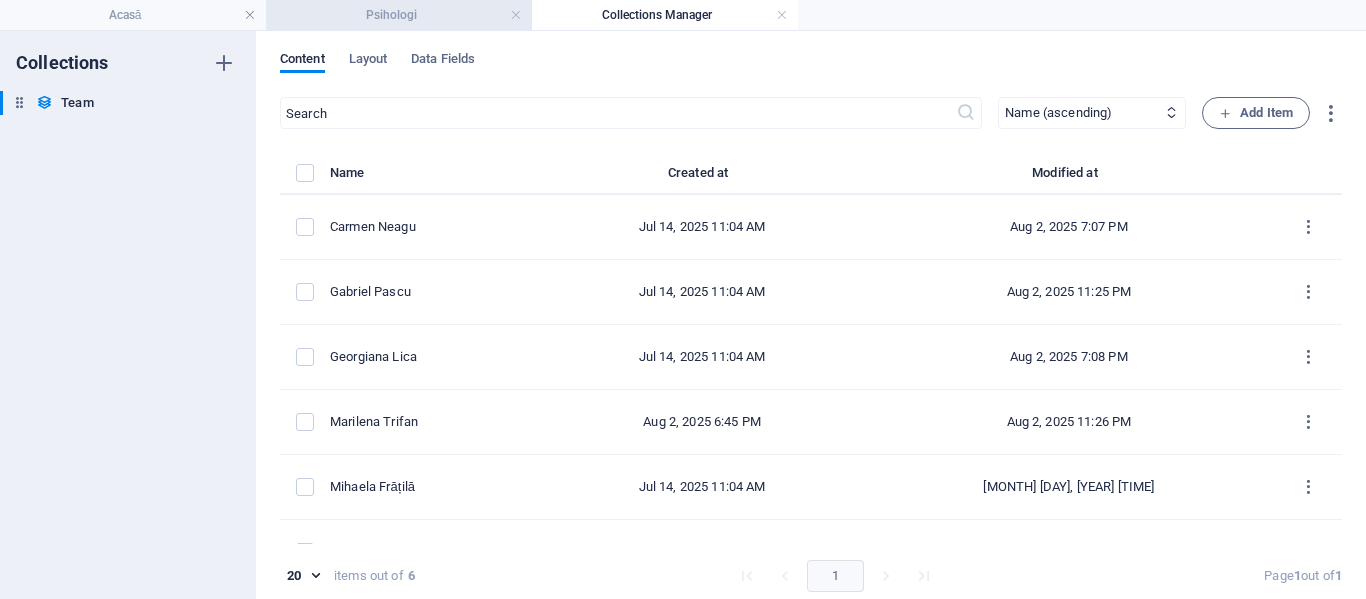 checkbox on "false" 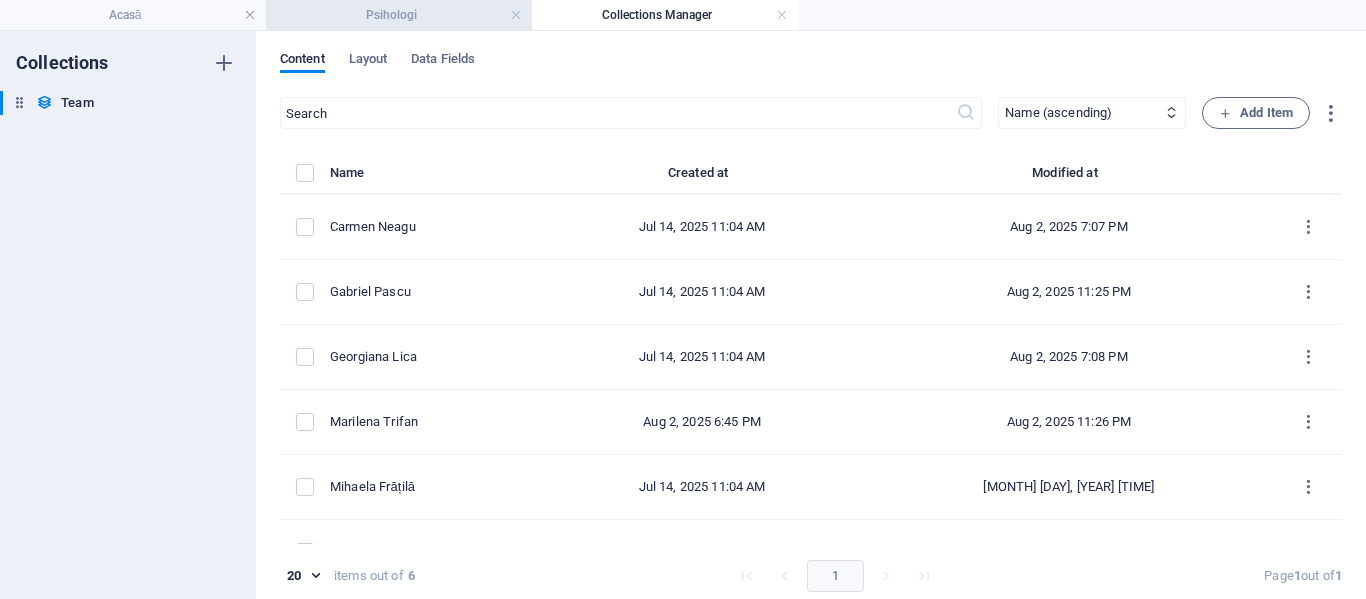 click on "Psihologi" at bounding box center [399, 15] 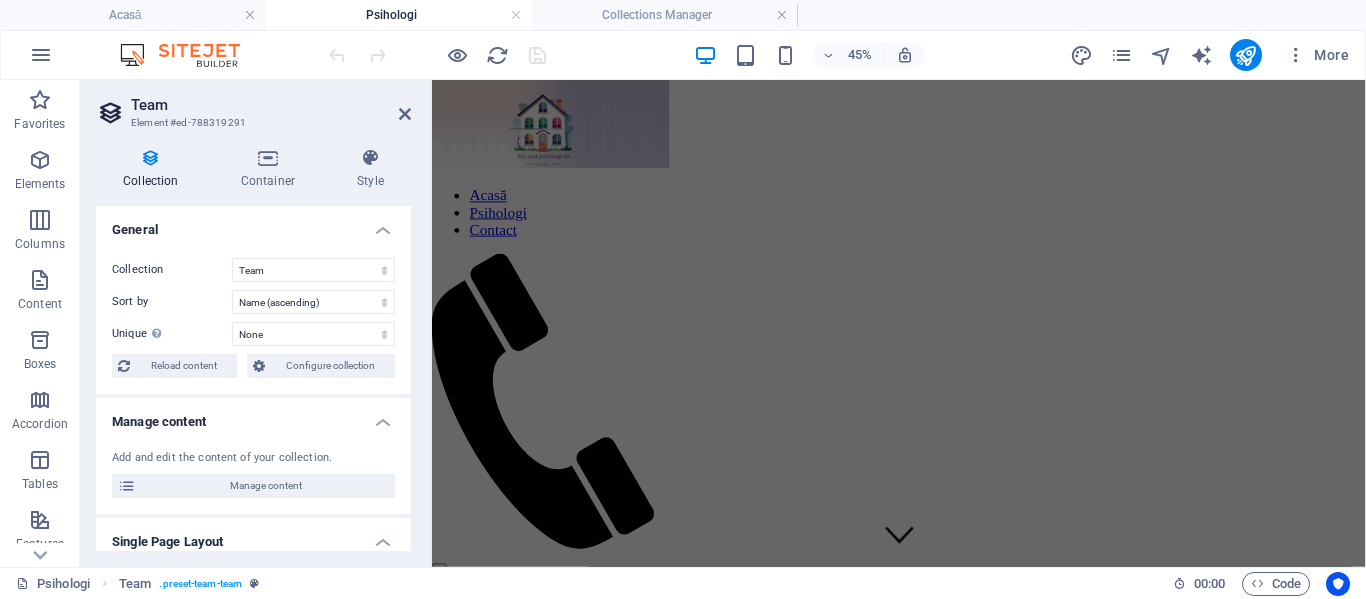 scroll, scrollTop: 800, scrollLeft: 0, axis: vertical 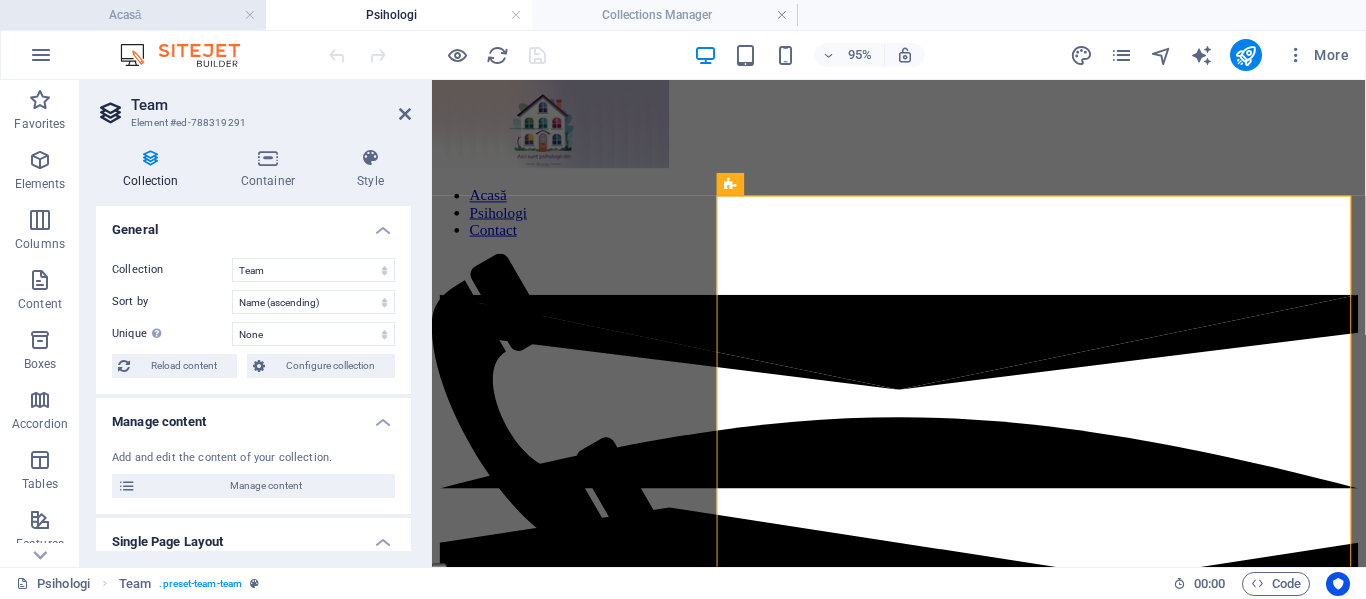 click on "Acasă" at bounding box center (133, 15) 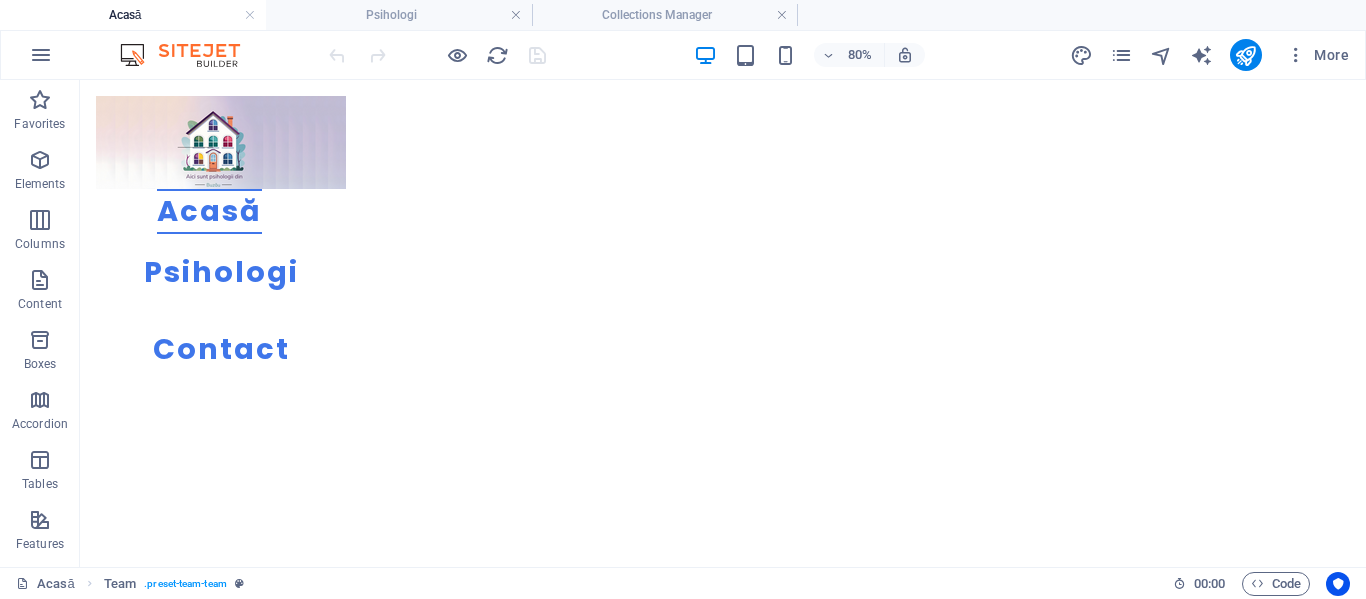 scroll, scrollTop: 289, scrollLeft: 0, axis: vertical 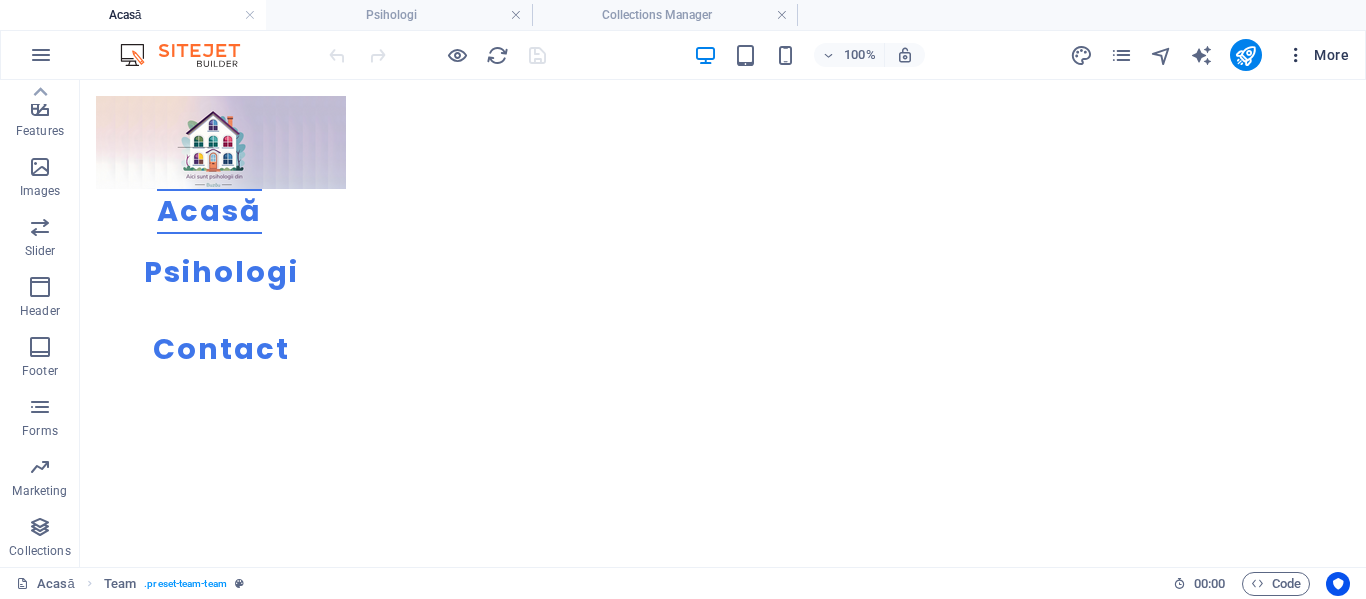 click on "More" at bounding box center (1317, 55) 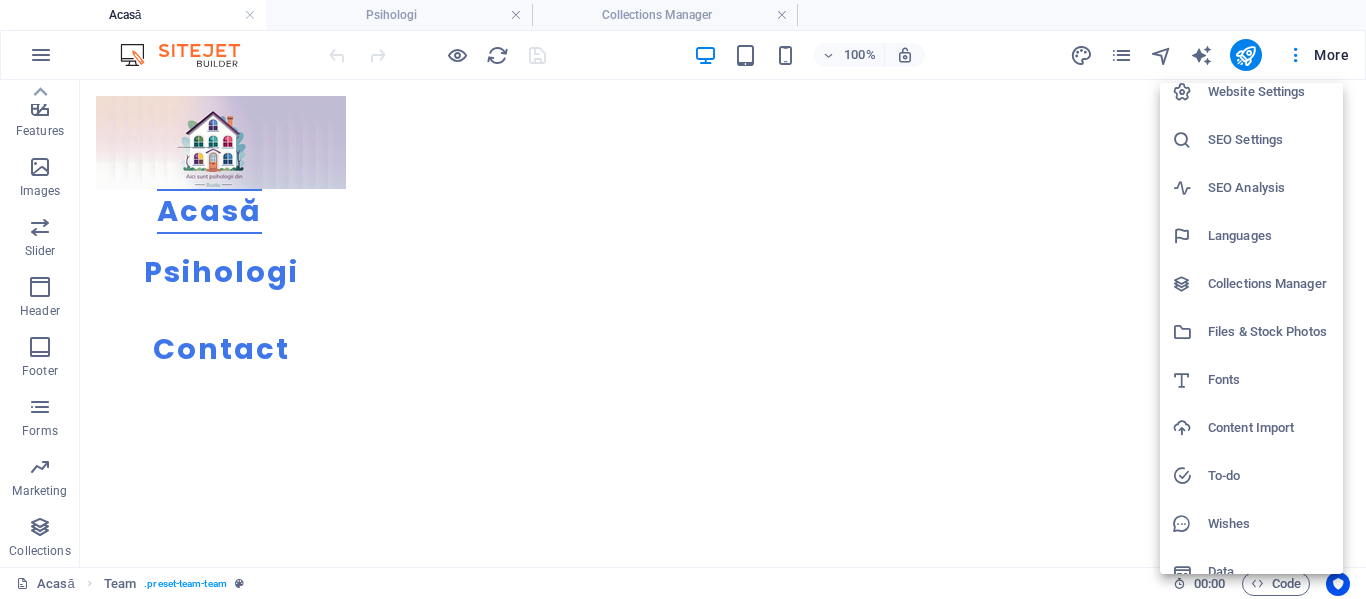 scroll, scrollTop: 37, scrollLeft: 0, axis: vertical 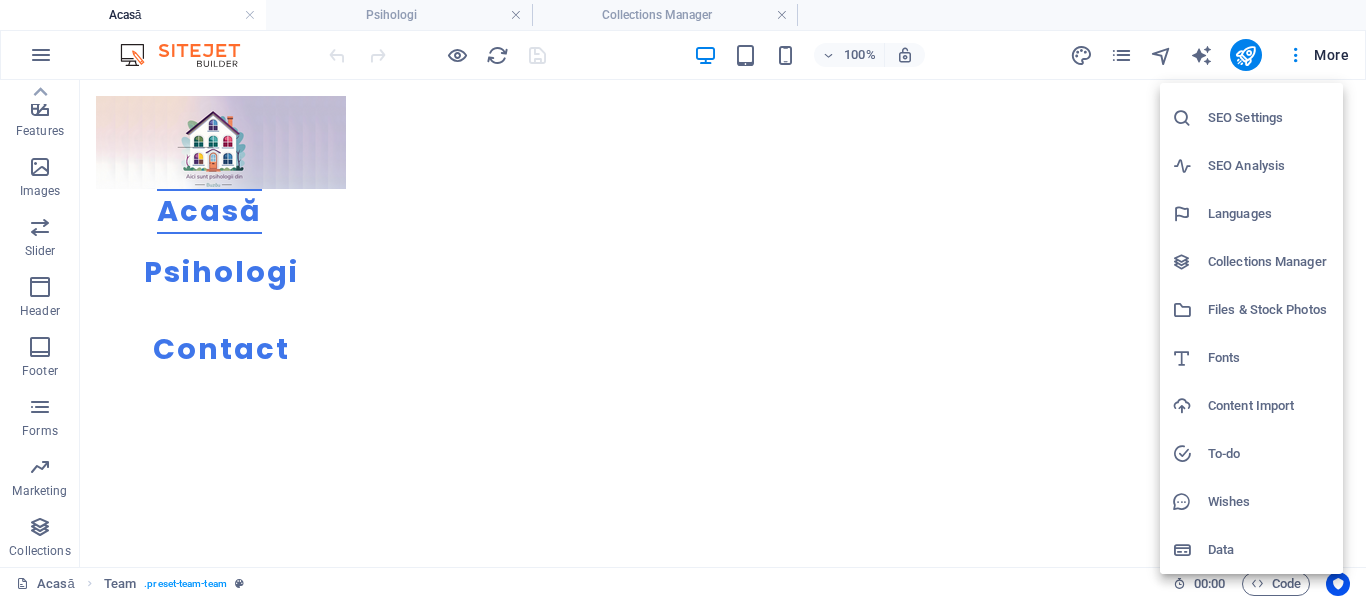 click on "Wishes" at bounding box center [1269, 502] 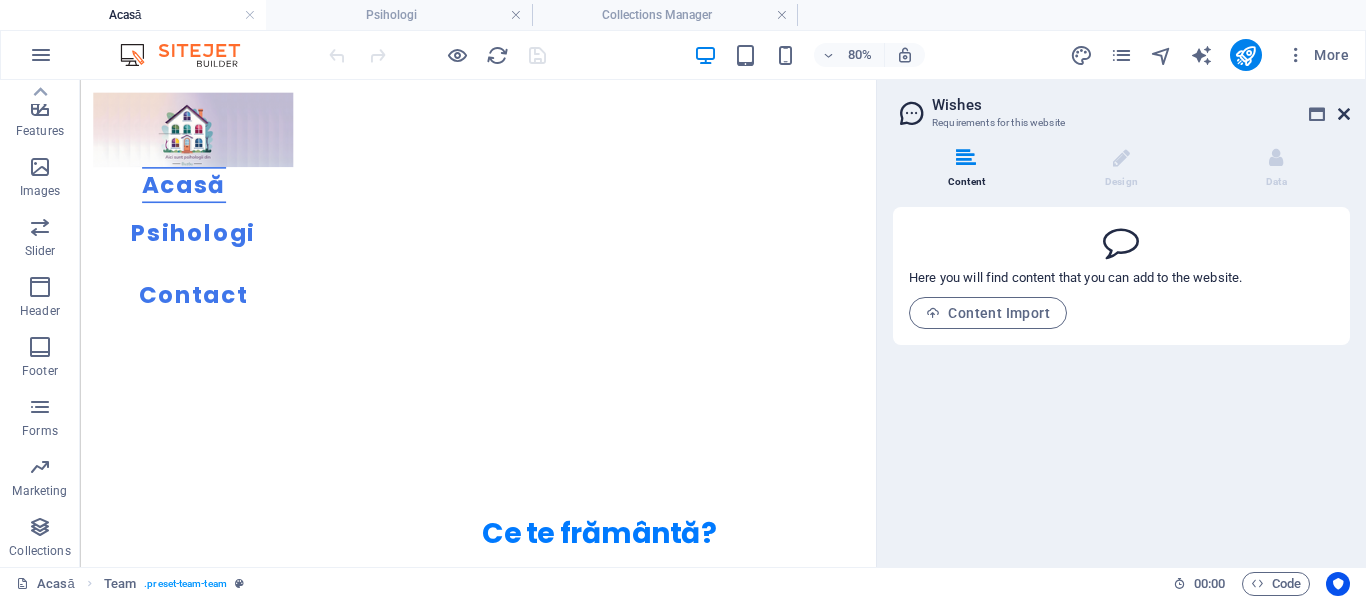click at bounding box center [1344, 114] 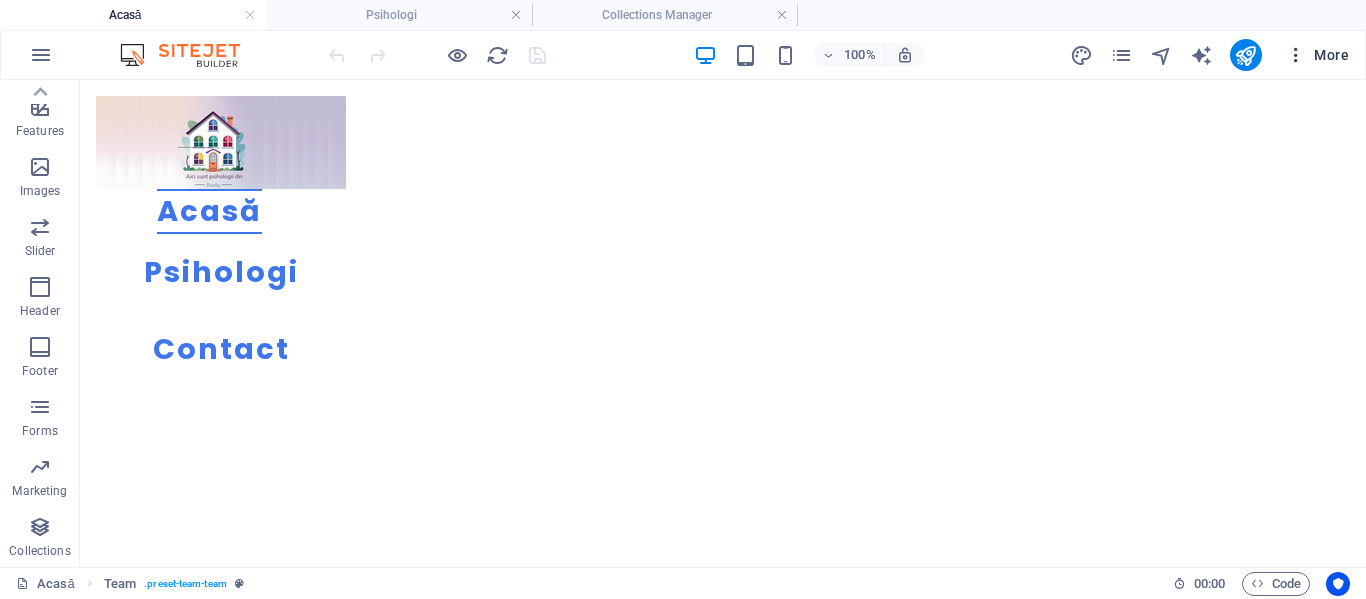 click on "More" at bounding box center [1317, 55] 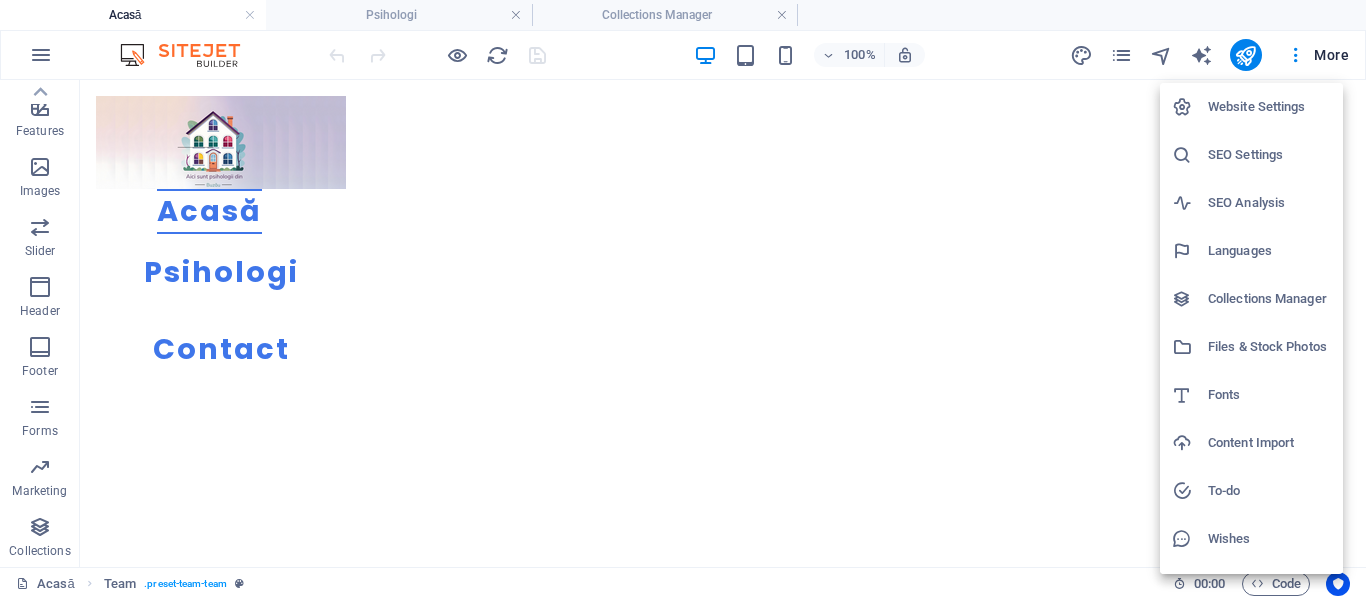 click on "Wishes" at bounding box center [1269, 539] 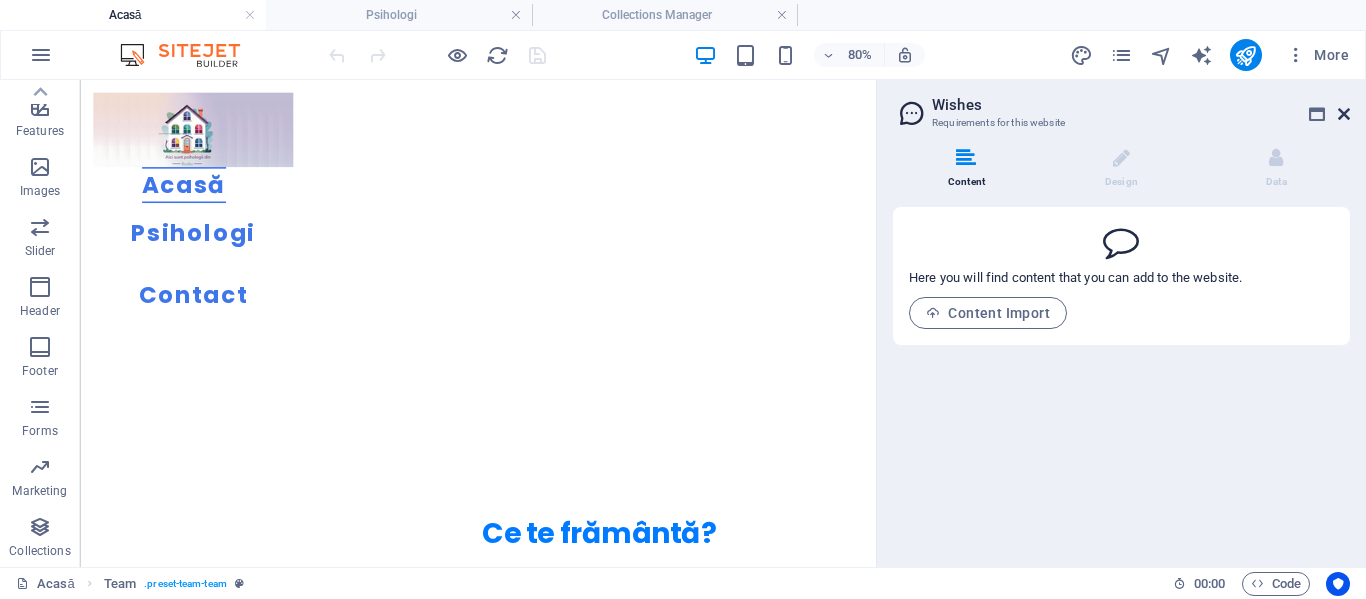click at bounding box center [1344, 114] 